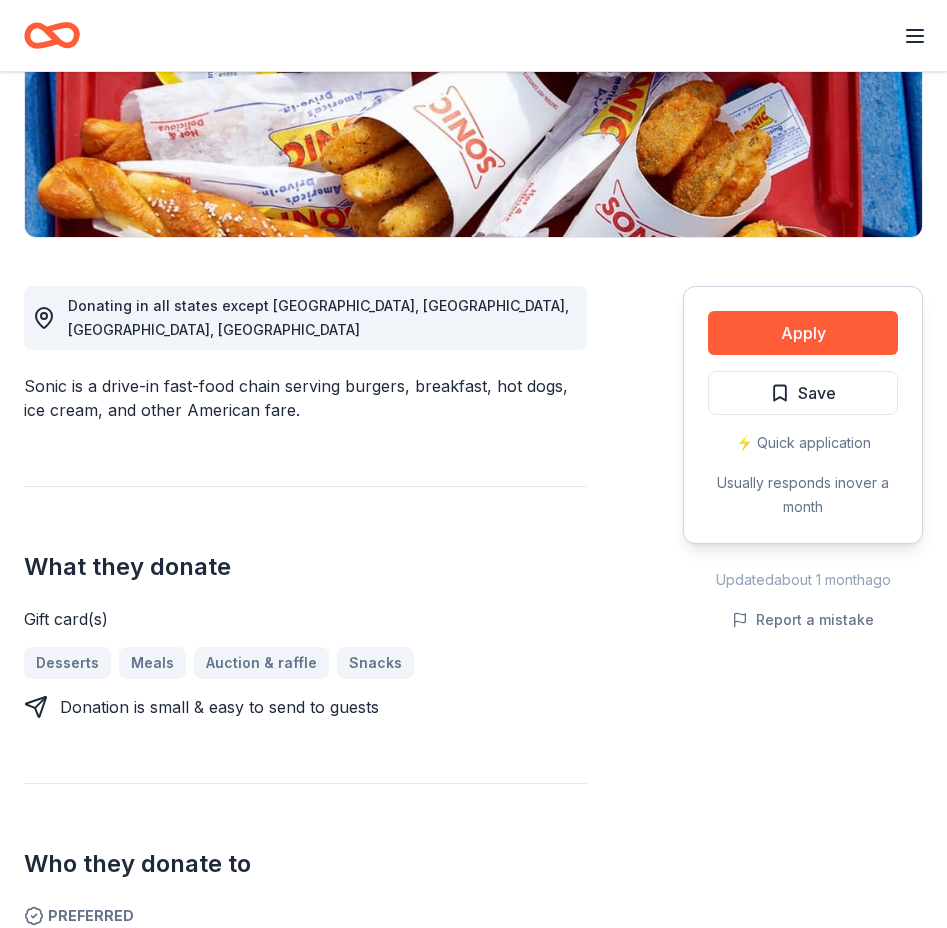 scroll, scrollTop: 600, scrollLeft: 0, axis: vertical 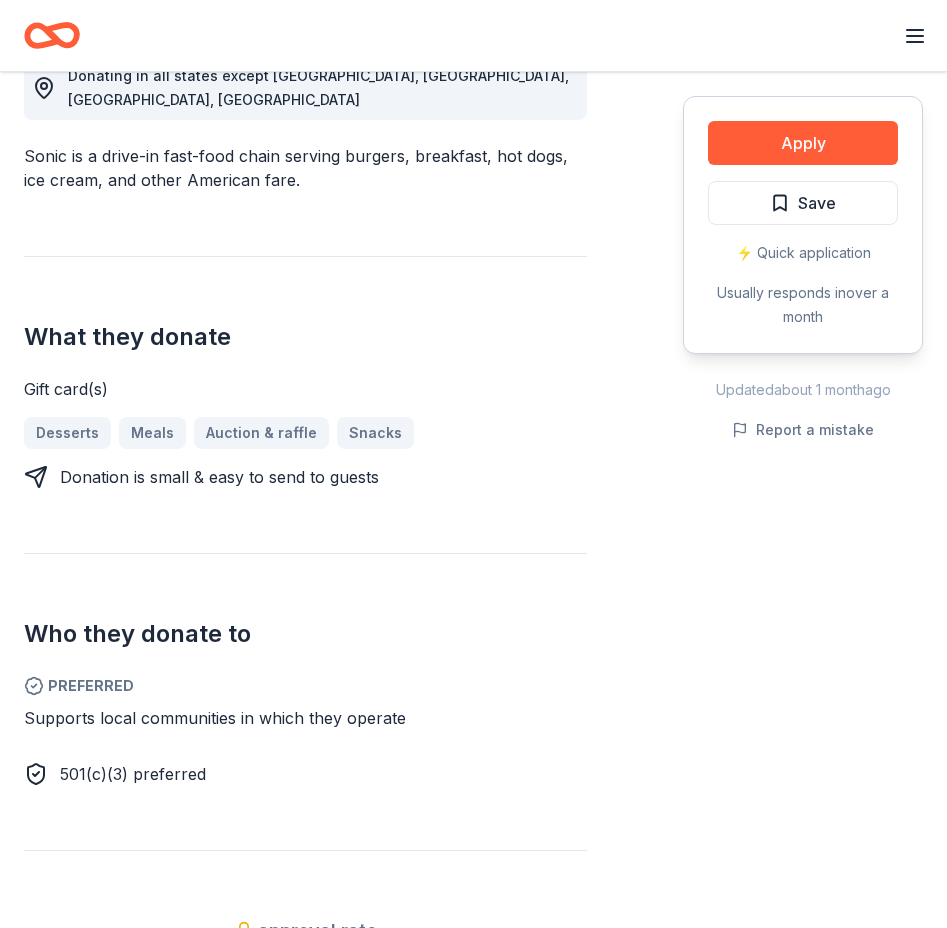 click on "Desserts Meals Auction & raffle Snacks" at bounding box center [305, 433] 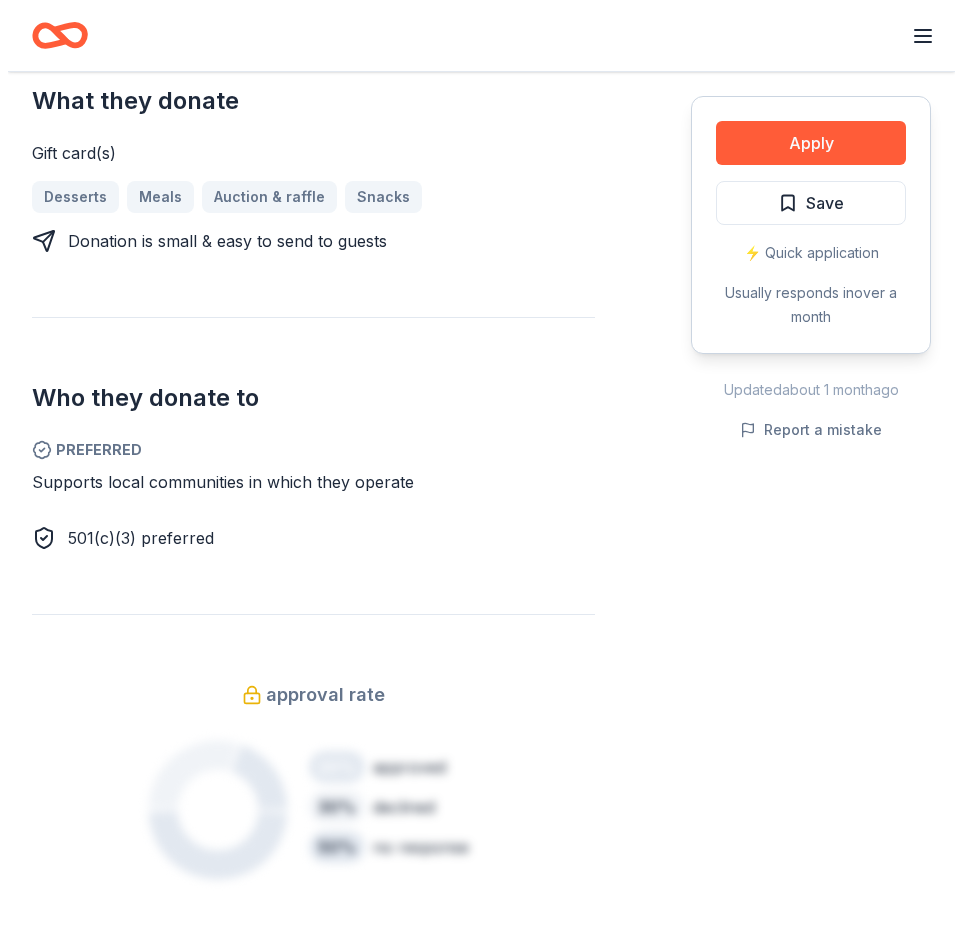 scroll, scrollTop: 645, scrollLeft: 0, axis: vertical 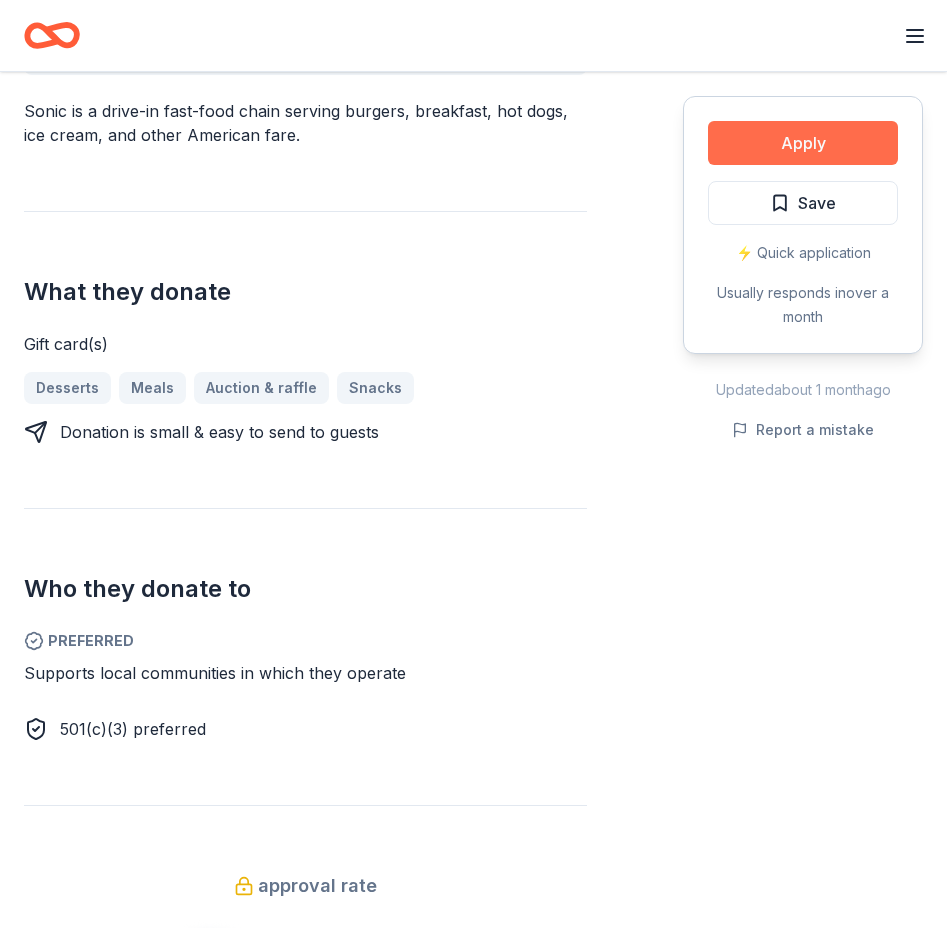 click on "Apply" at bounding box center [803, 143] 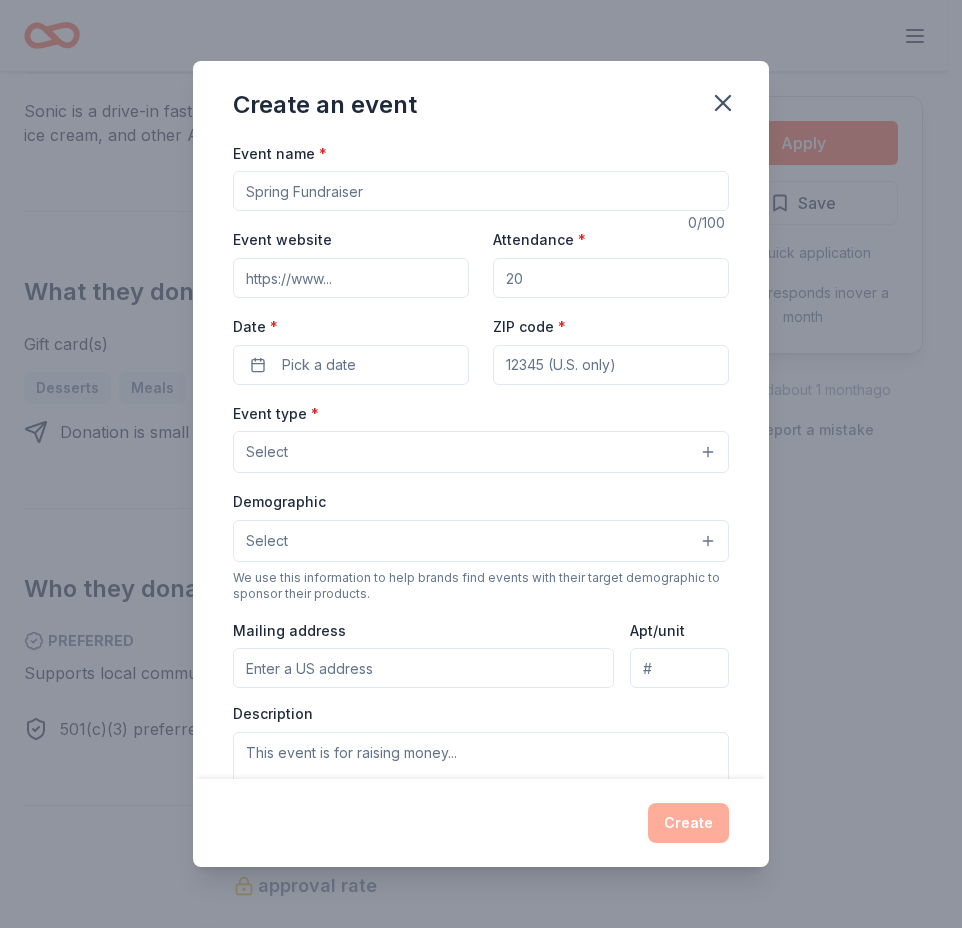 click on "Event name *" at bounding box center [481, 191] 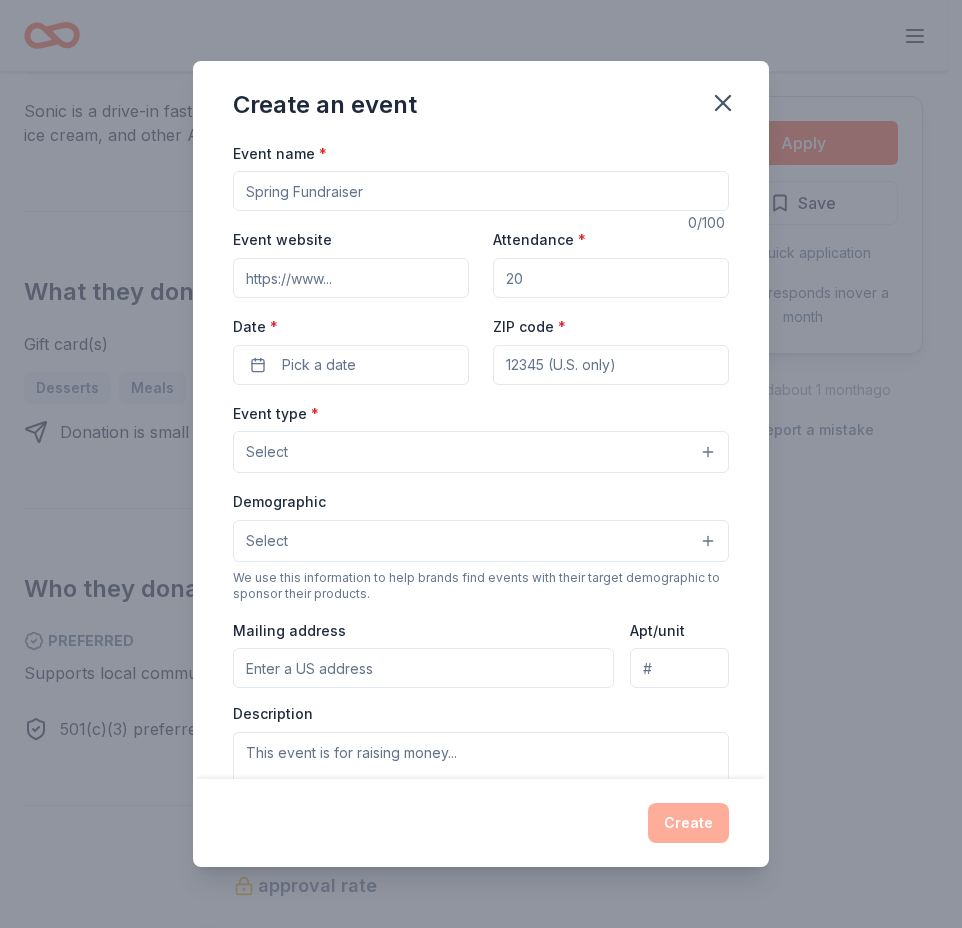click on "Attendance *" at bounding box center (611, 278) 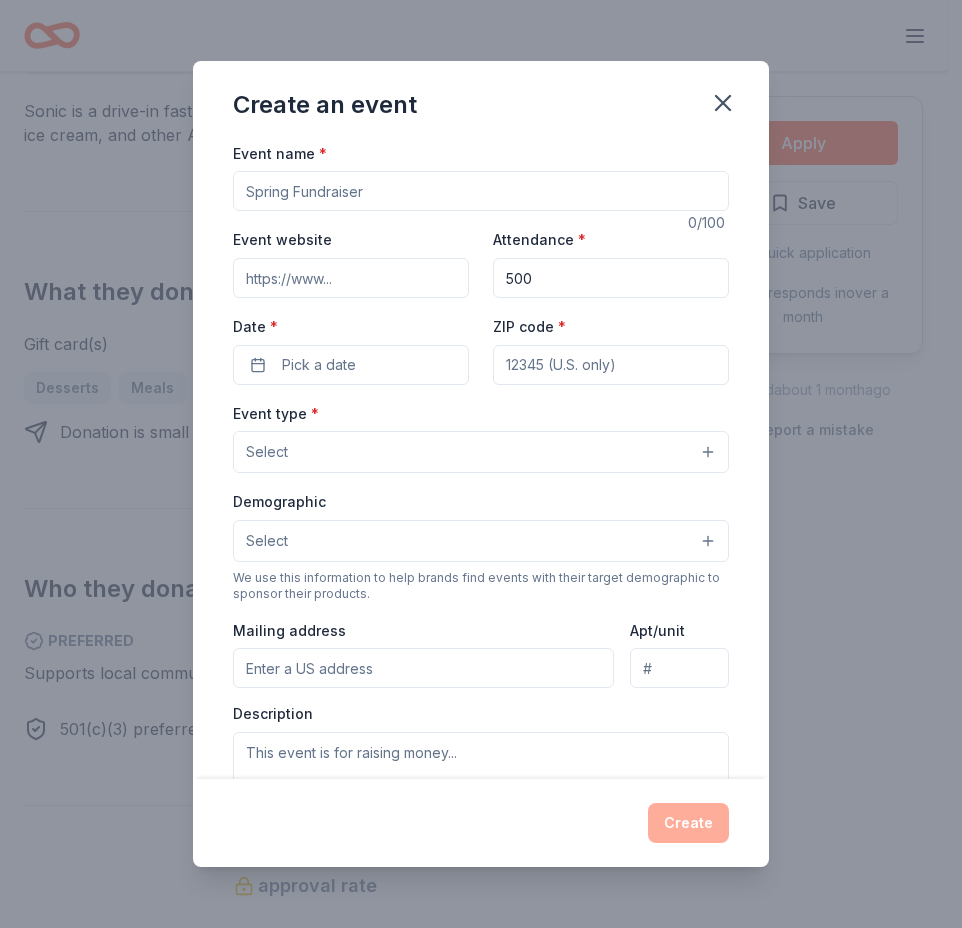 type on "500" 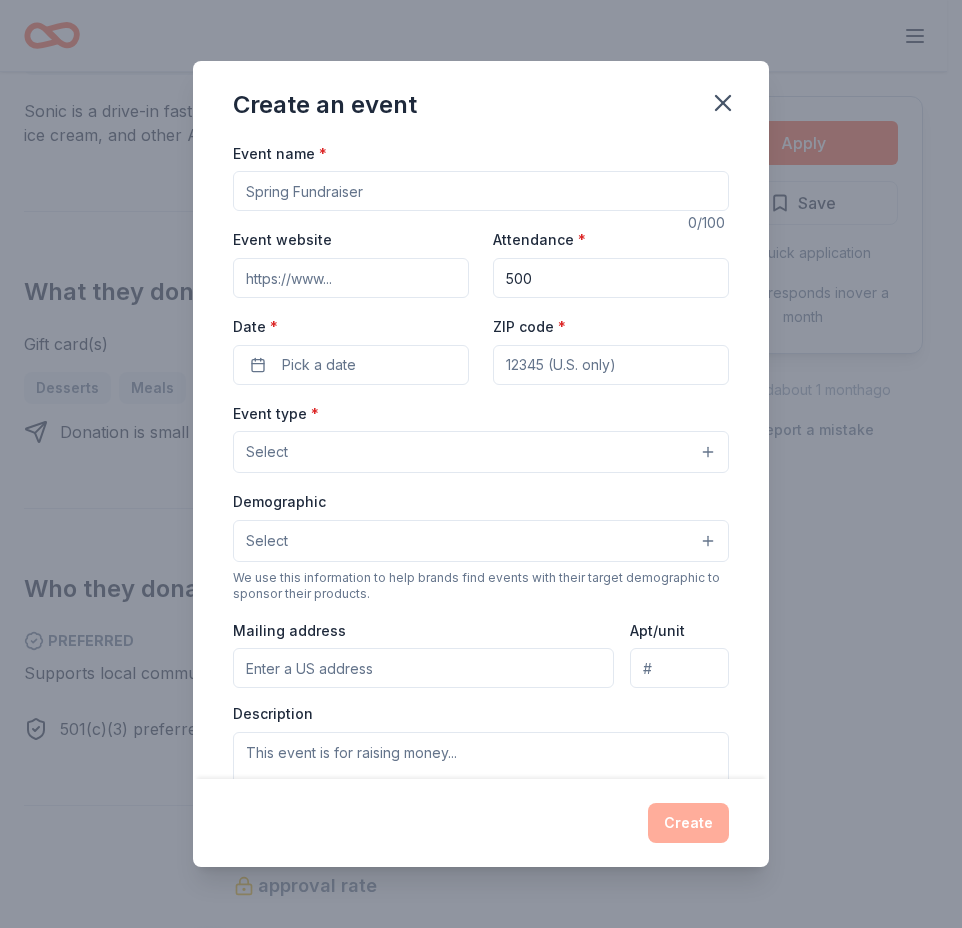 type on "78023" 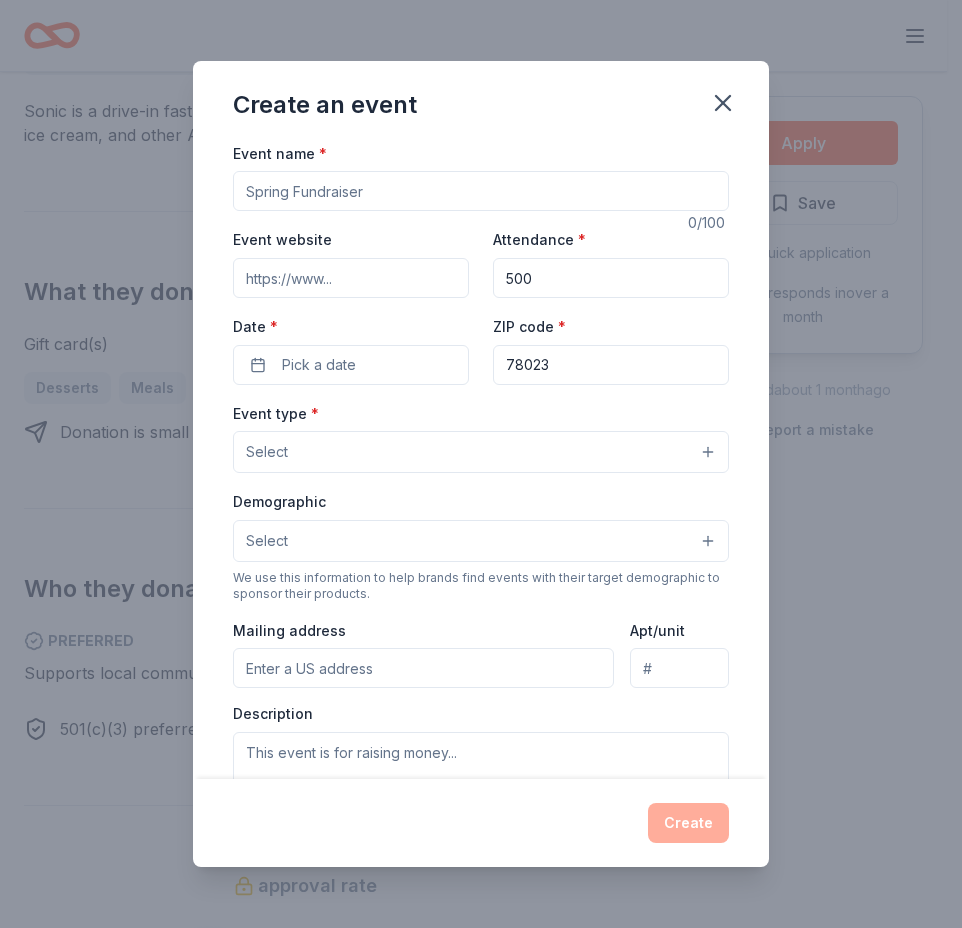 type on "PO Box 908" 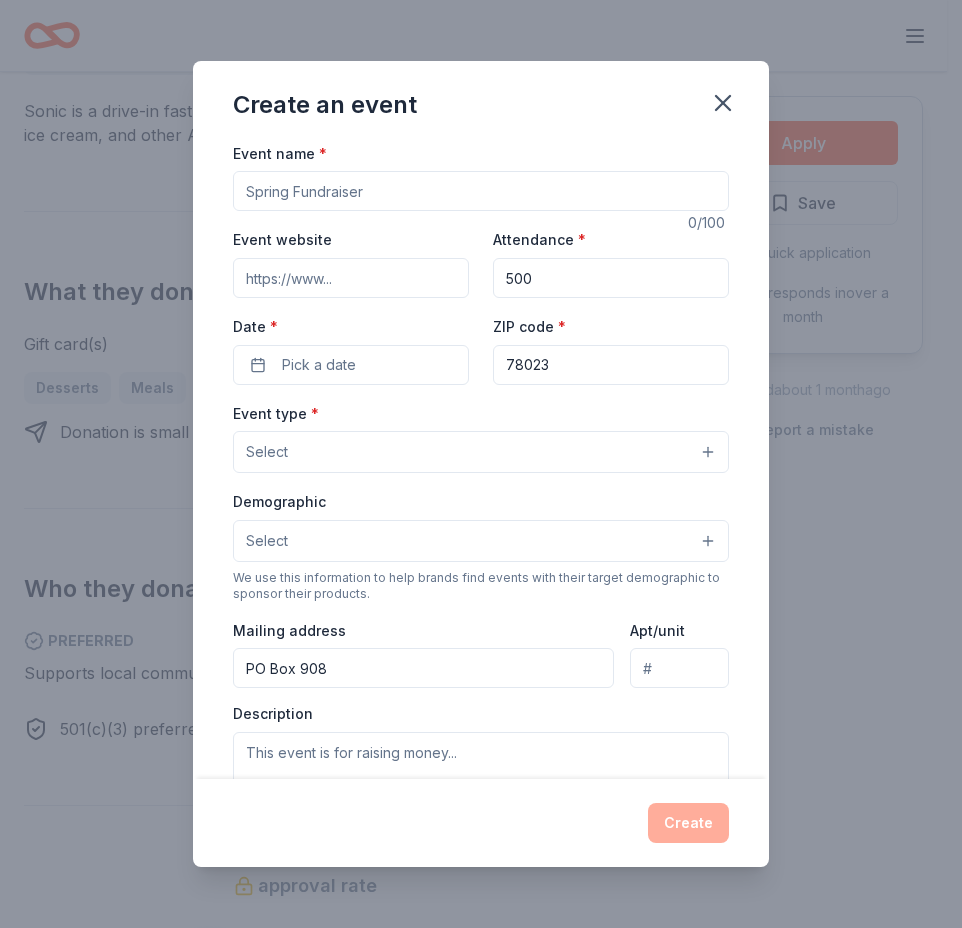 click on "Select" at bounding box center (481, 452) 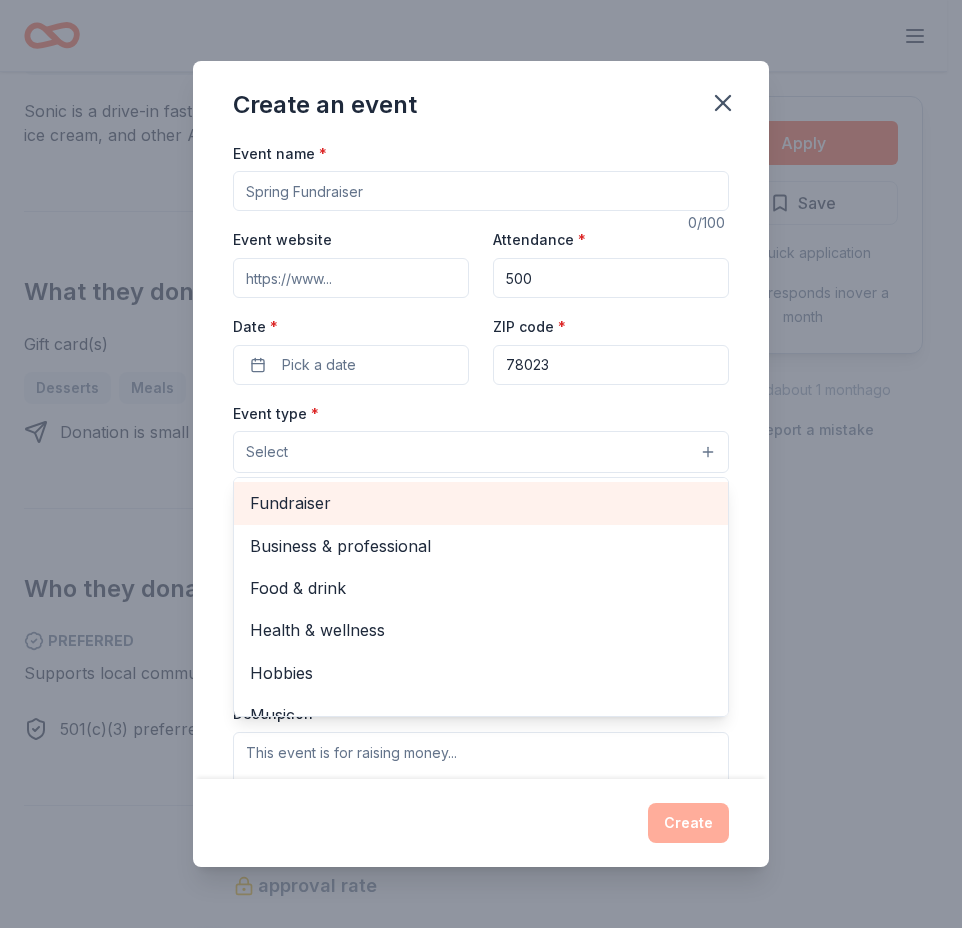 click on "Fundraiser" at bounding box center [481, 503] 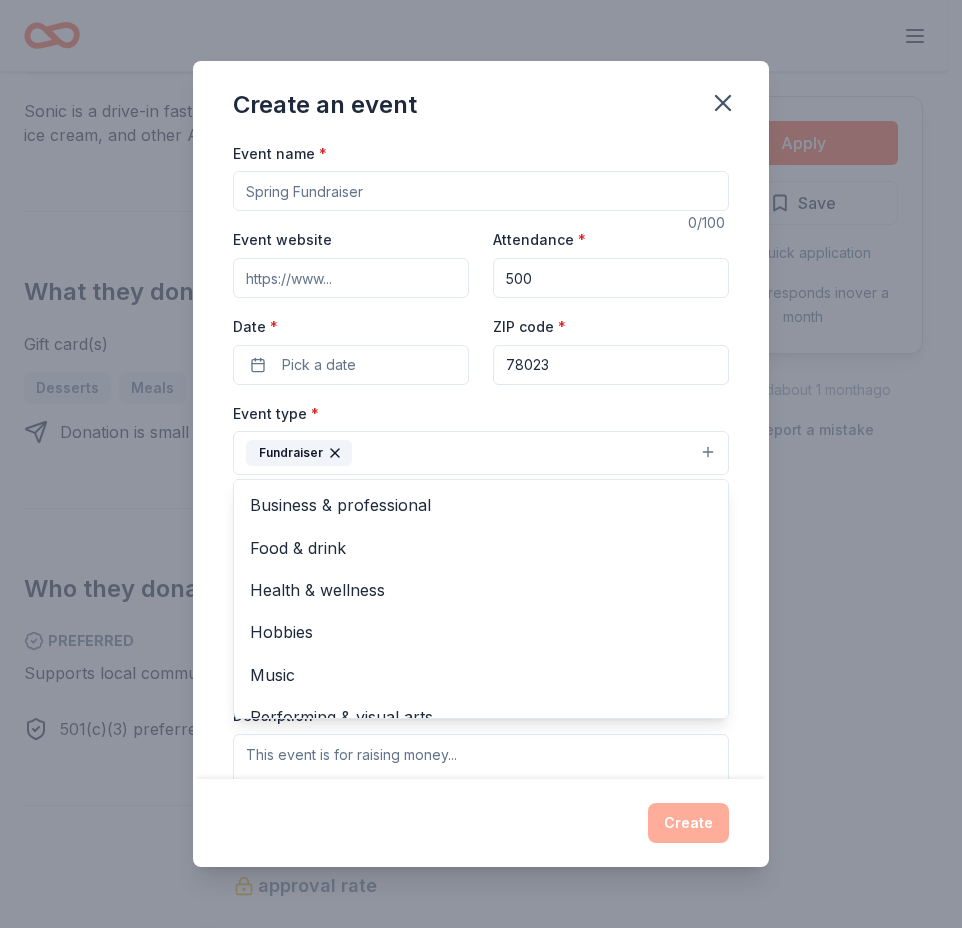 click on "Event name * 0 /100 Event website Attendance * 500 Date * Pick a date ZIP code * 78023 Event type * Fundraiser Business & professional Food & drink Health & wellness Hobbies Music Performing & visual arts Demographic Select We use this information to help brands find events with their target demographic to sponsor their products. Mailing address PO Box 908 Apt/unit Description What are you looking for? * Auction & raffle Meals Snacks Desserts Alcohol Beverages Send me reminders Email me reminders of donor application deadlines Recurring event" at bounding box center (481, 604) 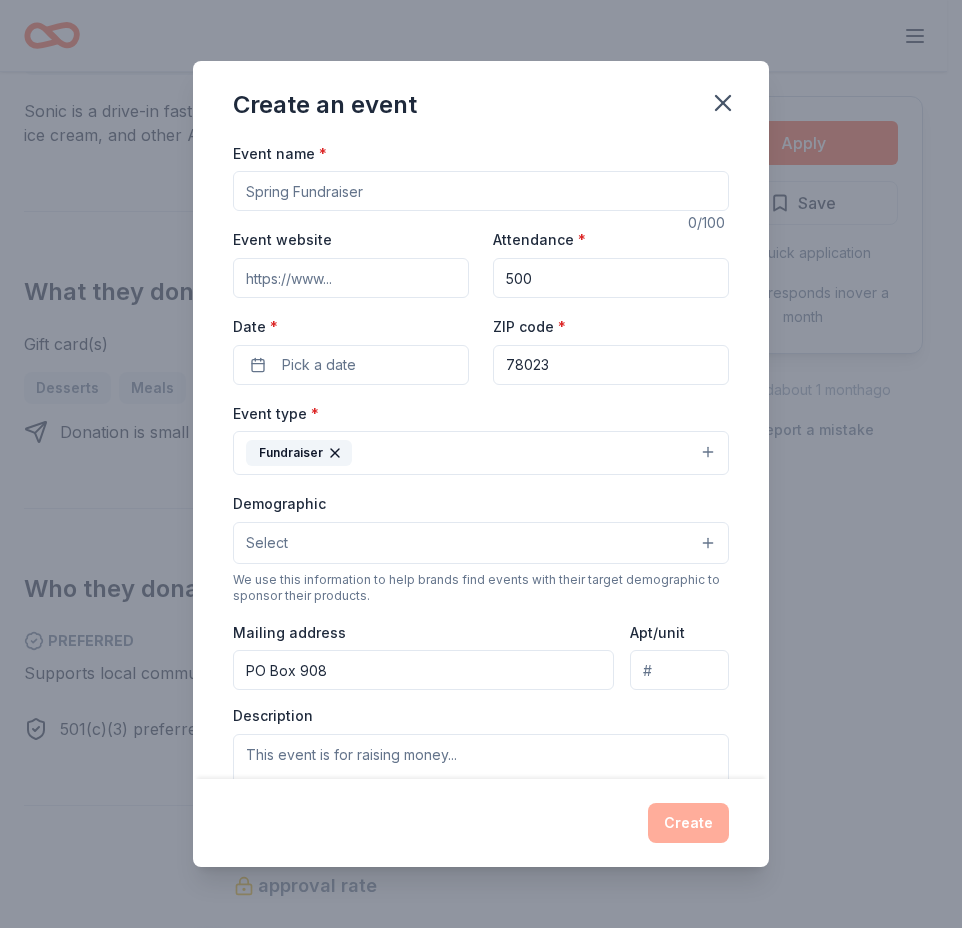click on "Pick a date" at bounding box center [319, 365] 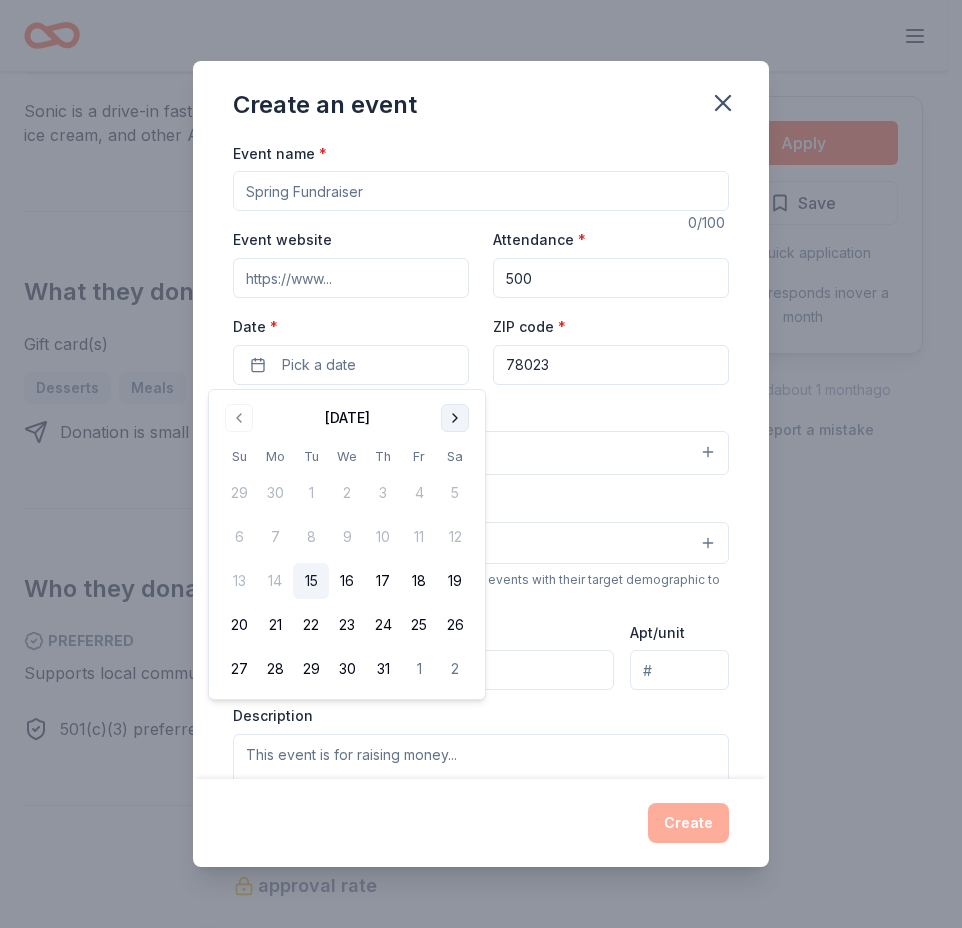click at bounding box center [455, 418] 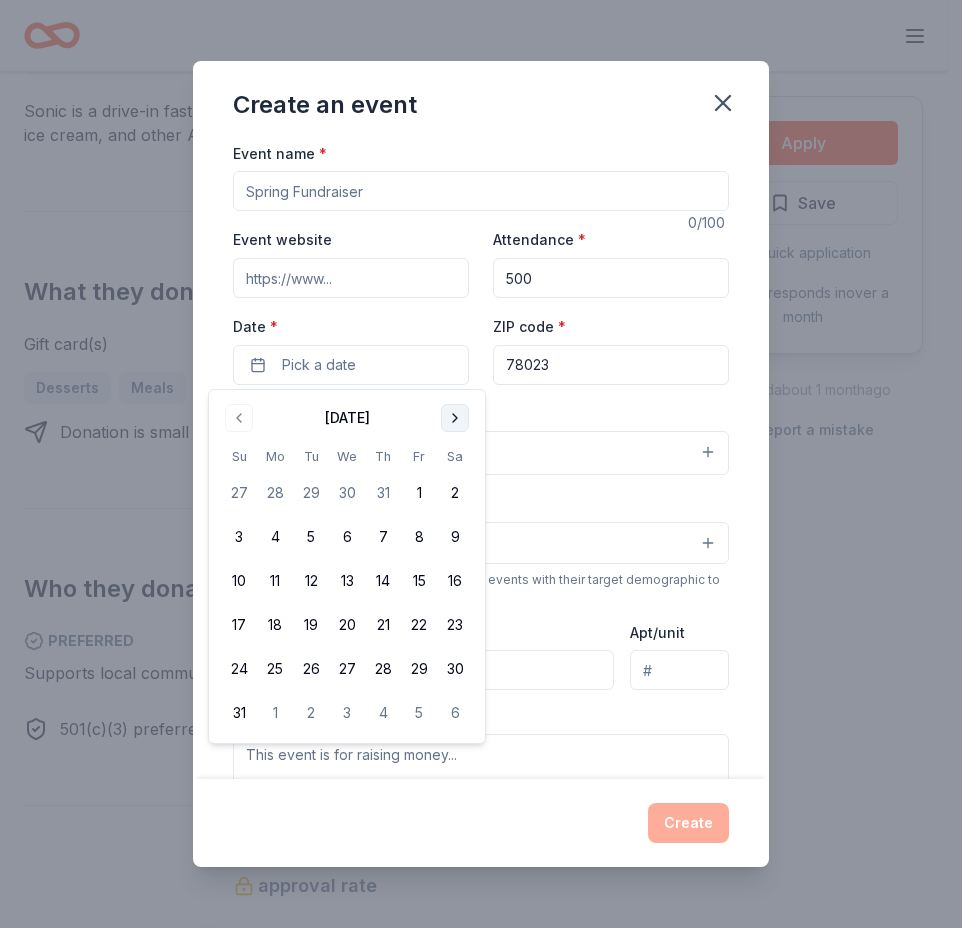 click at bounding box center (455, 418) 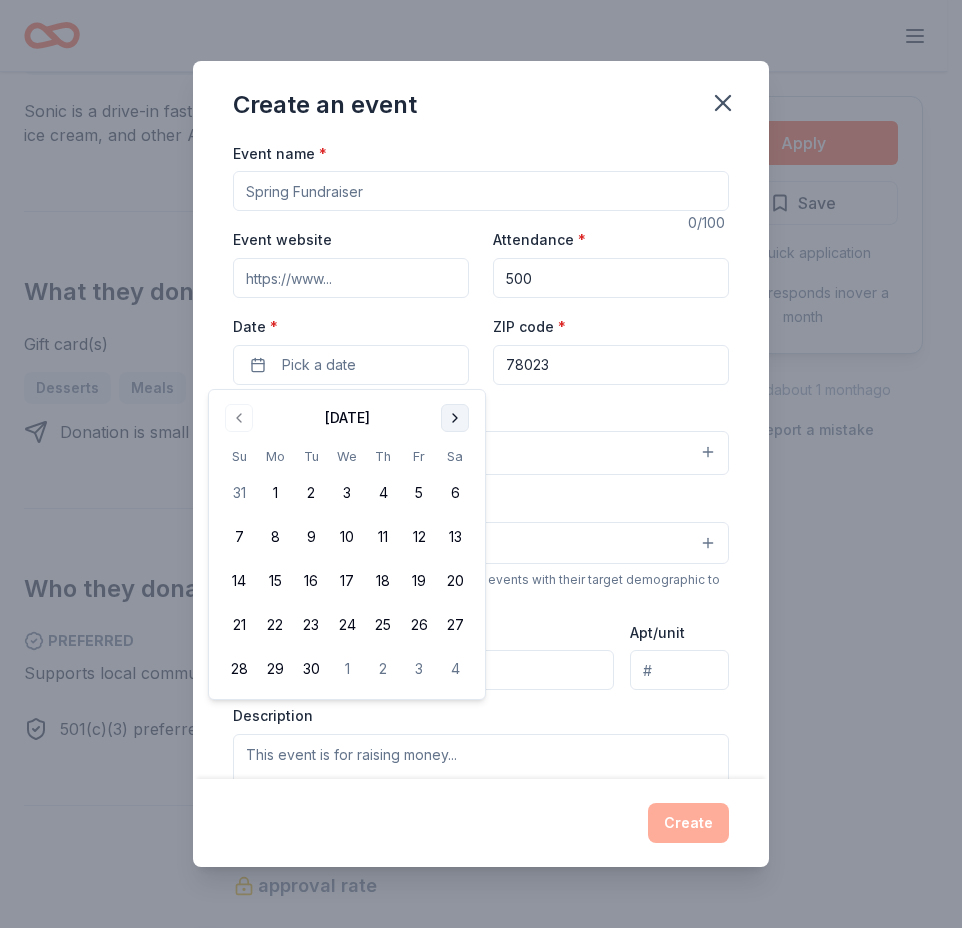 click at bounding box center [455, 418] 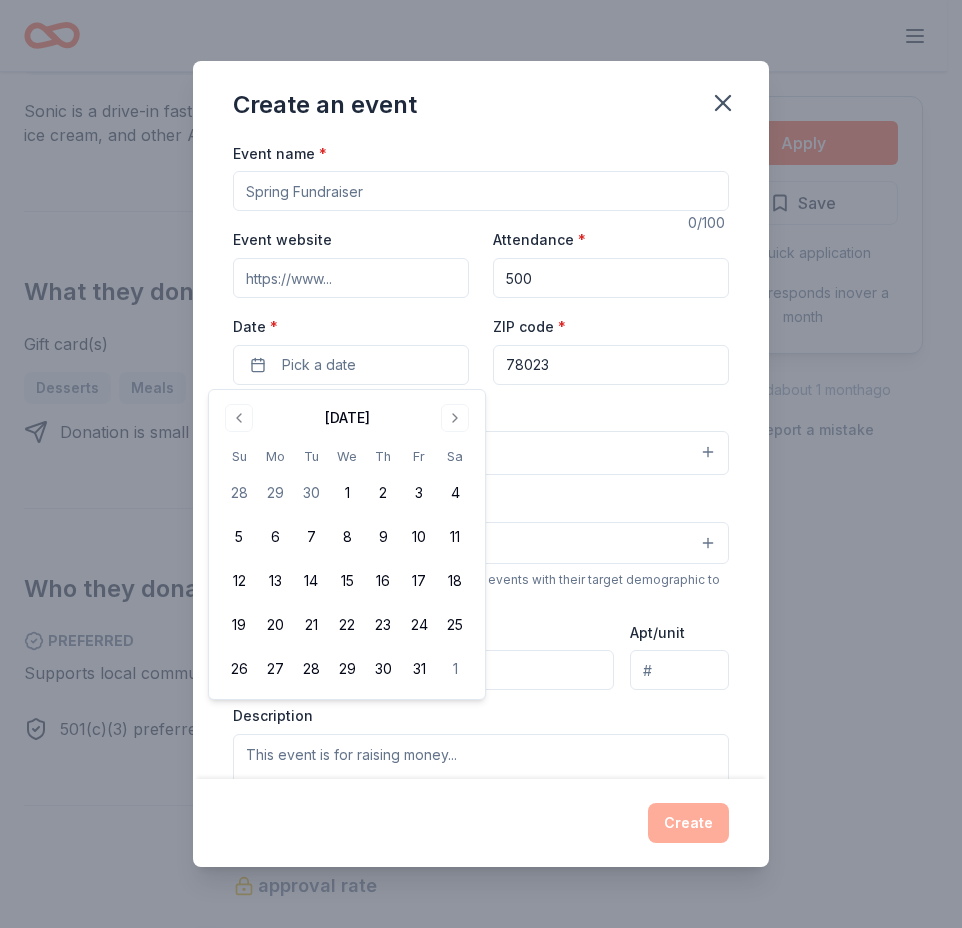 click on "Event name *" at bounding box center (481, 191) 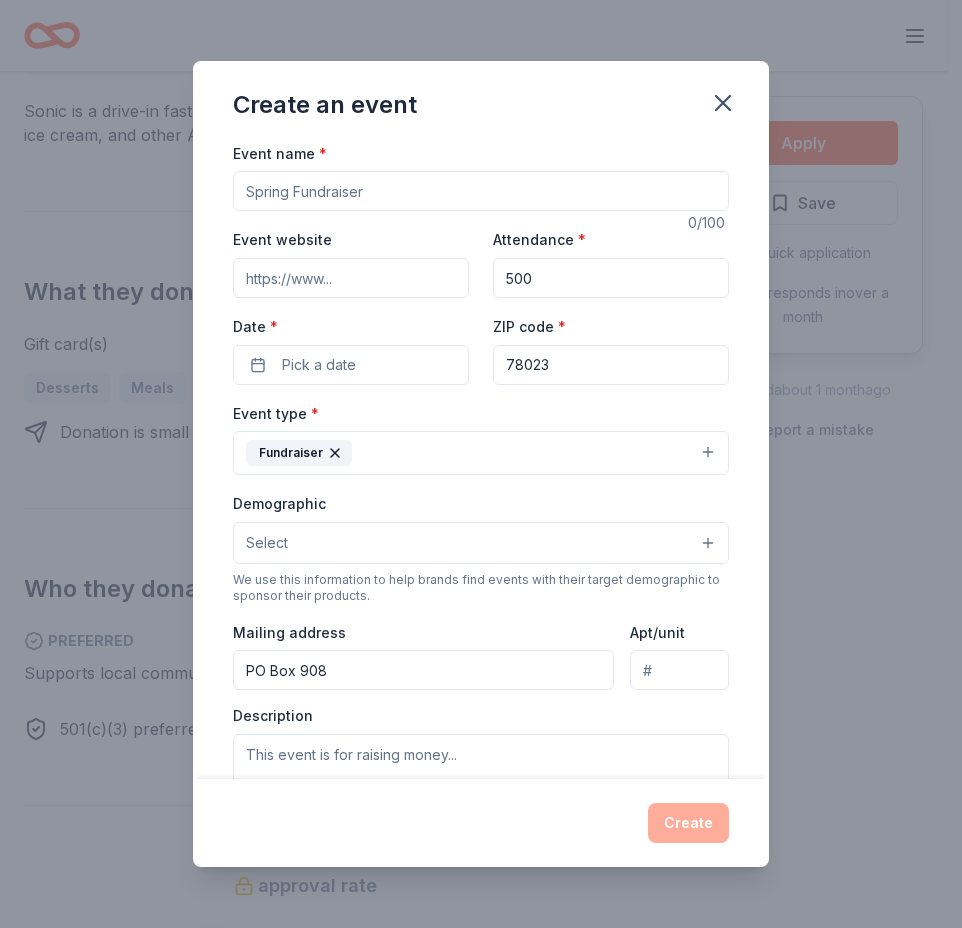 drag, startPoint x: 294, startPoint y: 191, endPoint x: 258, endPoint y: 192, distance: 36.013885 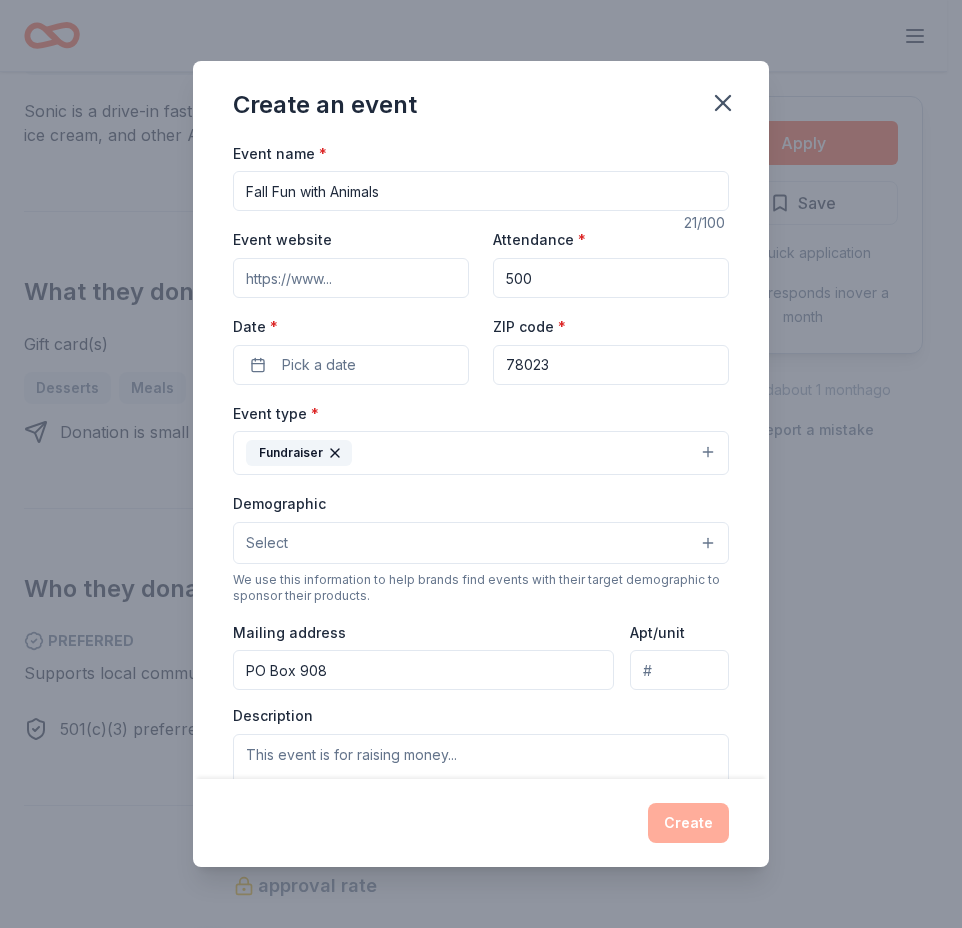 drag, startPoint x: 298, startPoint y: 193, endPoint x: 271, endPoint y: 193, distance: 27 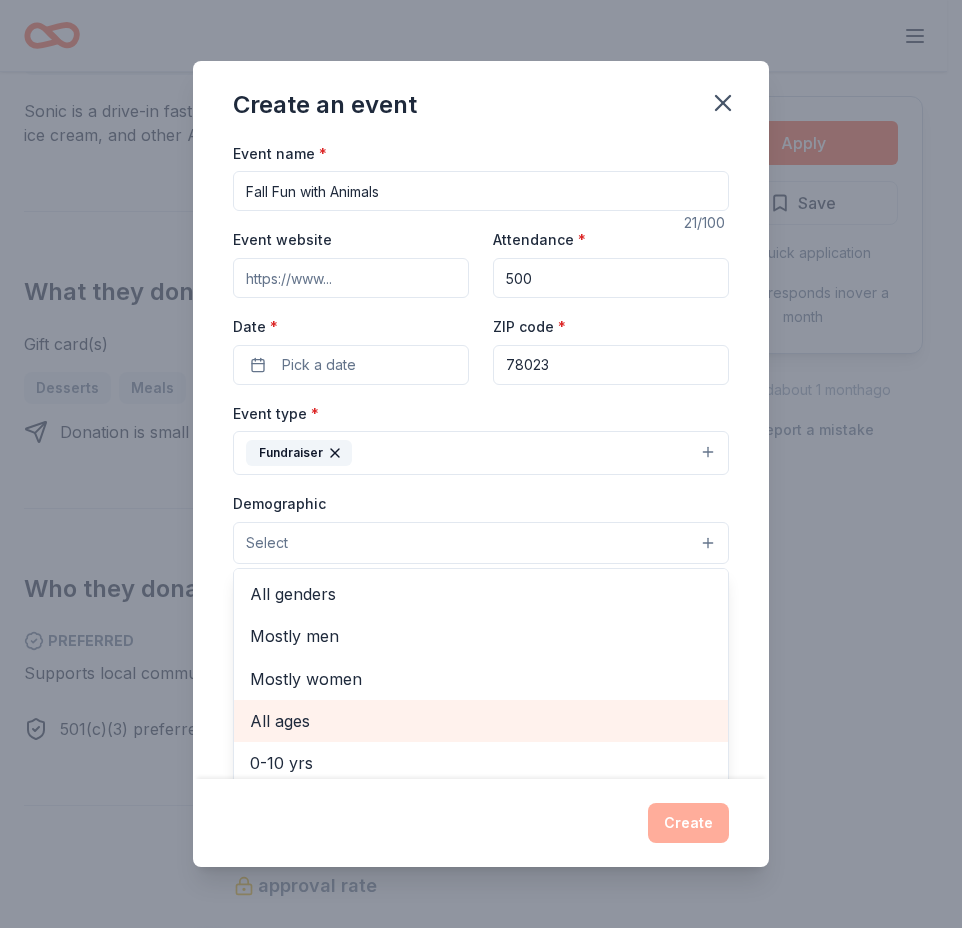 click on "All ages" at bounding box center [481, 721] 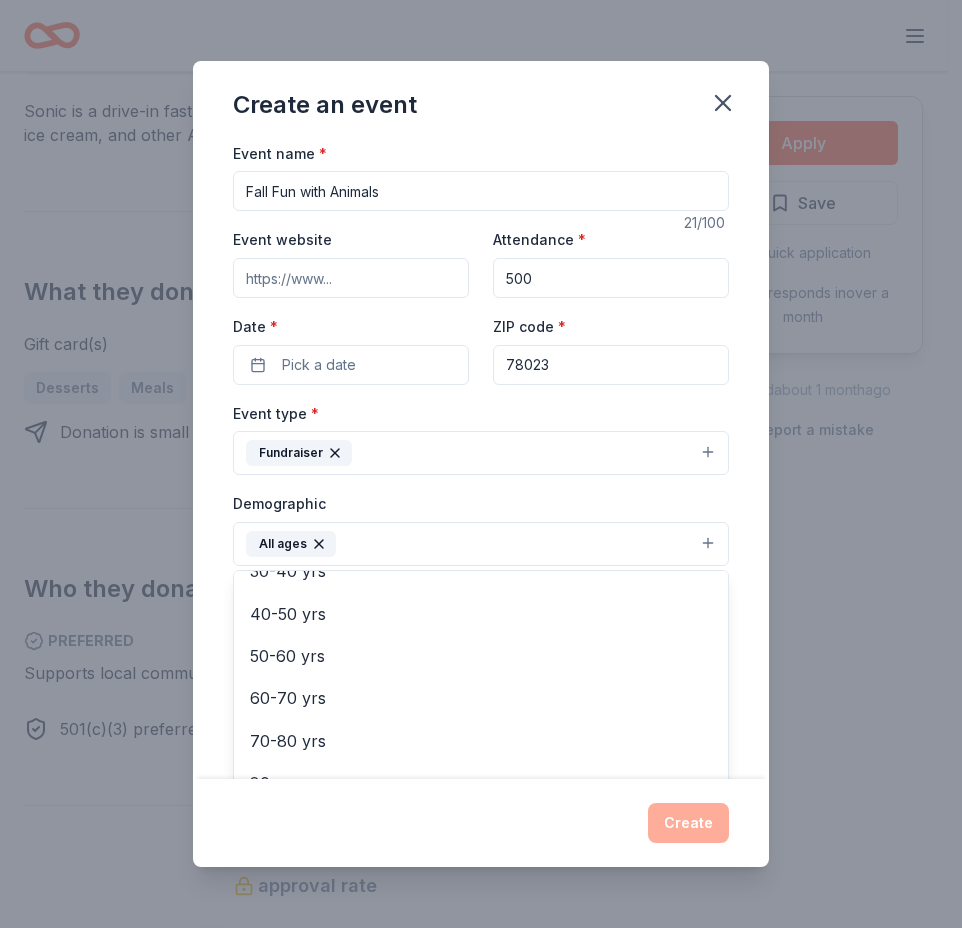 scroll, scrollTop: 0, scrollLeft: 0, axis: both 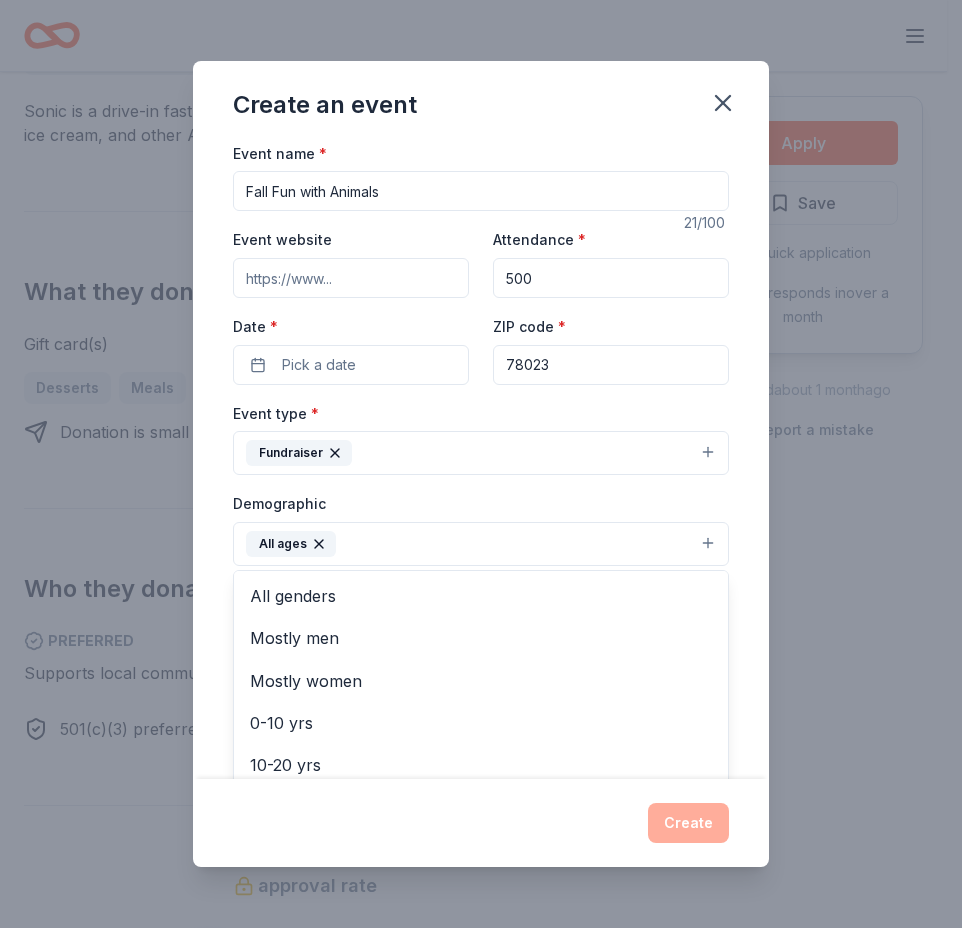 click on "Create an event Event name * Fall Fun with Animals 21 /100 Event website Attendance * 500 Date * Pick a date ZIP code * 78023 Event type * Fundraiser Demographic All ages All genders Mostly men Mostly women 0-10 yrs 10-20 yrs 20-30 yrs 30-40 yrs 40-50 yrs 50-60 yrs 60-70 yrs 70-80 yrs 80+ yrs We use this information to help brands find events with their target demographic to sponsor their products. Mailing address PO Box 908 Apt/unit Description What are you looking for? * Auction & raffle Meals Snacks Desserts Alcohol Beverages Send me reminders Email me reminders of donor application deadlines Recurring event Create" at bounding box center (481, 464) 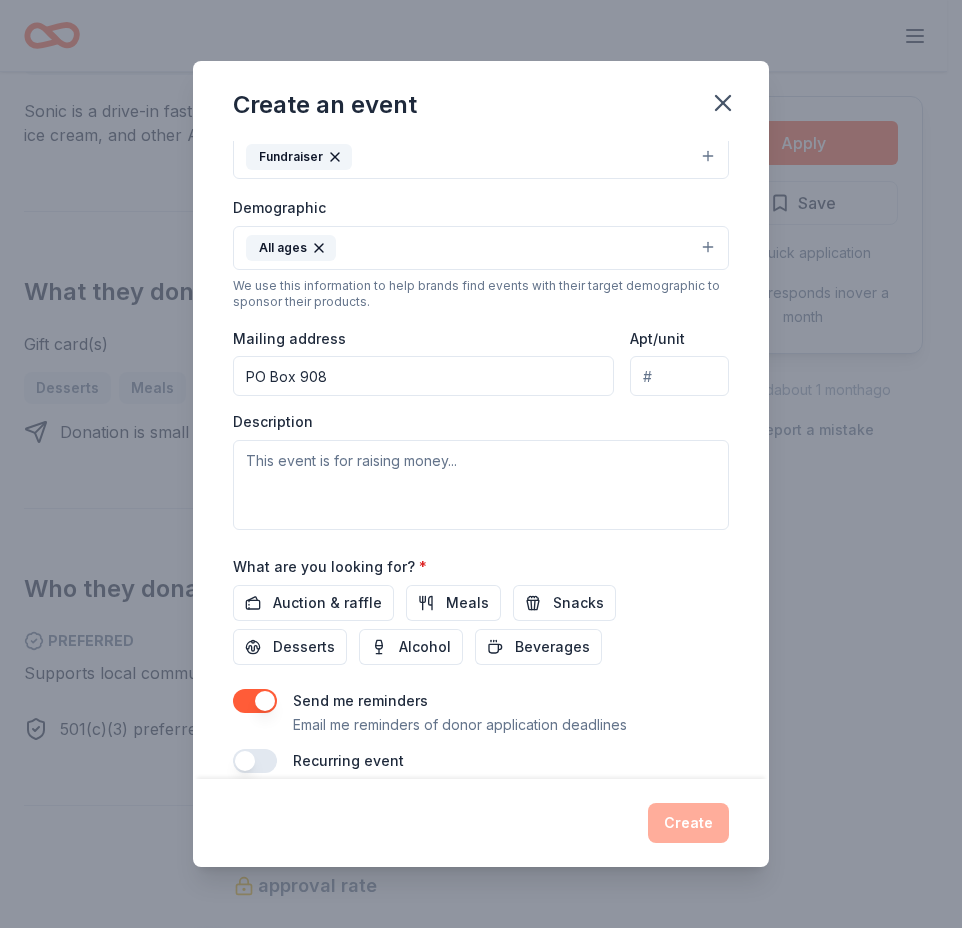 scroll, scrollTop: 300, scrollLeft: 0, axis: vertical 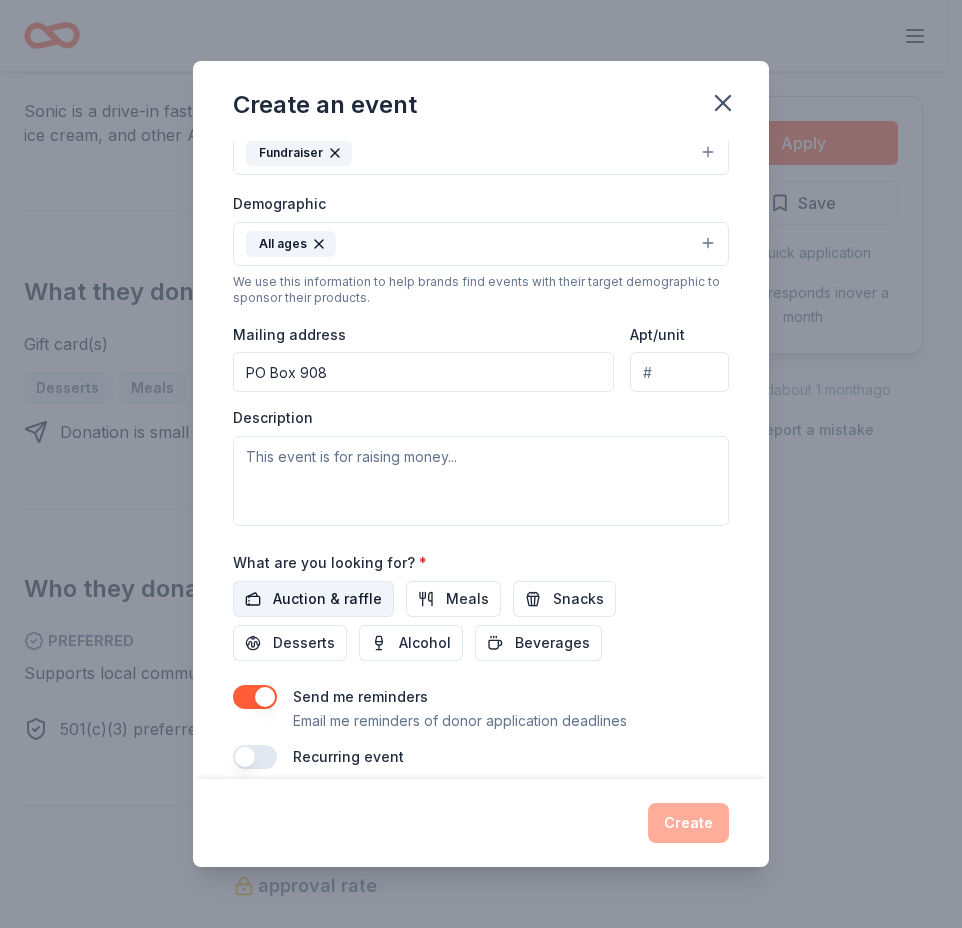click on "Auction & raffle" at bounding box center [327, 599] 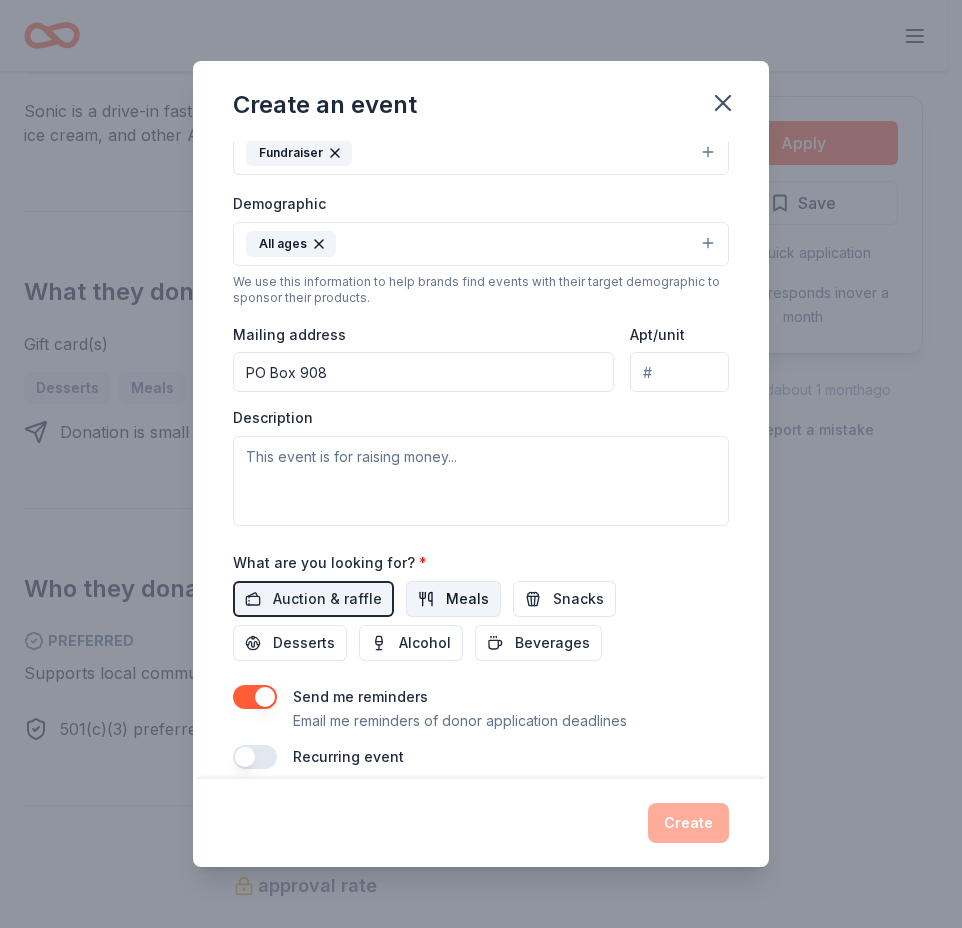 click on "Meals" at bounding box center (467, 599) 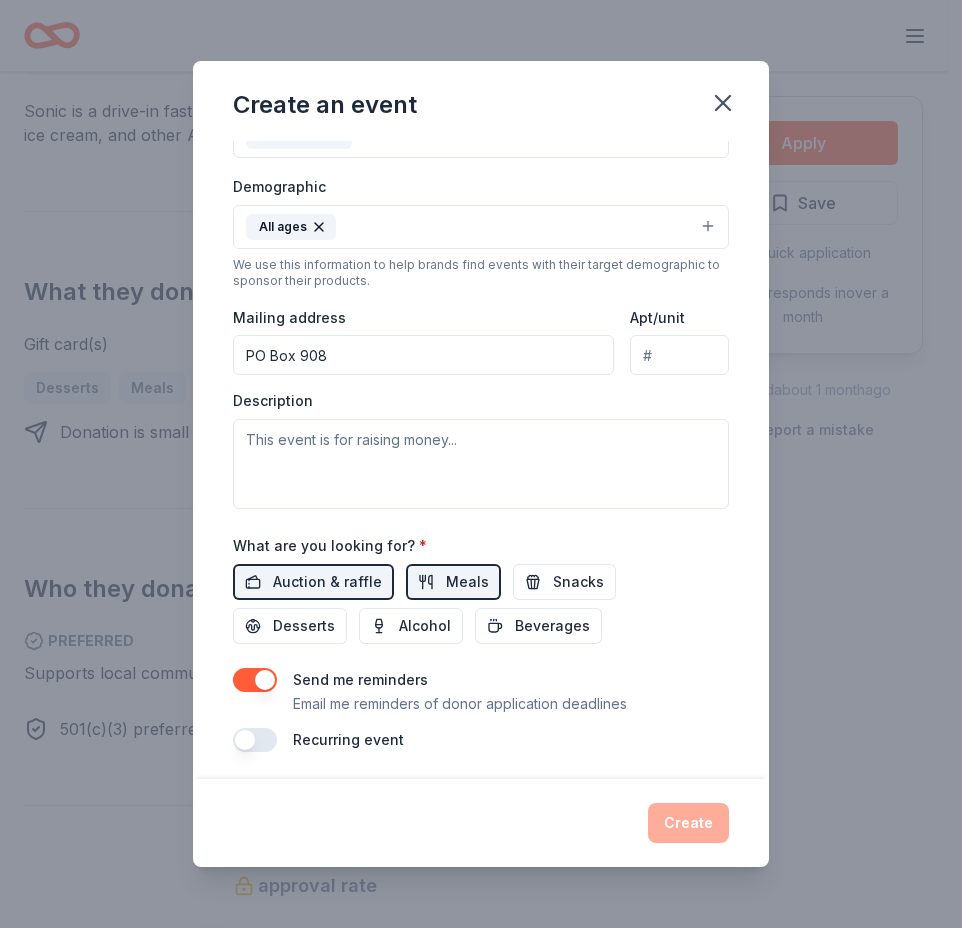 scroll, scrollTop: 322, scrollLeft: 0, axis: vertical 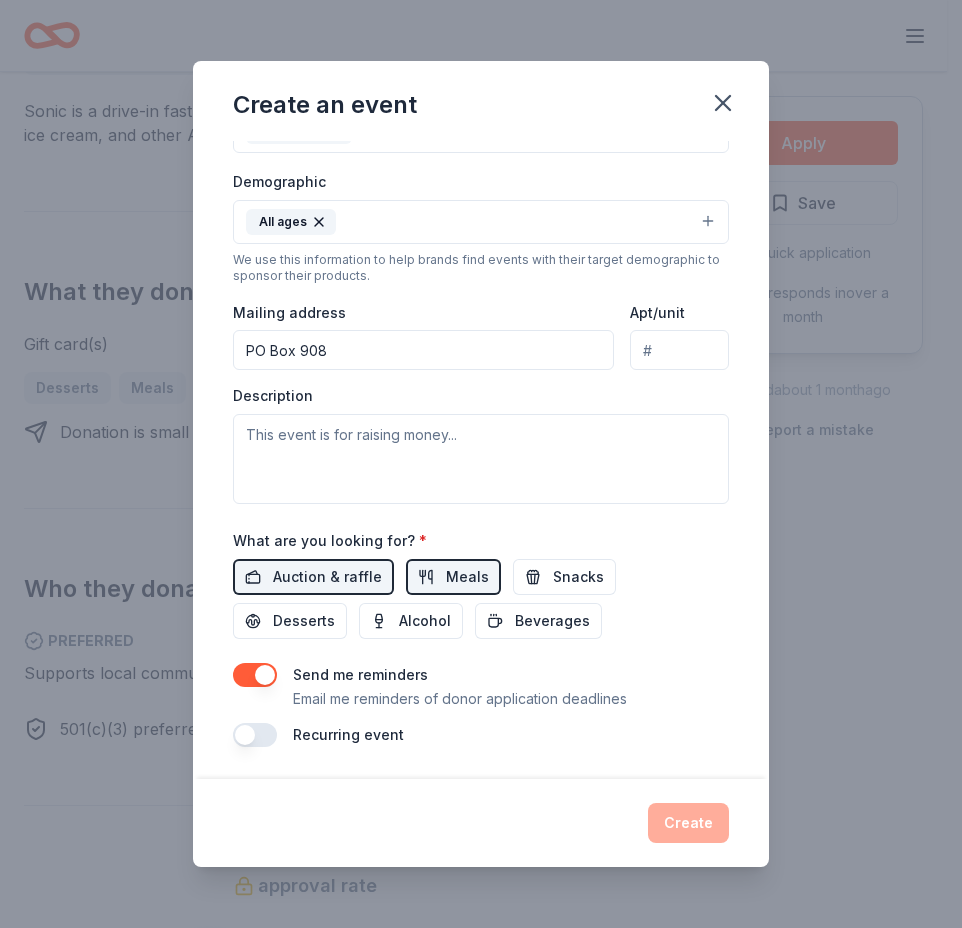 drag, startPoint x: 263, startPoint y: 675, endPoint x: 239, endPoint y: 674, distance: 24.020824 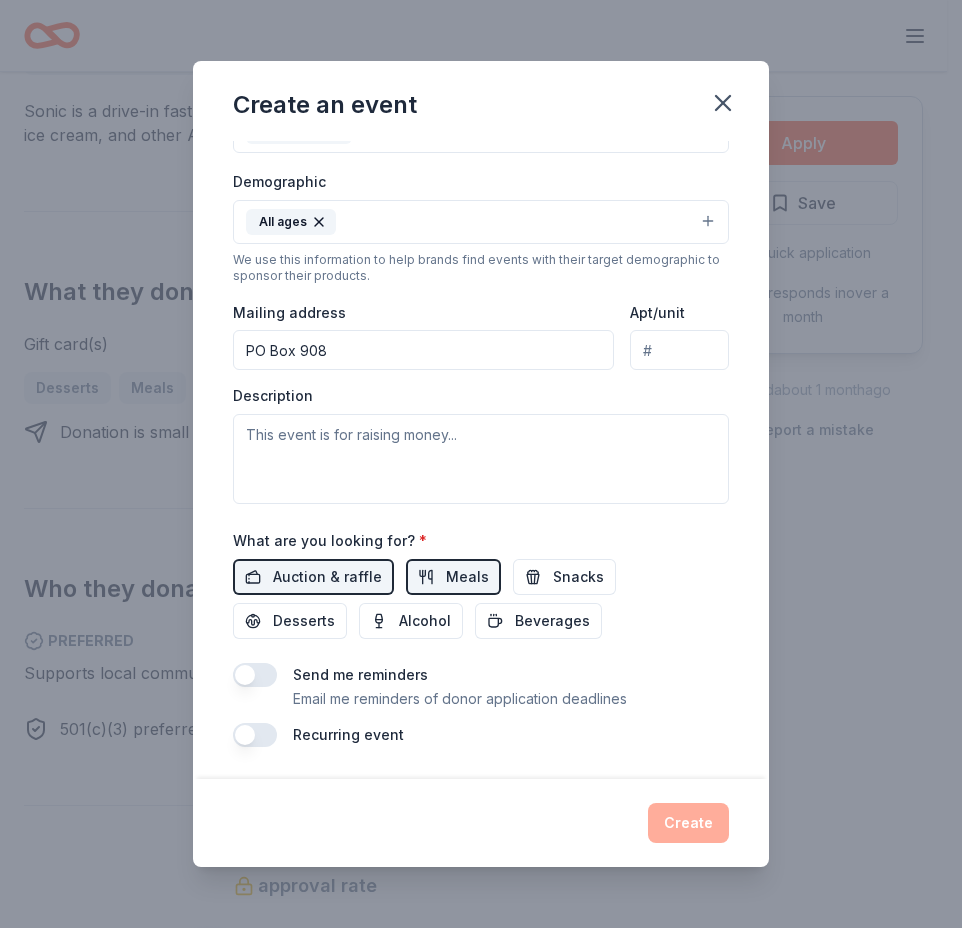 click on "Event name * Fall Fun with Animals 21 /100 Event website Attendance * 500 Date * Pick a date ZIP code * 78023 Event type * Fundraiser Demographic All ages We use this information to help brands find events with their target demographic to sponsor their products. Mailing address PO Box 908 Apt/unit Description What are you looking for? * Auction & raffle Meals Snacks Desserts Alcohol Beverages Send me reminders Email me reminders of donor application deadlines Recurring event" at bounding box center [481, 460] 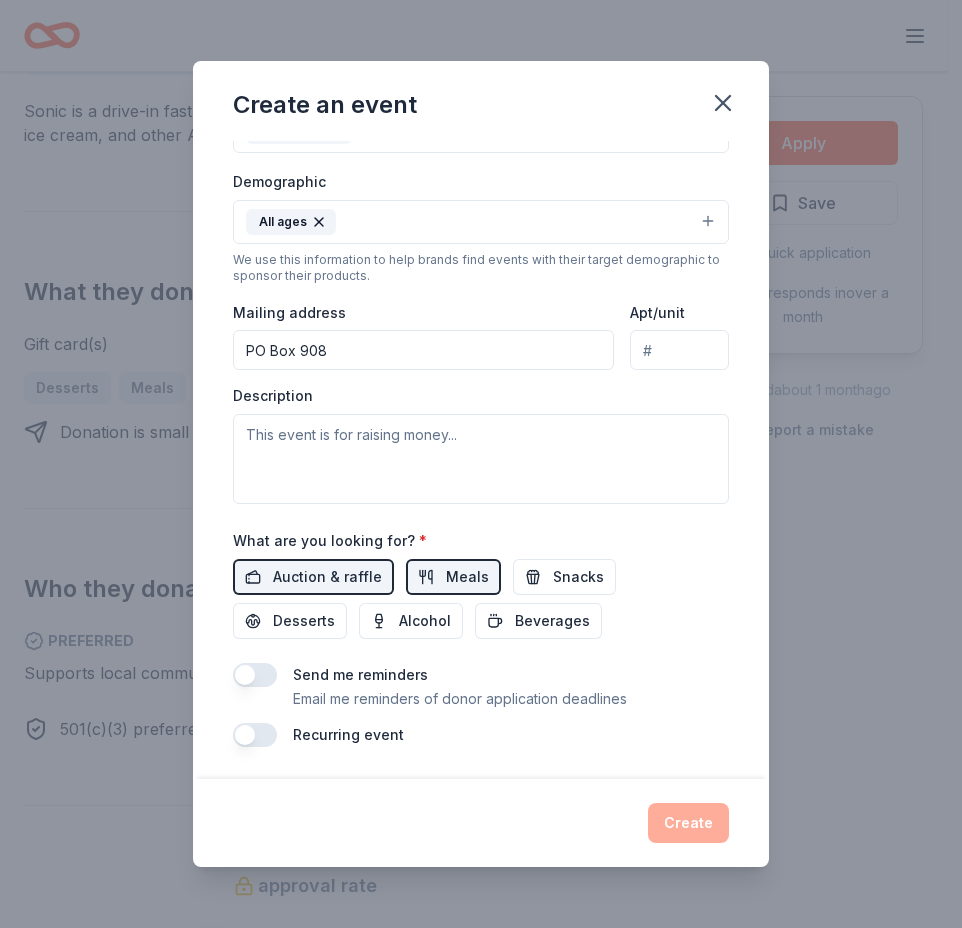 scroll, scrollTop: 222, scrollLeft: 0, axis: vertical 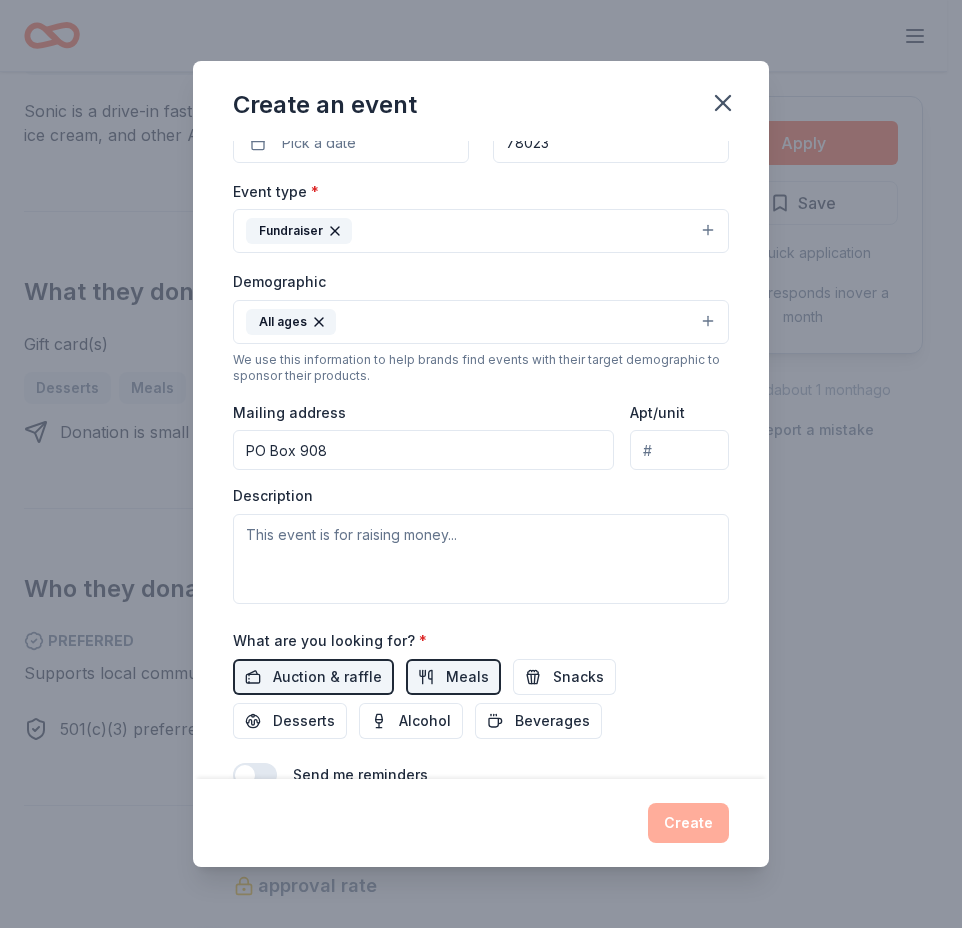 click on "PO Box 908" at bounding box center (423, 450) 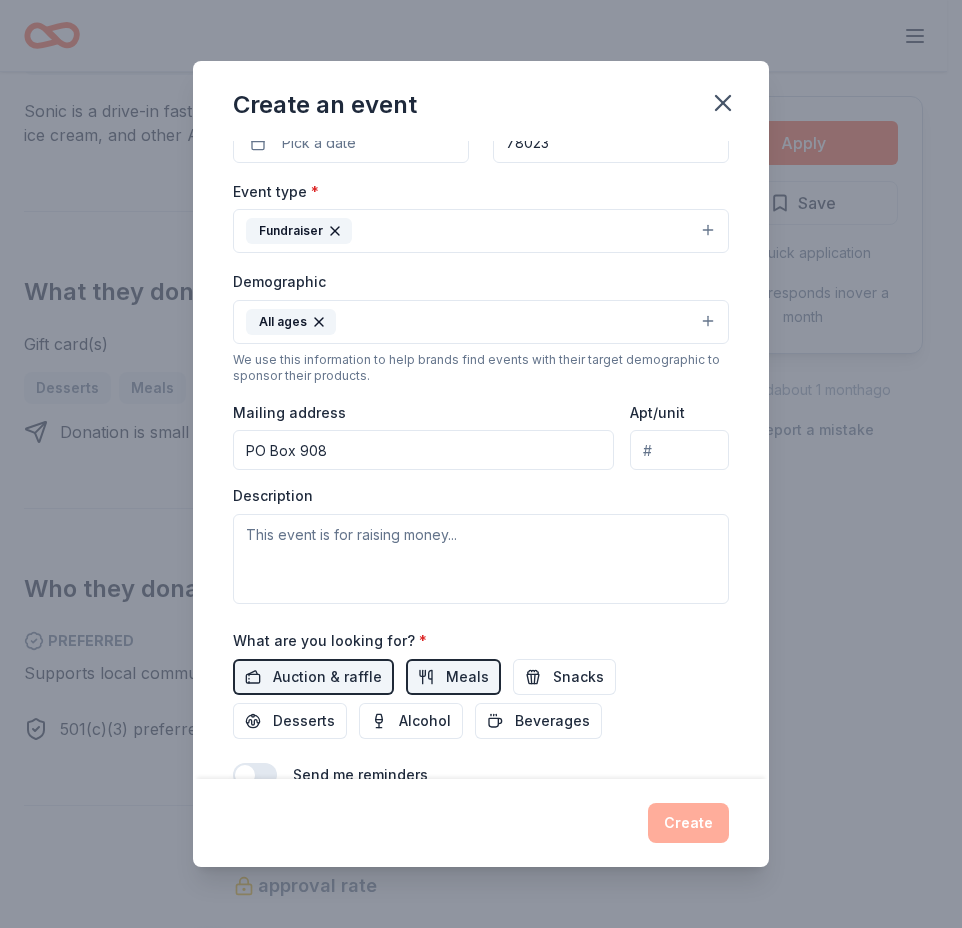 click on "PO Box 908" at bounding box center (423, 450) 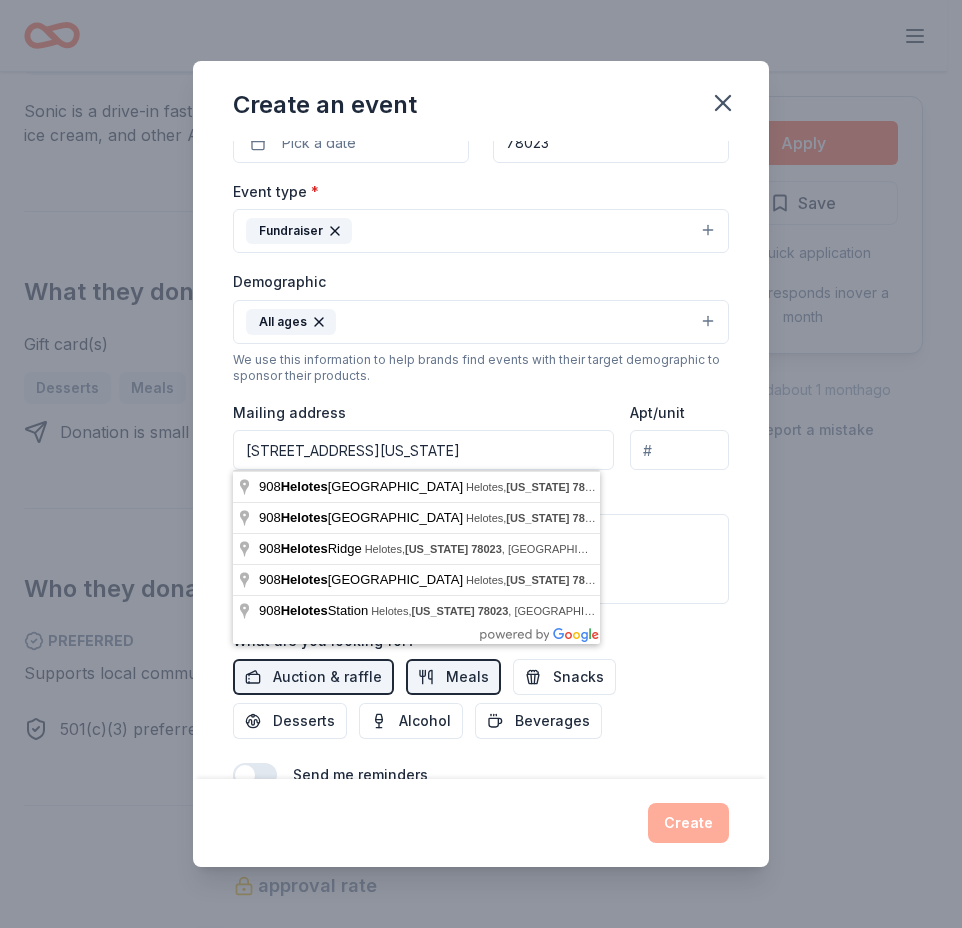 type on "PO Box 908 Helotes Texas 78023" 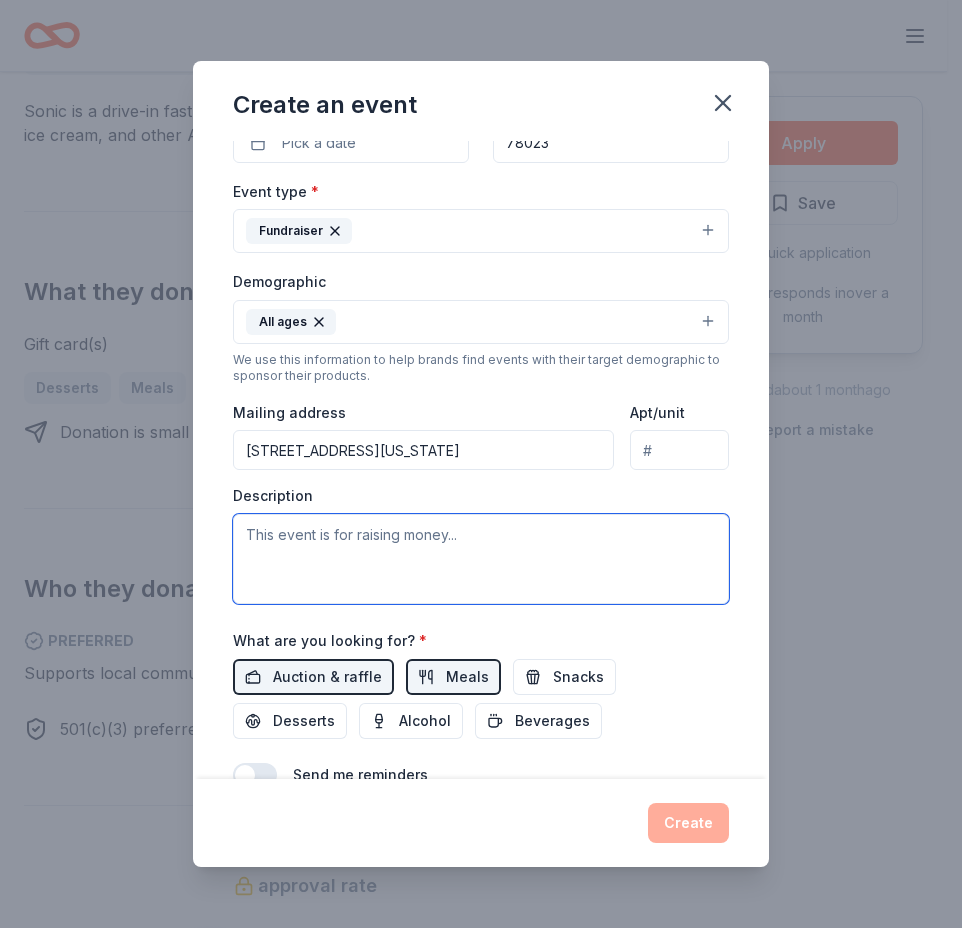 click at bounding box center (481, 559) 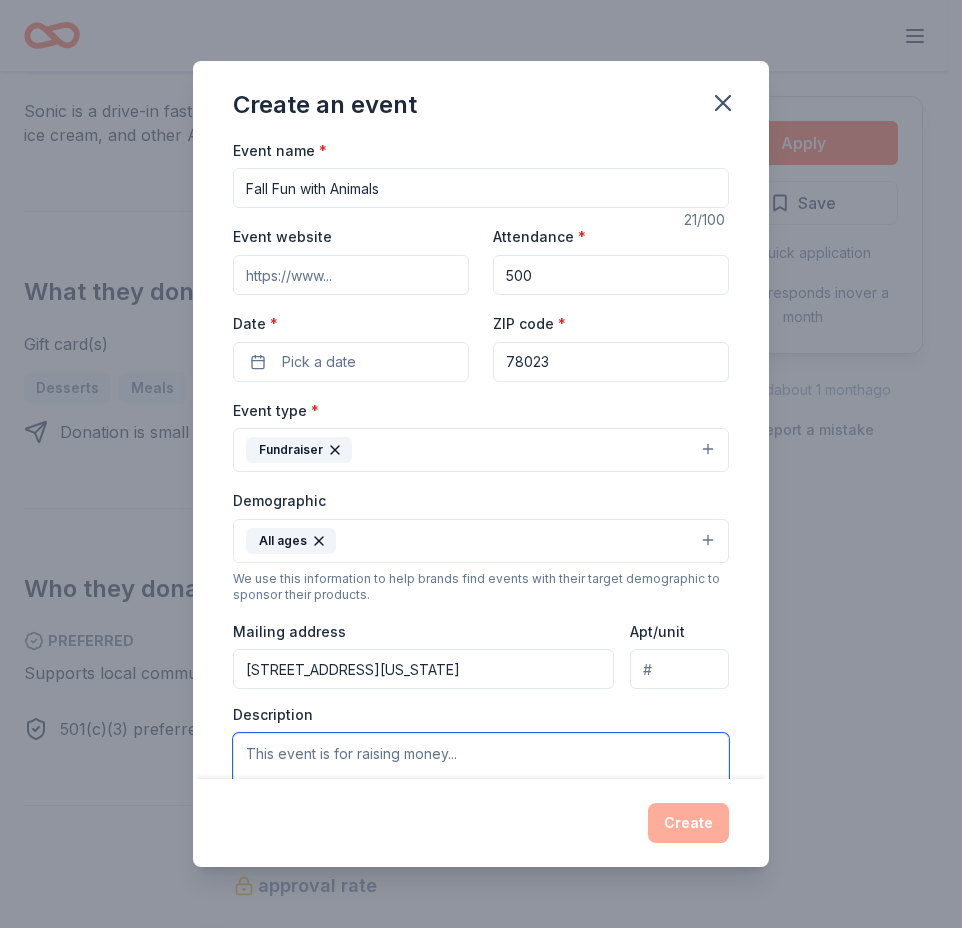 scroll, scrollTop: 0, scrollLeft: 0, axis: both 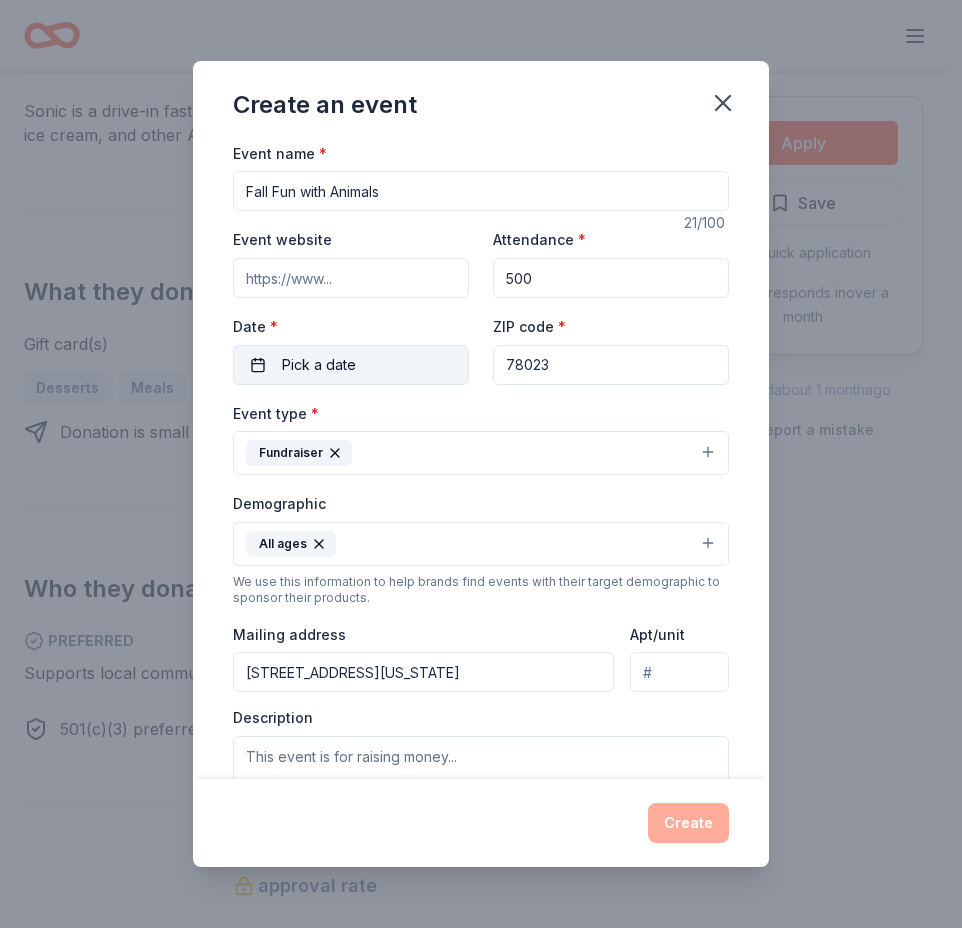click on "Pick a date" at bounding box center [319, 365] 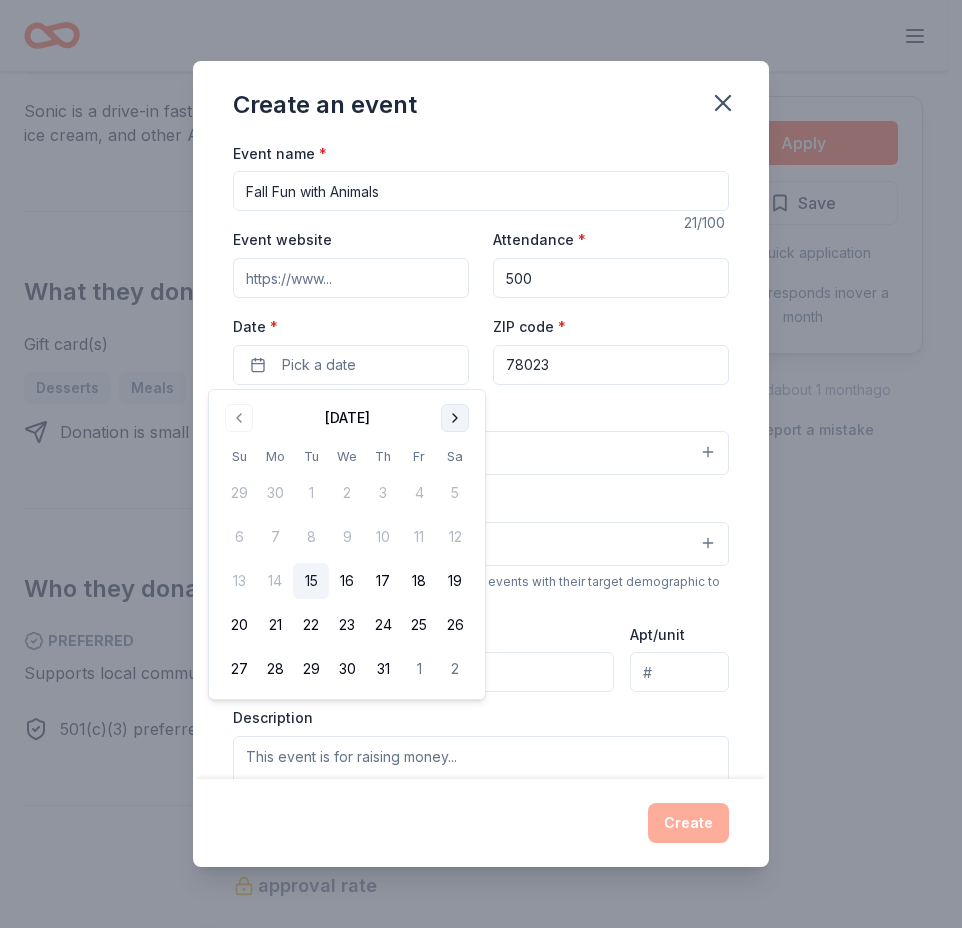 click at bounding box center [455, 418] 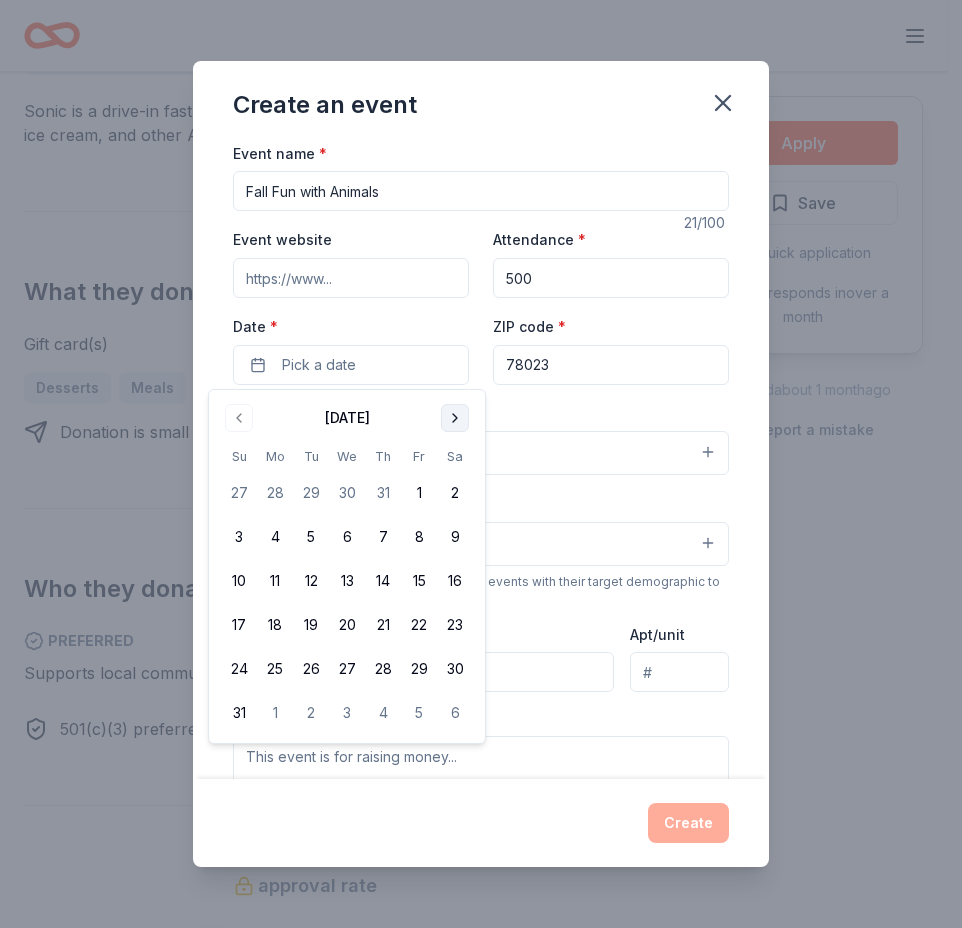 click at bounding box center [455, 418] 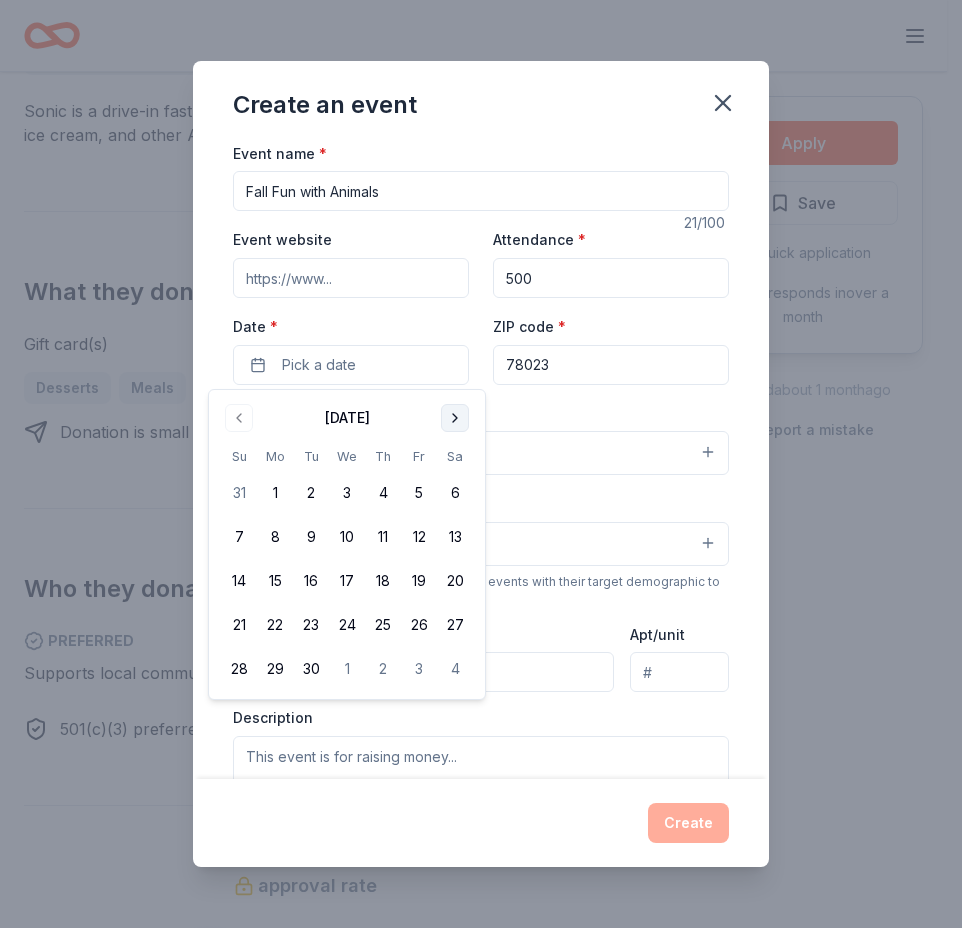 click at bounding box center (455, 418) 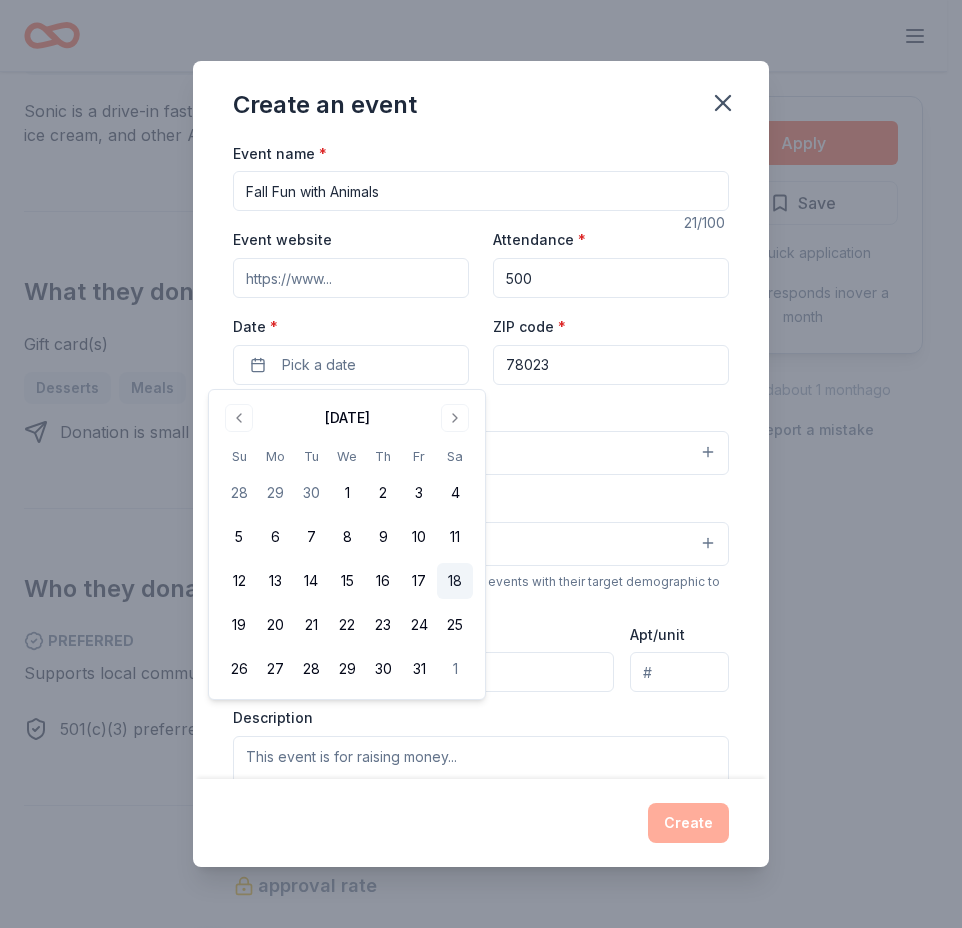 click on "18" at bounding box center (455, 581) 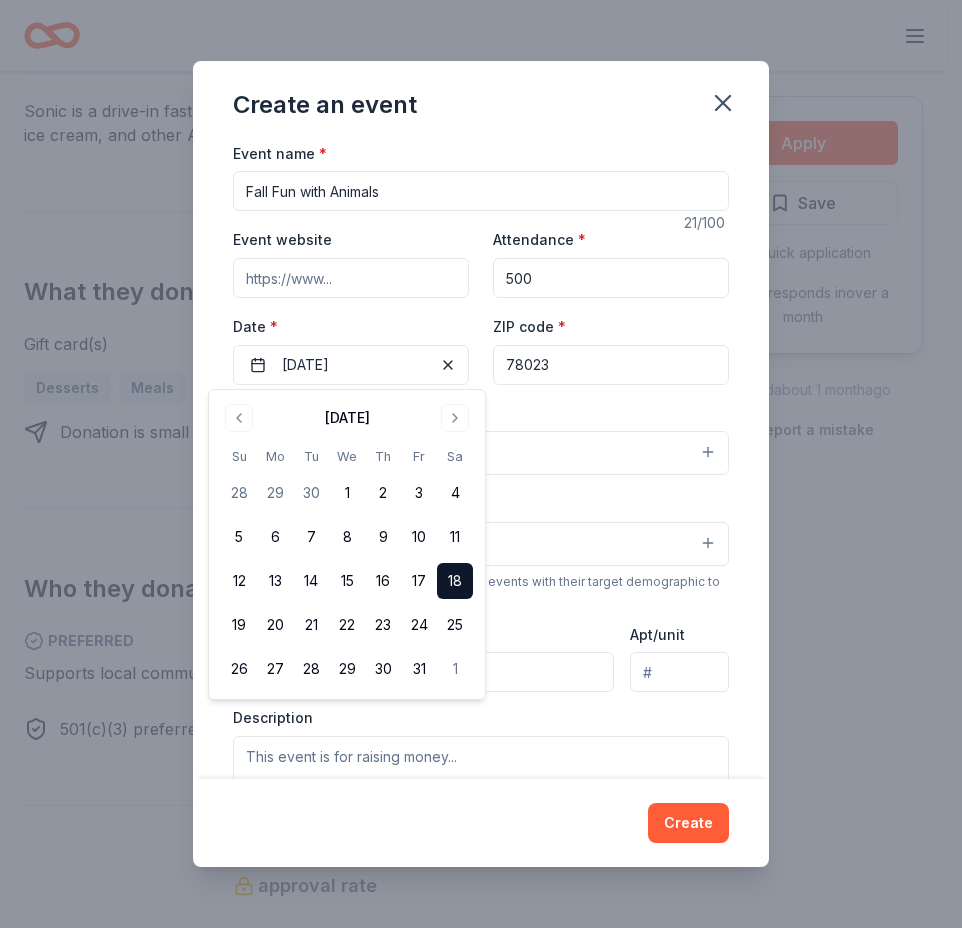 click on "Event website" at bounding box center (351, 278) 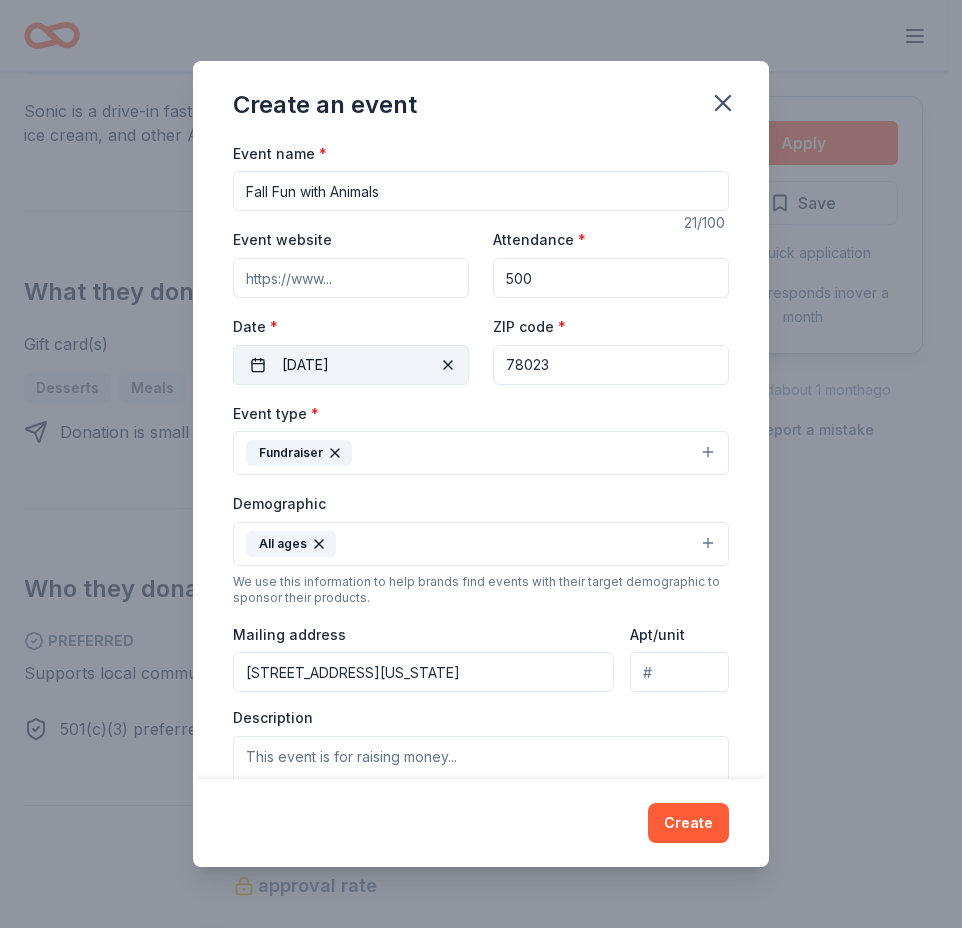 click on "10/18/2025" at bounding box center [351, 365] 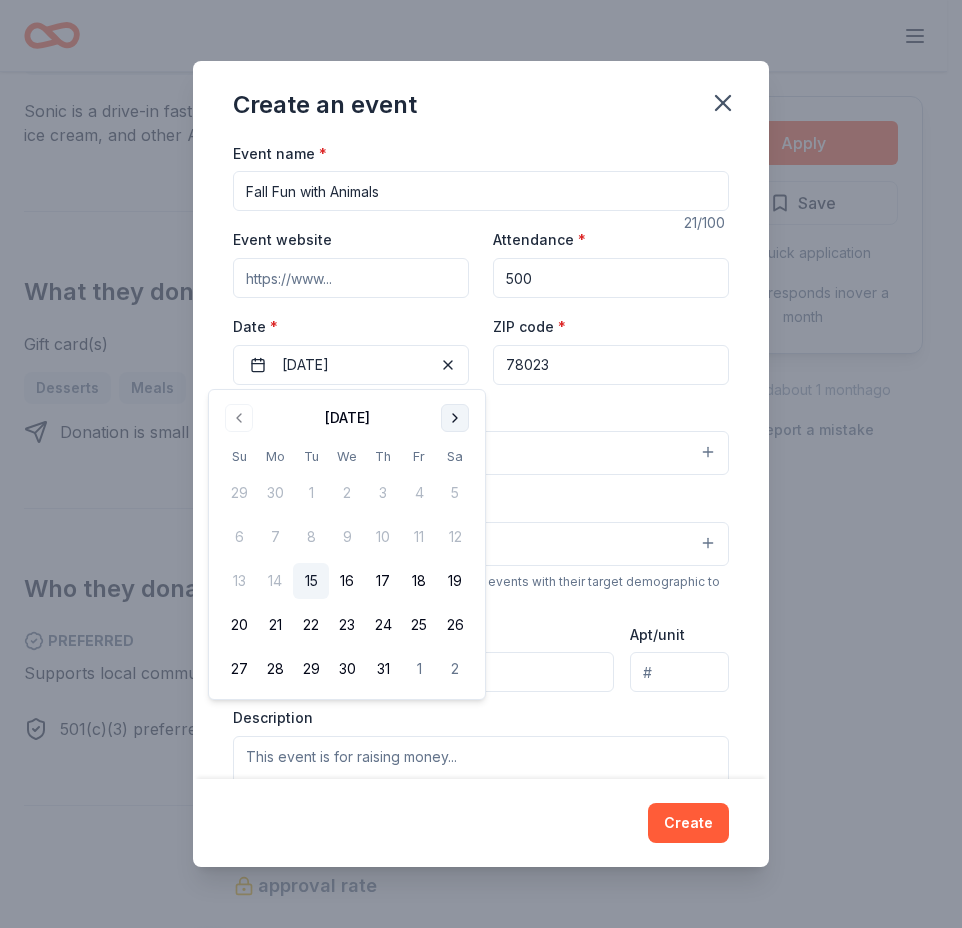 click at bounding box center [455, 418] 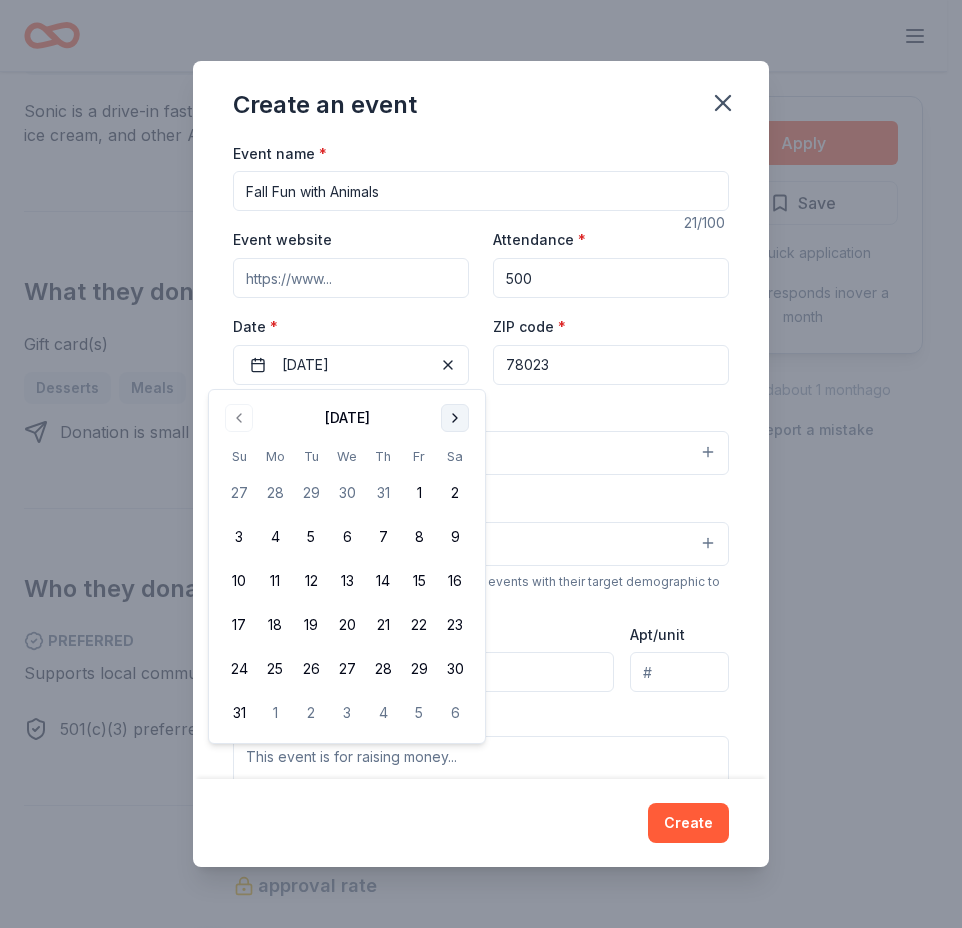 click at bounding box center (455, 418) 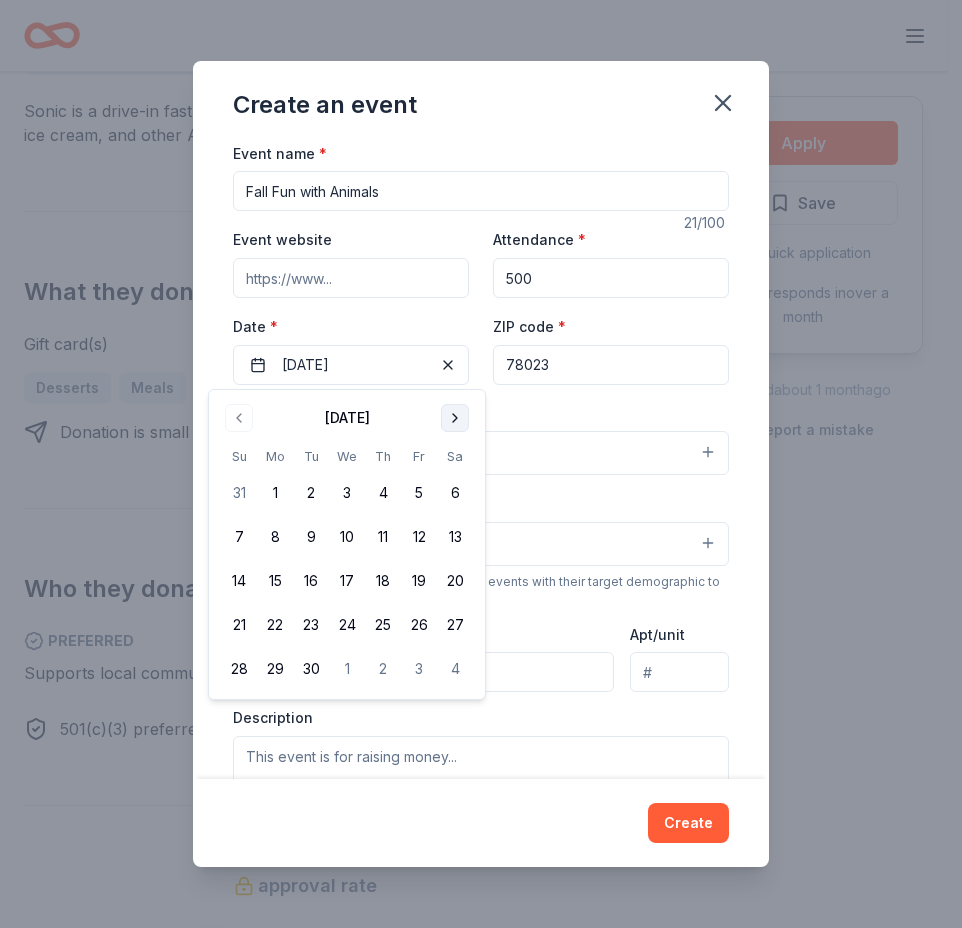 click at bounding box center (455, 418) 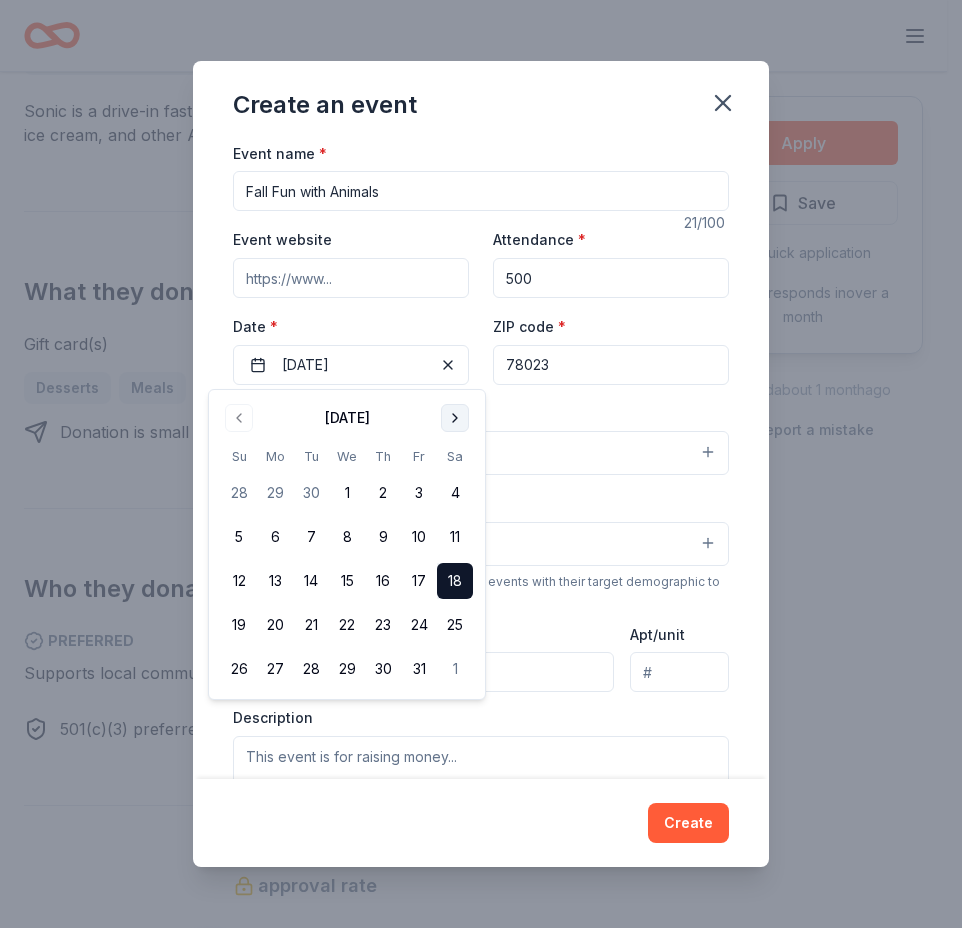 click at bounding box center (455, 418) 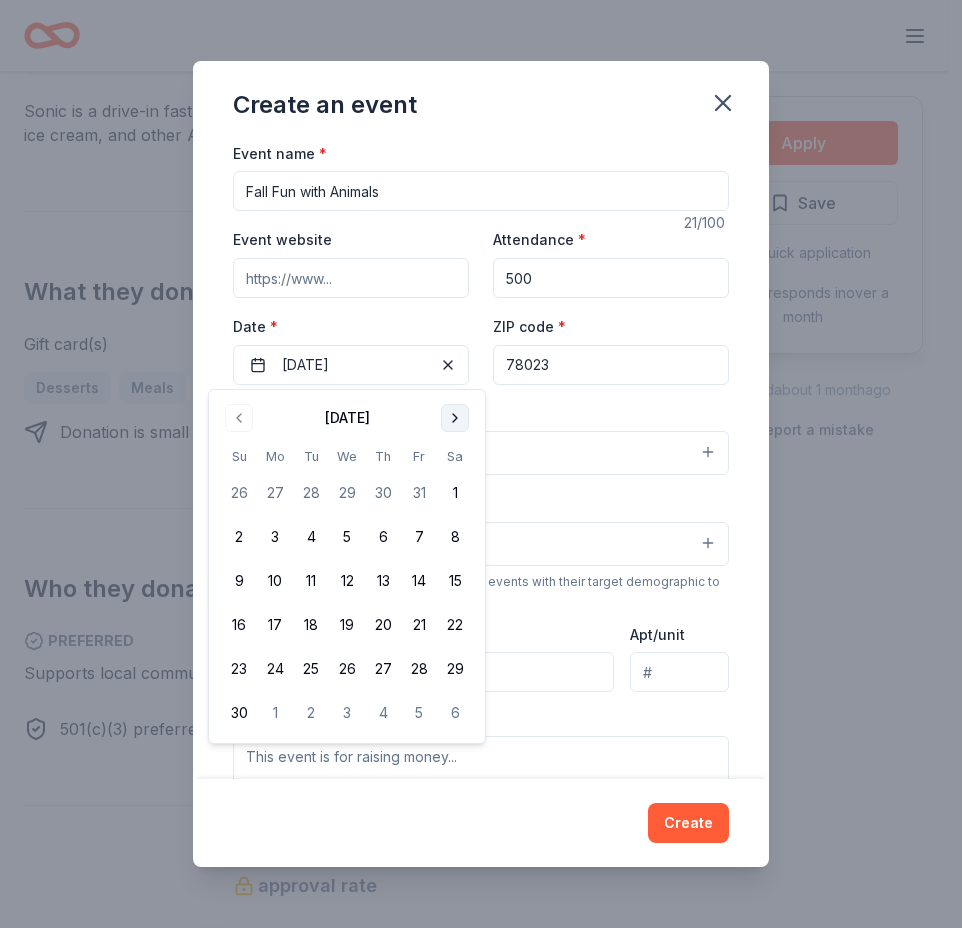 click at bounding box center (455, 418) 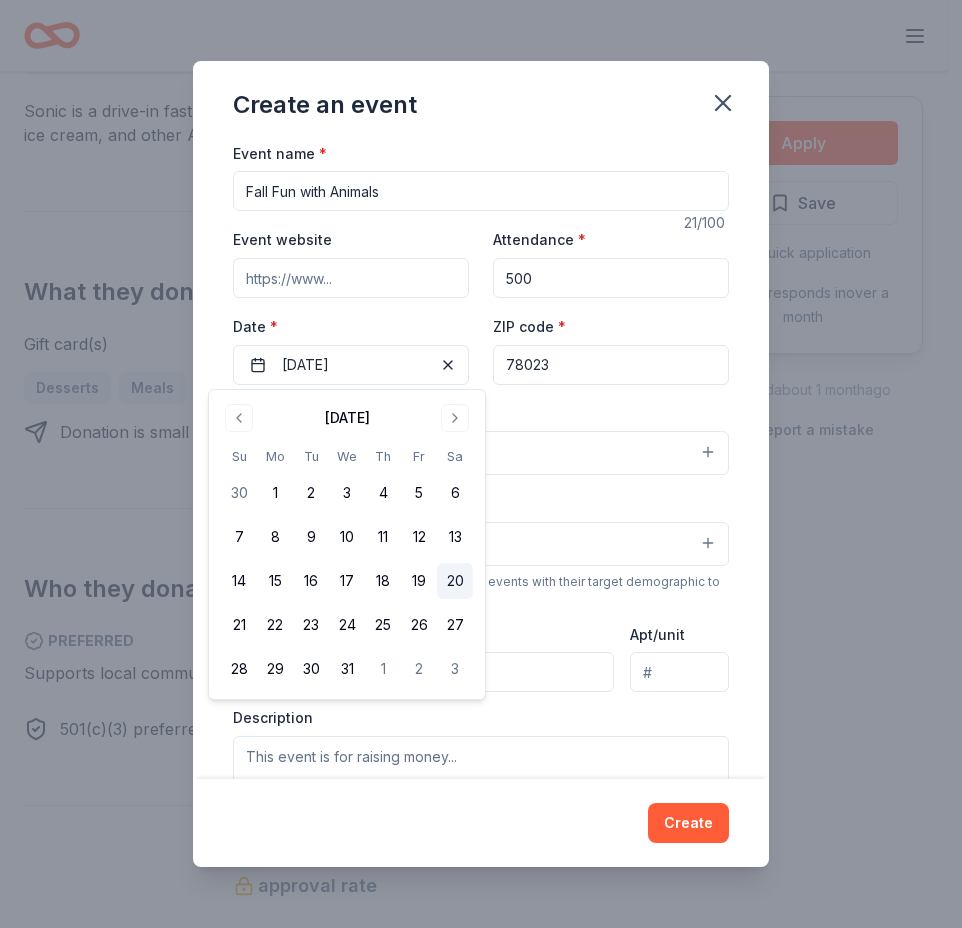 click on "20" at bounding box center [455, 581] 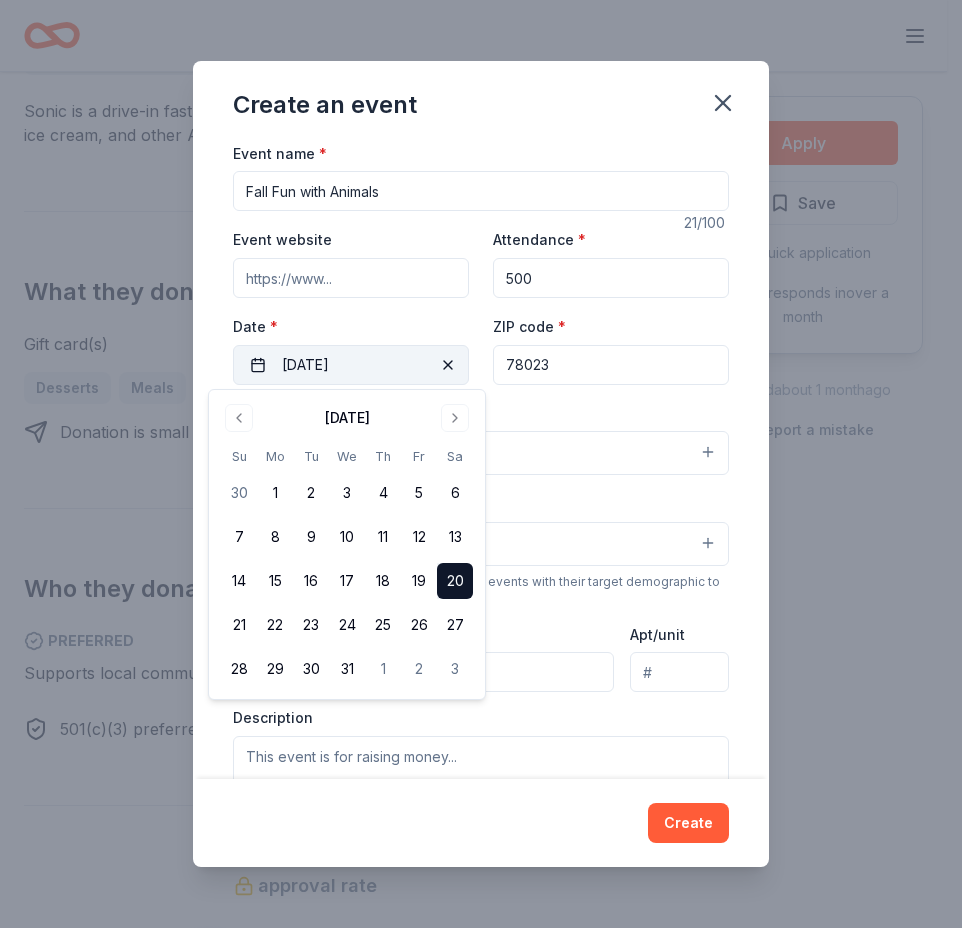 click on "12/20/2025" at bounding box center (351, 365) 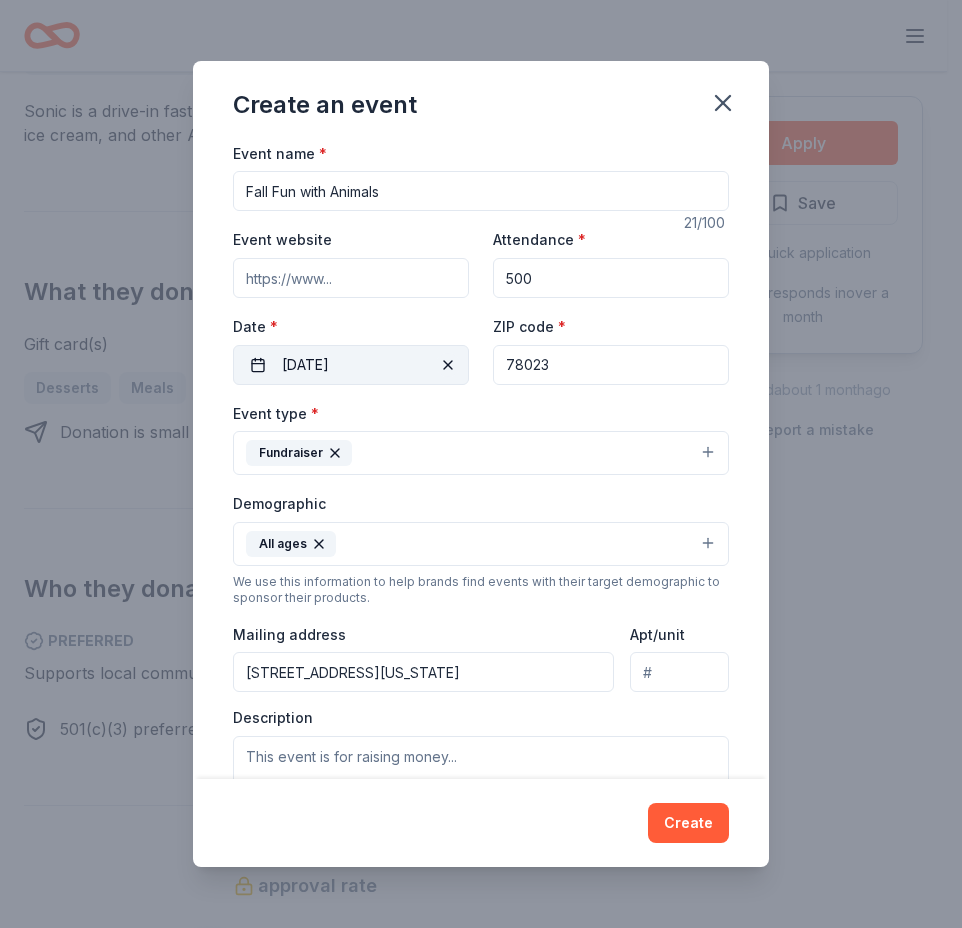 click at bounding box center [448, 365] 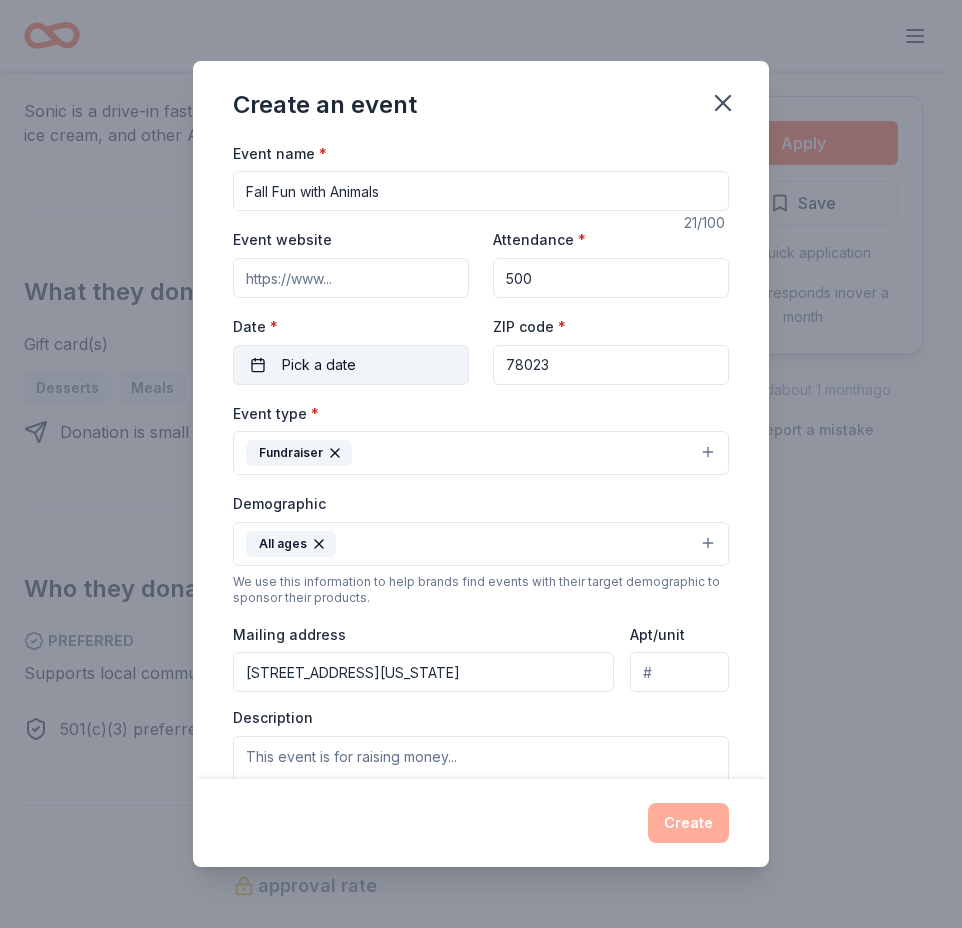 click on "Pick a date" at bounding box center [351, 365] 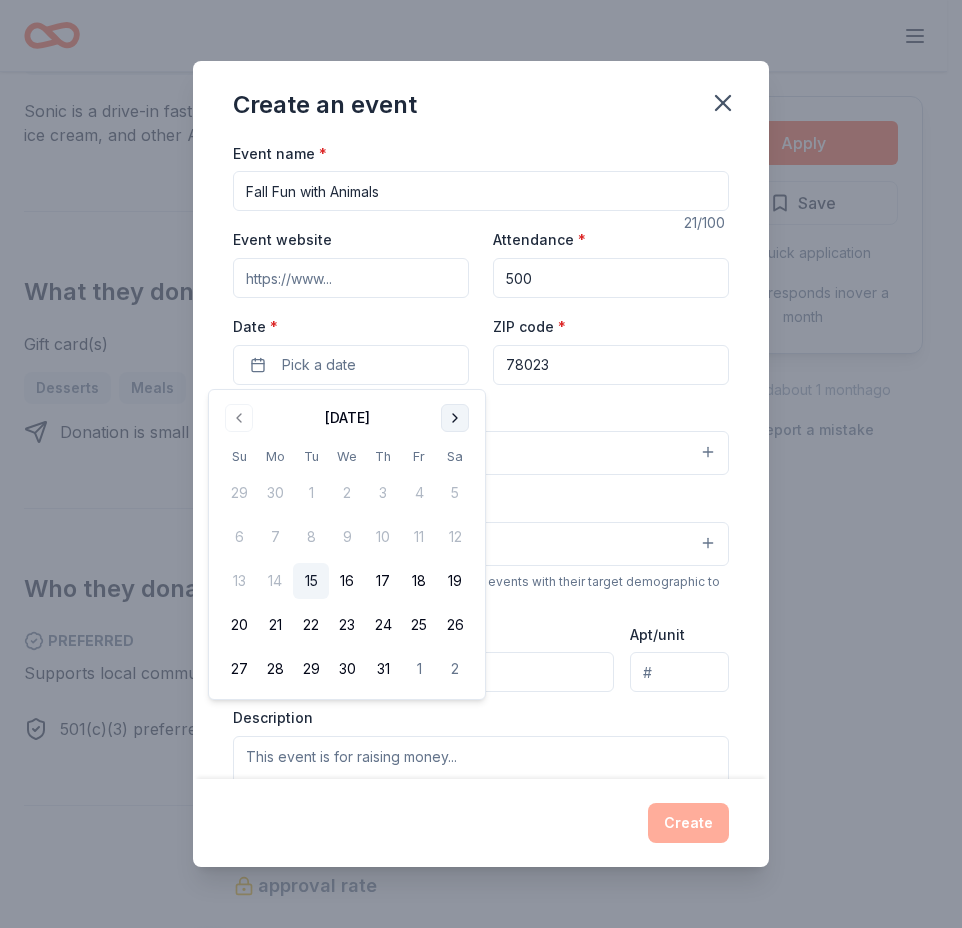click at bounding box center (455, 418) 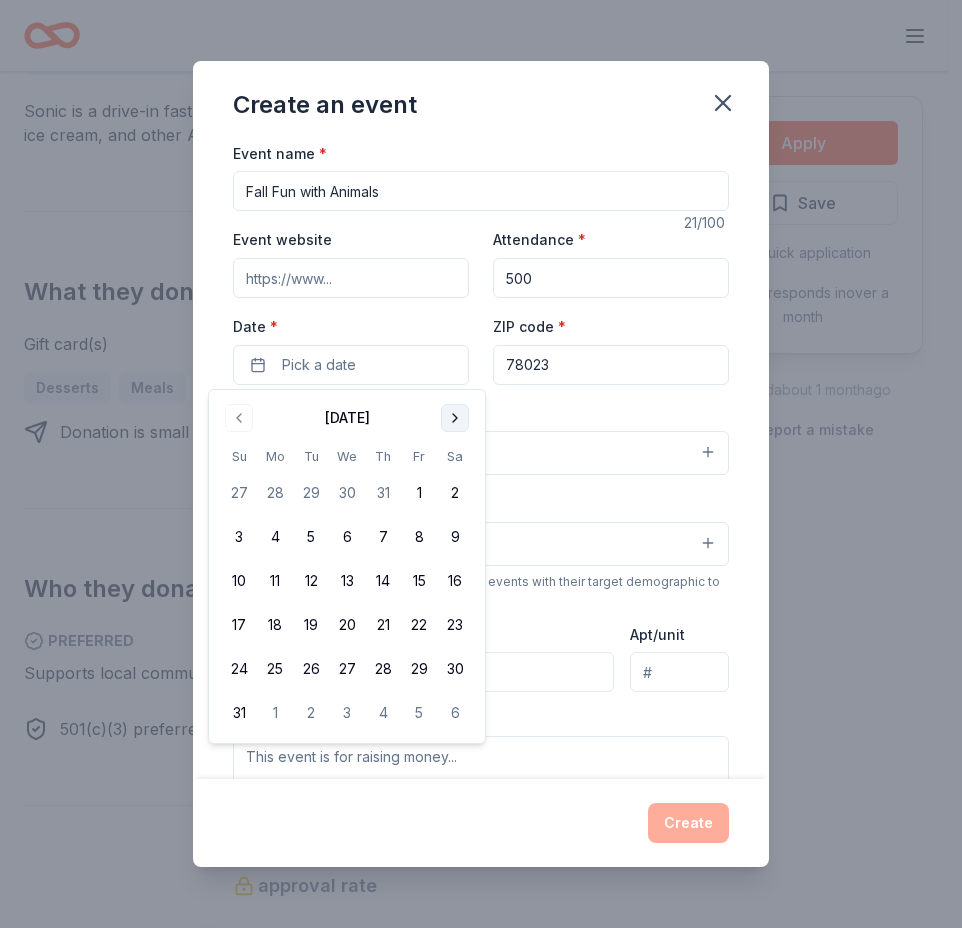 click at bounding box center [455, 418] 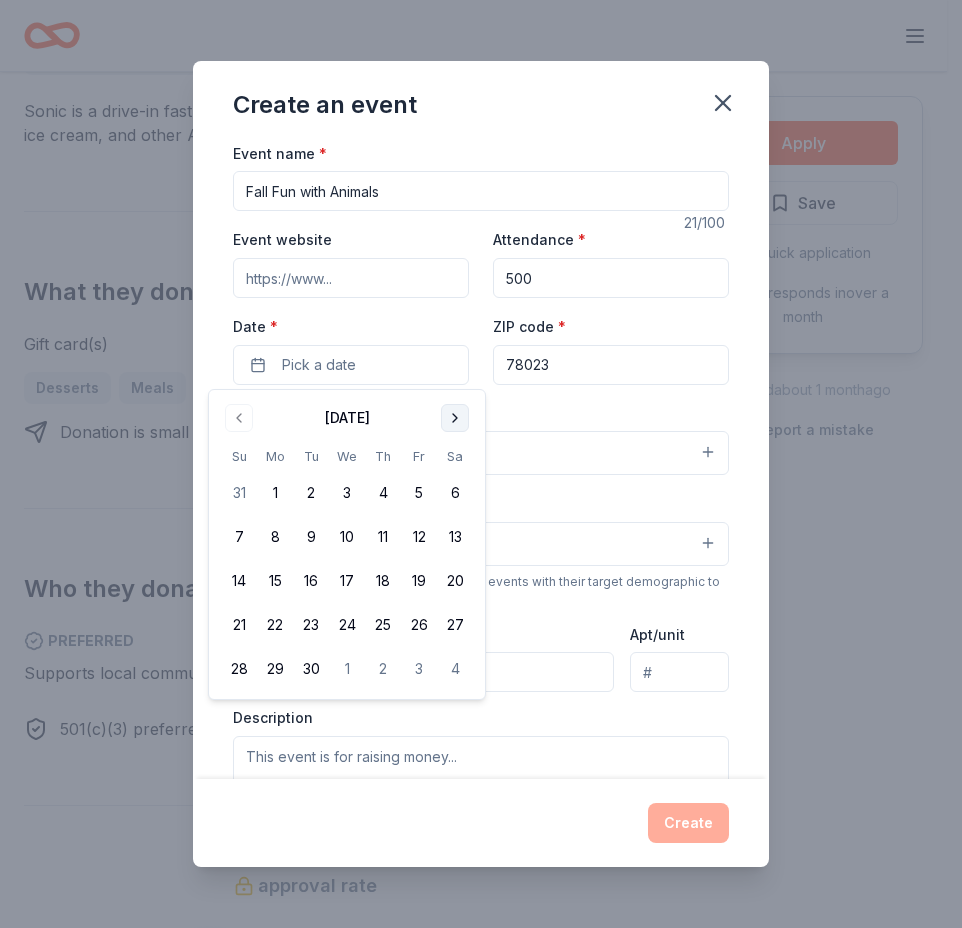click at bounding box center (455, 418) 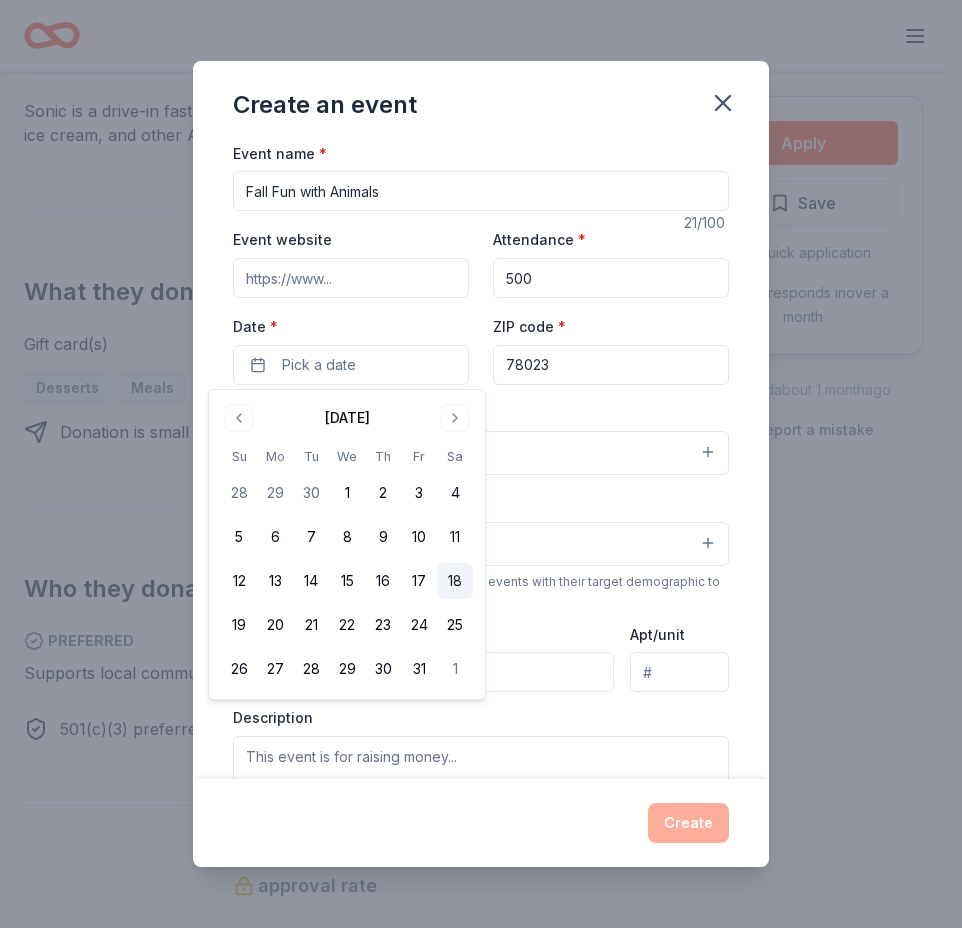 click on "18" at bounding box center [455, 581] 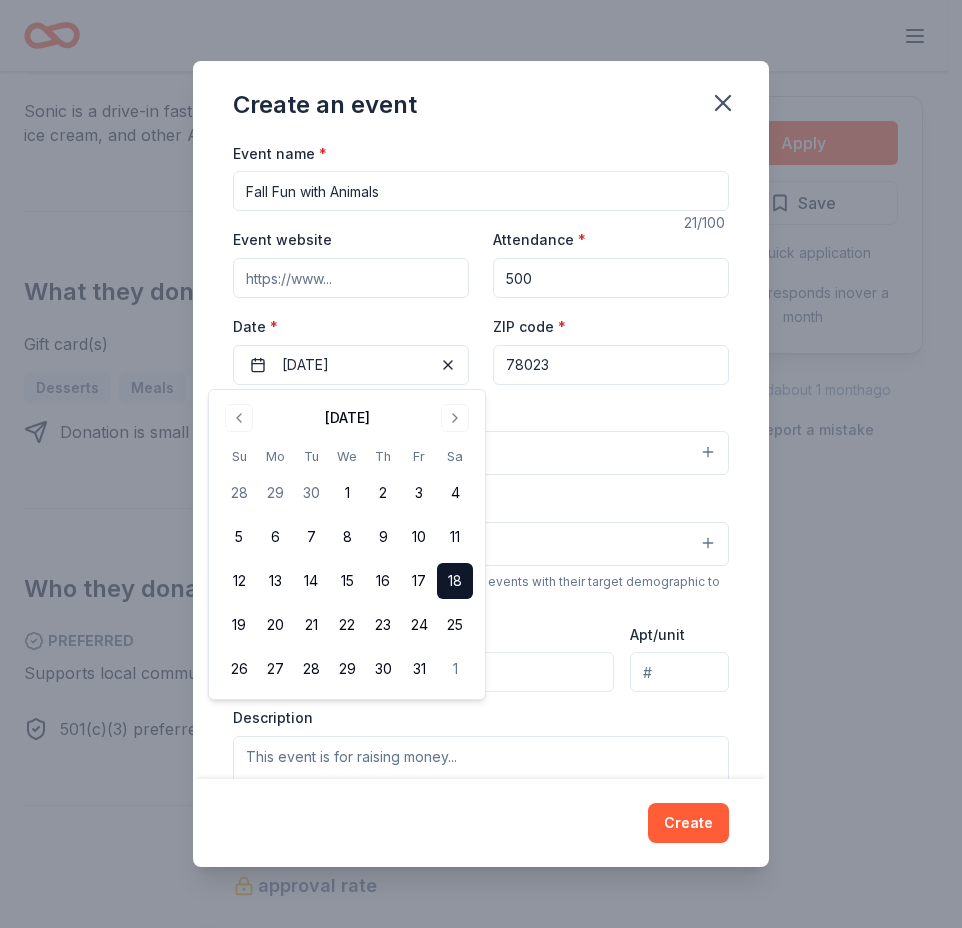 click on "Event website" at bounding box center [351, 278] 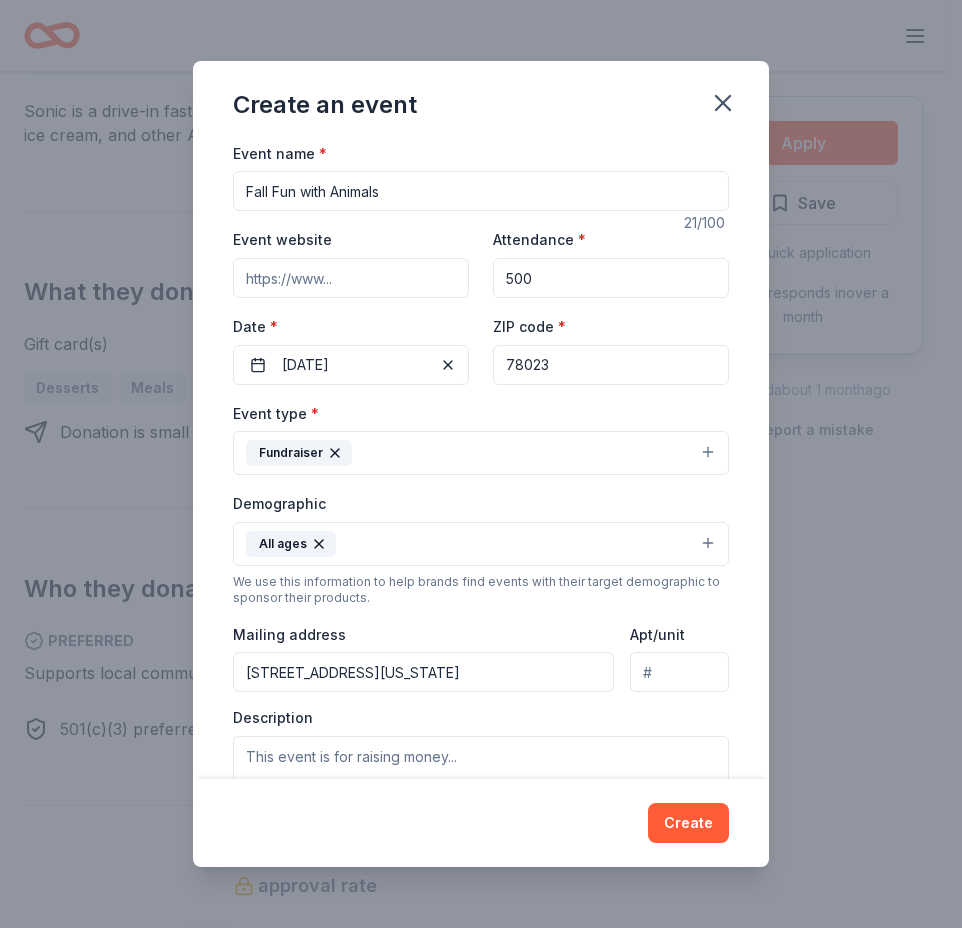drag, startPoint x: 410, startPoint y: 188, endPoint x: 304, endPoint y: 194, distance: 106.16968 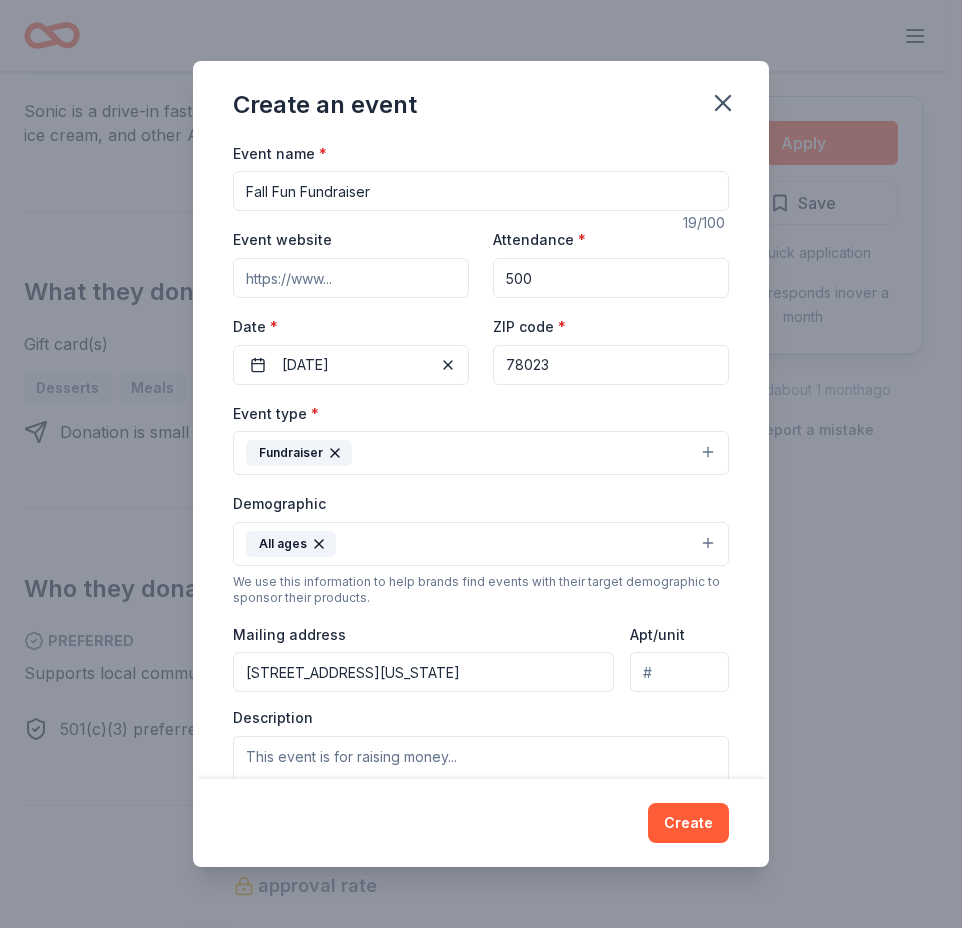 type on "Fall Fun Fundraiser" 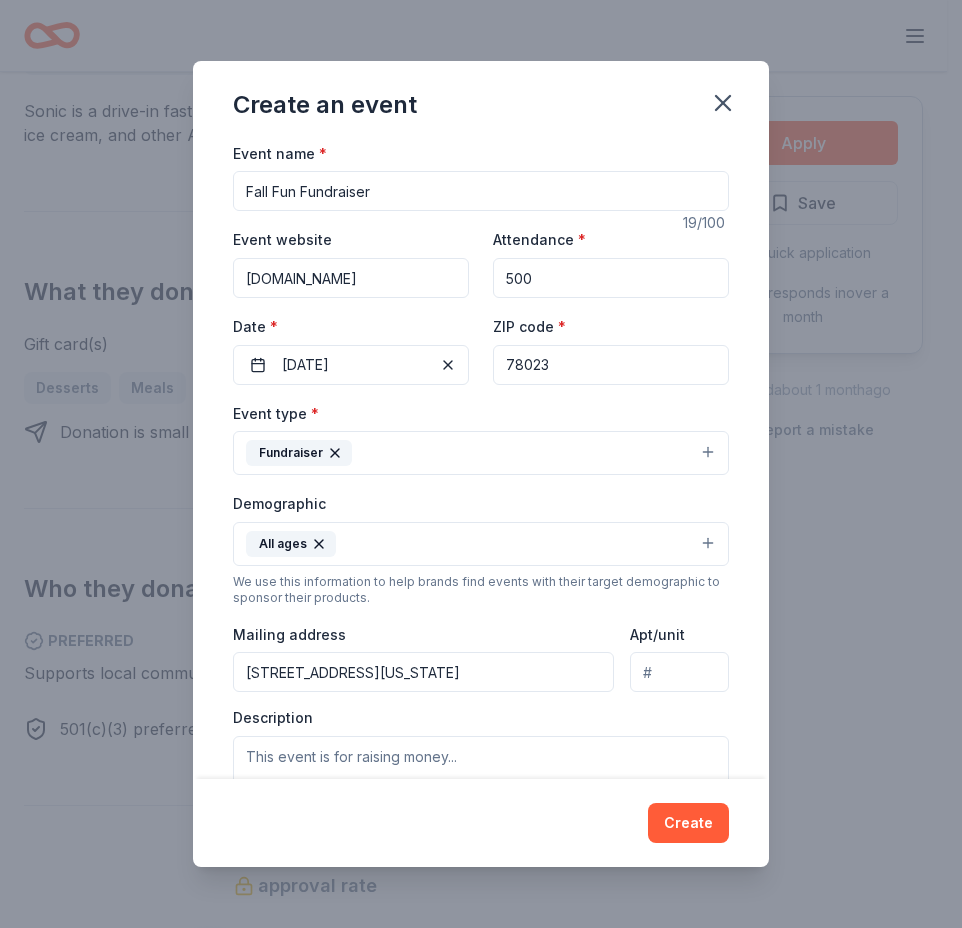 click on "hhsanimals.org" at bounding box center [351, 278] 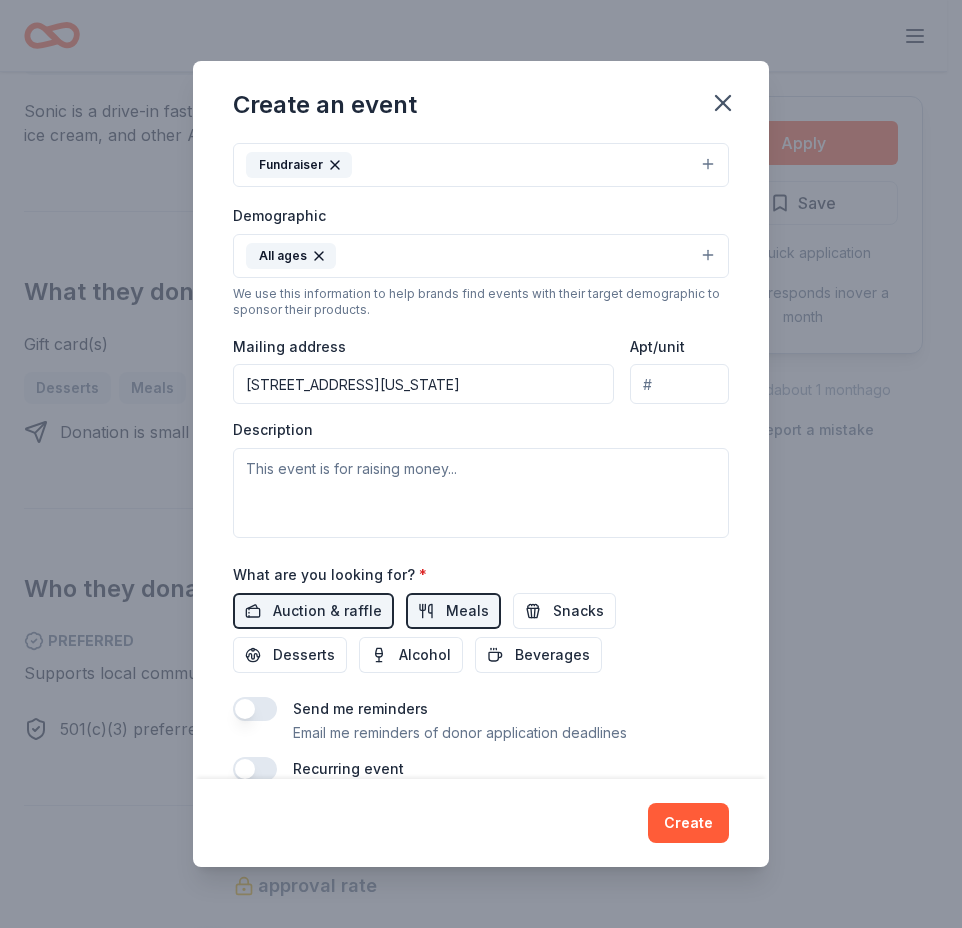 scroll, scrollTop: 300, scrollLeft: 0, axis: vertical 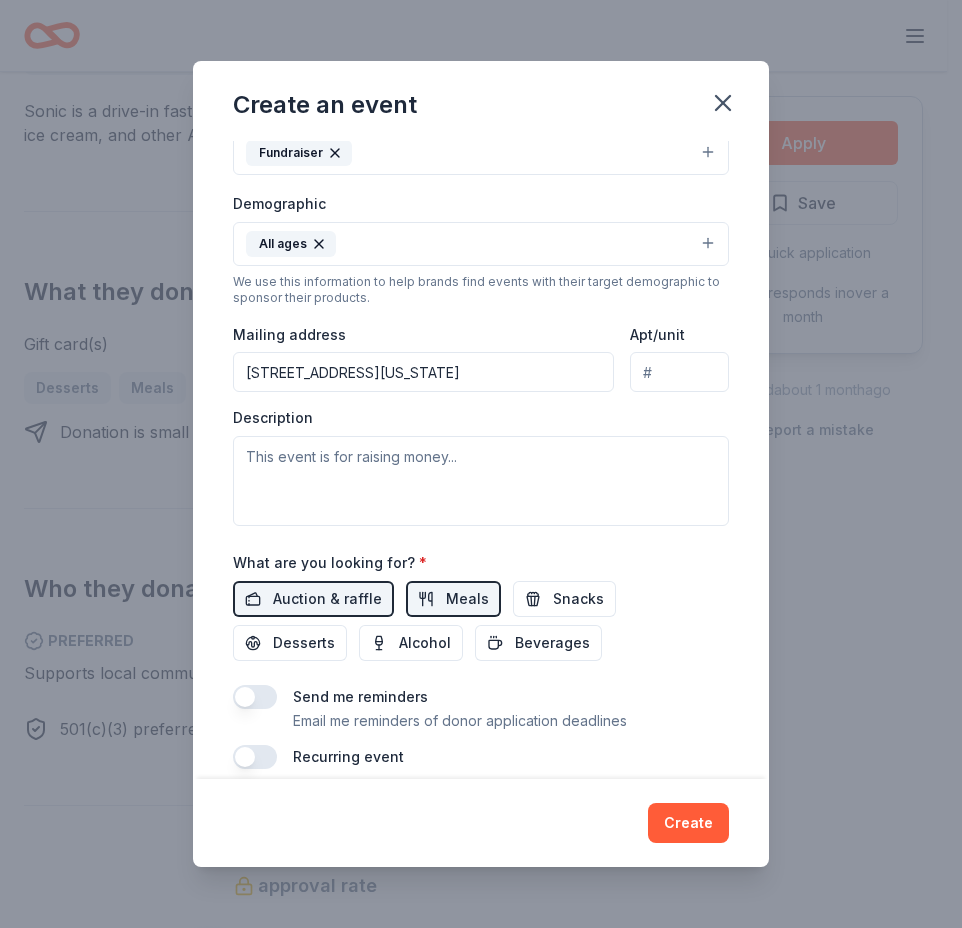 type on "https://hhsanimals.org" 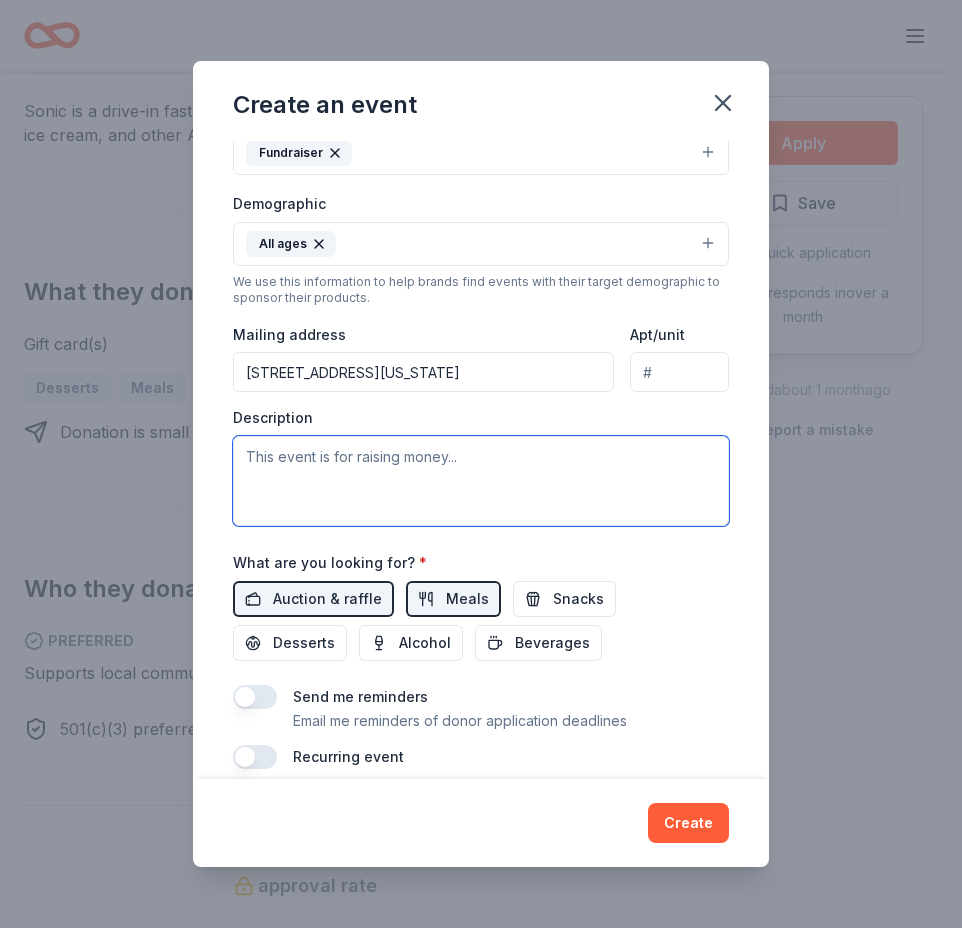click at bounding box center [481, 481] 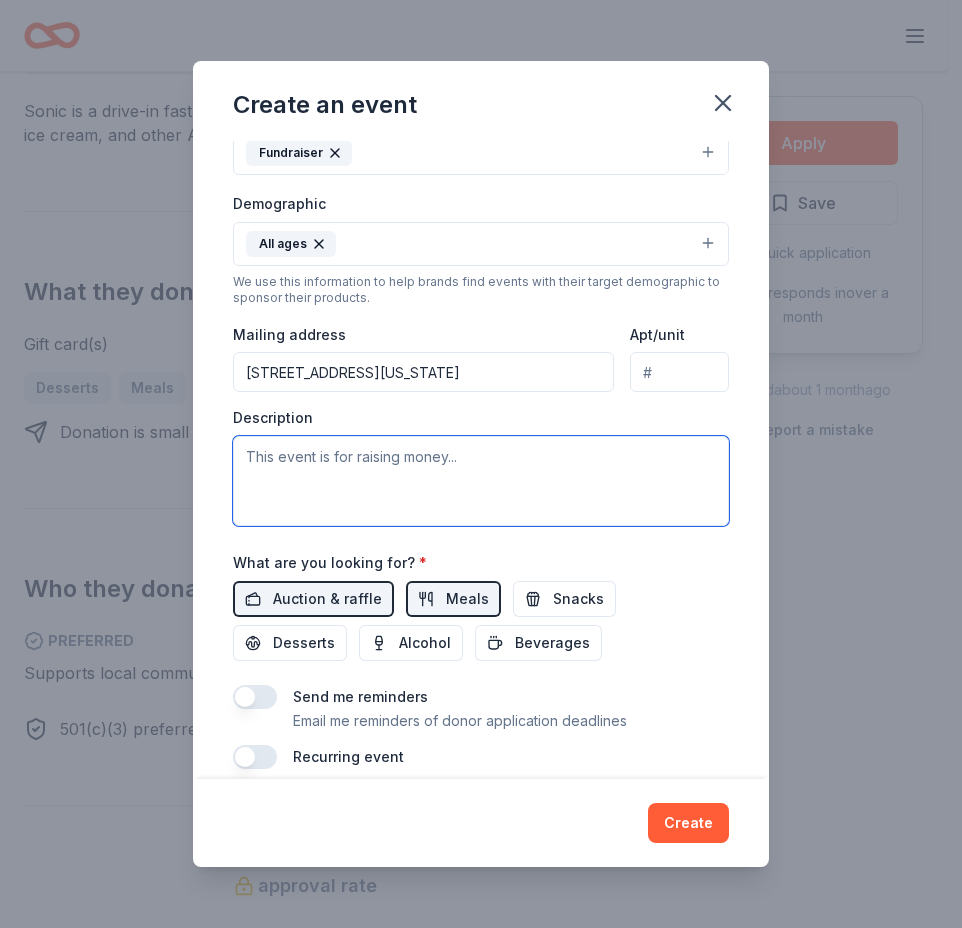 paste on "The Helotes Humane Society is a non-profit organization dedicated to placing rescued animals in loving homes. All of our animals receive age-appropriate vaccinations, testing, a microchip, and spay or neuter surgery, if required. Helotes Humane Society is a foster-based rescue with the majority of our adoptable pets residing in foster homes until forever homes are found." 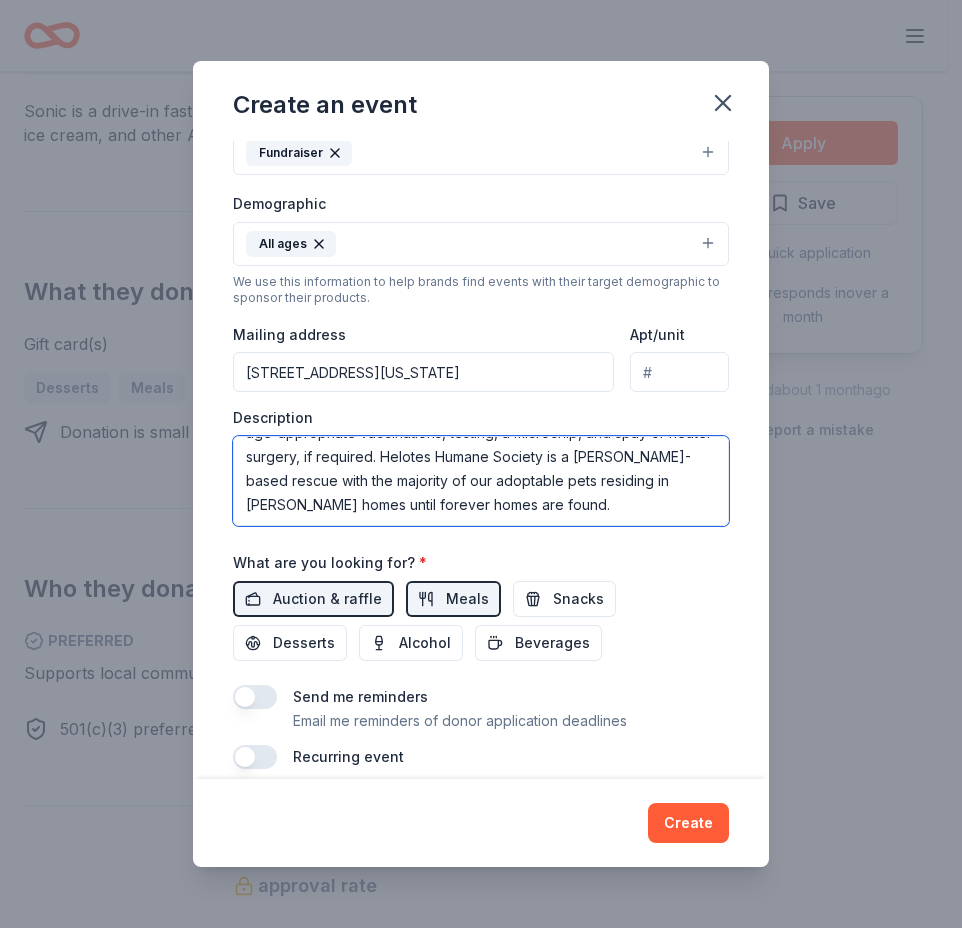 scroll, scrollTop: 0, scrollLeft: 0, axis: both 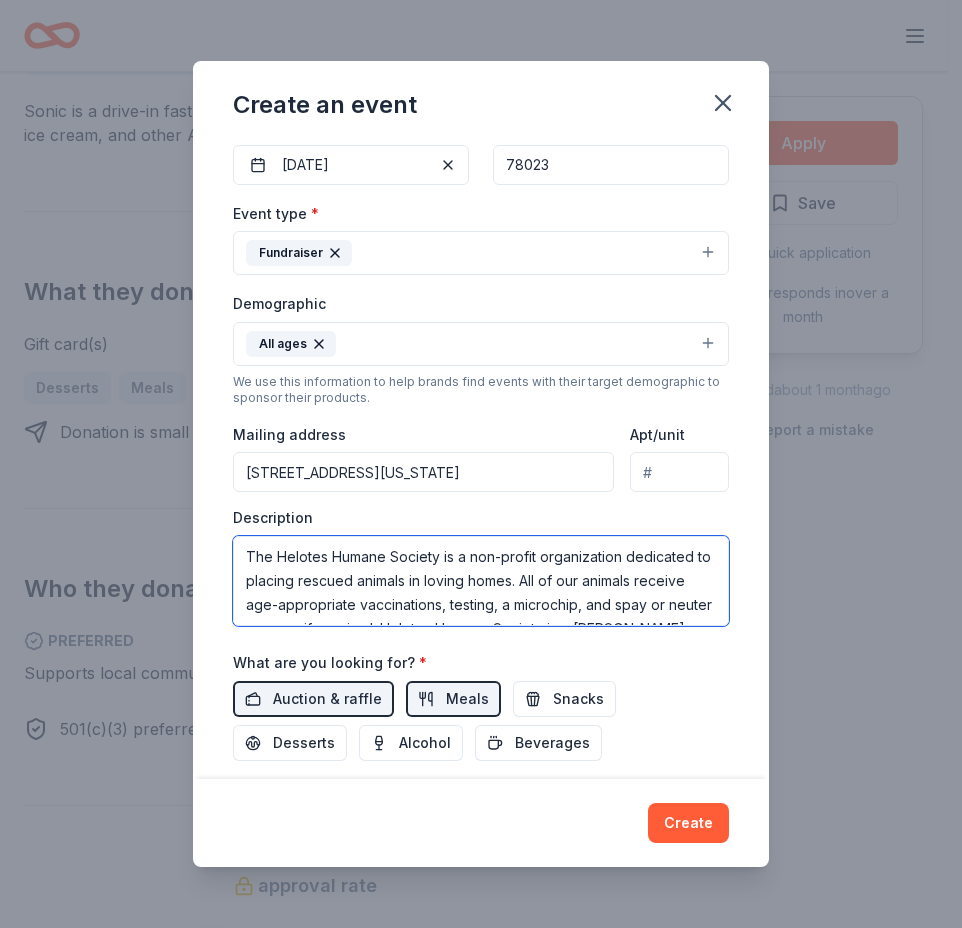 click on "The Helotes Humane Society is a non-profit organization dedicated to placing rescued animals in loving homes. All of our animals receive age-appropriate vaccinations, testing, a microchip, and spay or neuter surgery, if required. Helotes Humane Society is a foster-based rescue with the majority of our adoptable pets residing in foster homes until forever homes are found." at bounding box center [481, 581] 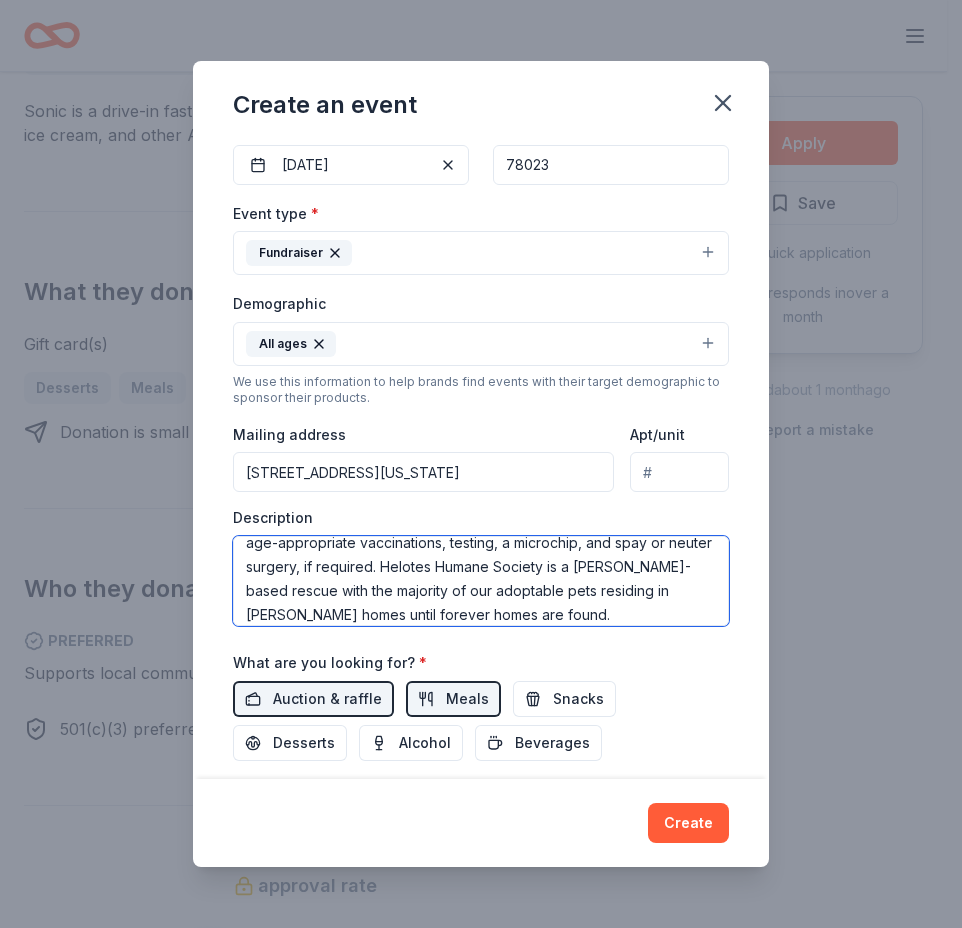 scroll, scrollTop: 96, scrollLeft: 0, axis: vertical 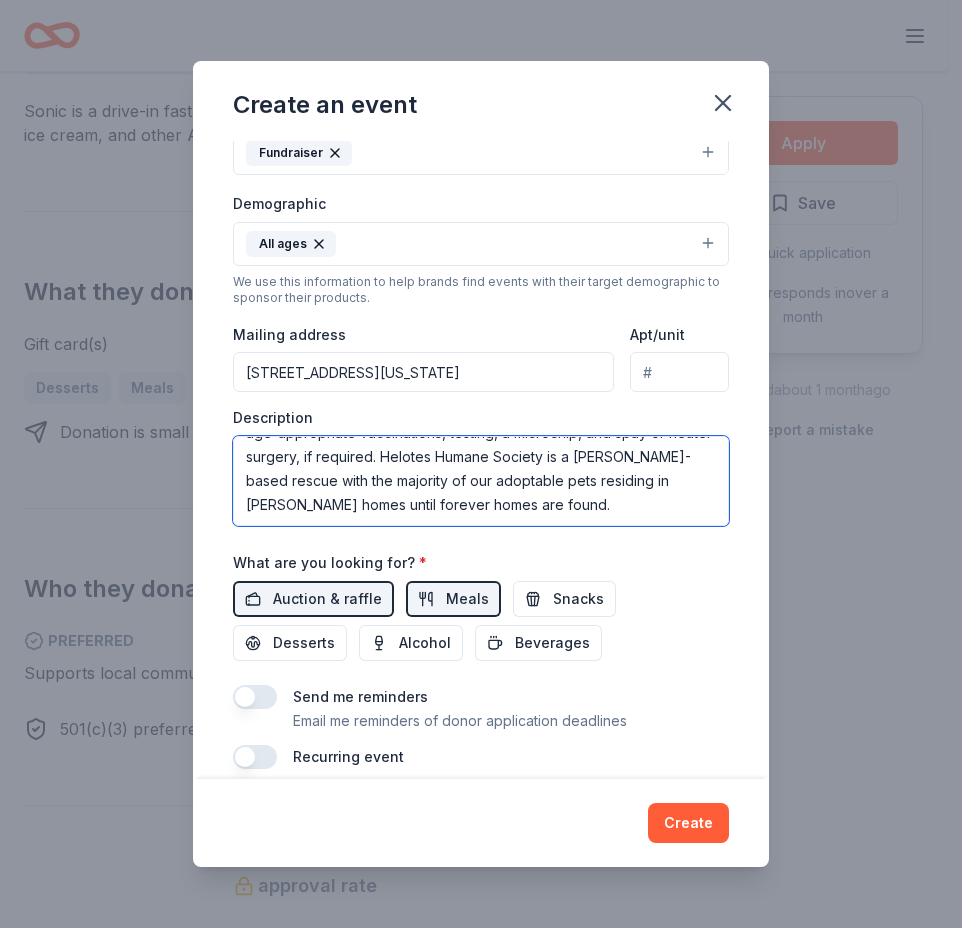 click on "The Helotes Humane Society is a non-profit organization dedicated to placing rescued animals in loving homes. All of our animals receive age-appropriate vaccinations, testing, a microchip, and spay or neuter surgery, if required. Helotes Humane Society is a foster-based rescue with the majority of our adoptable pets residing in foster homes until forever homes are found." at bounding box center (481, 481) 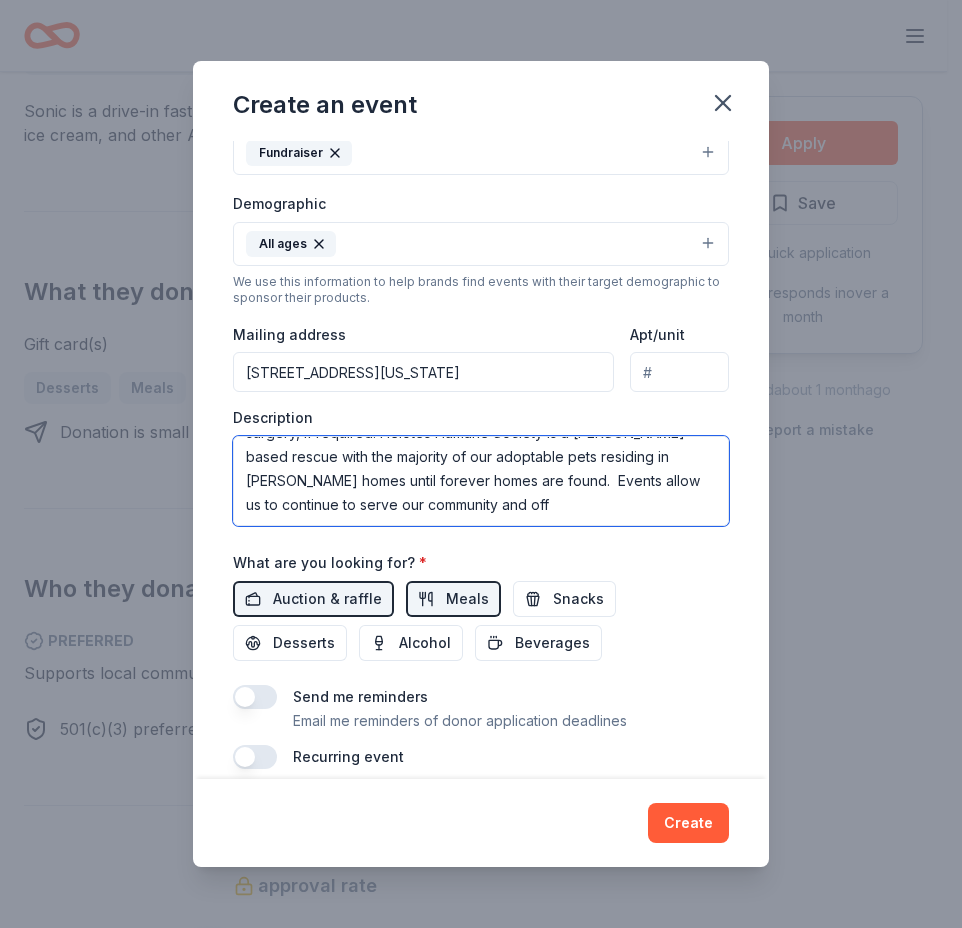 scroll, scrollTop: 108, scrollLeft: 0, axis: vertical 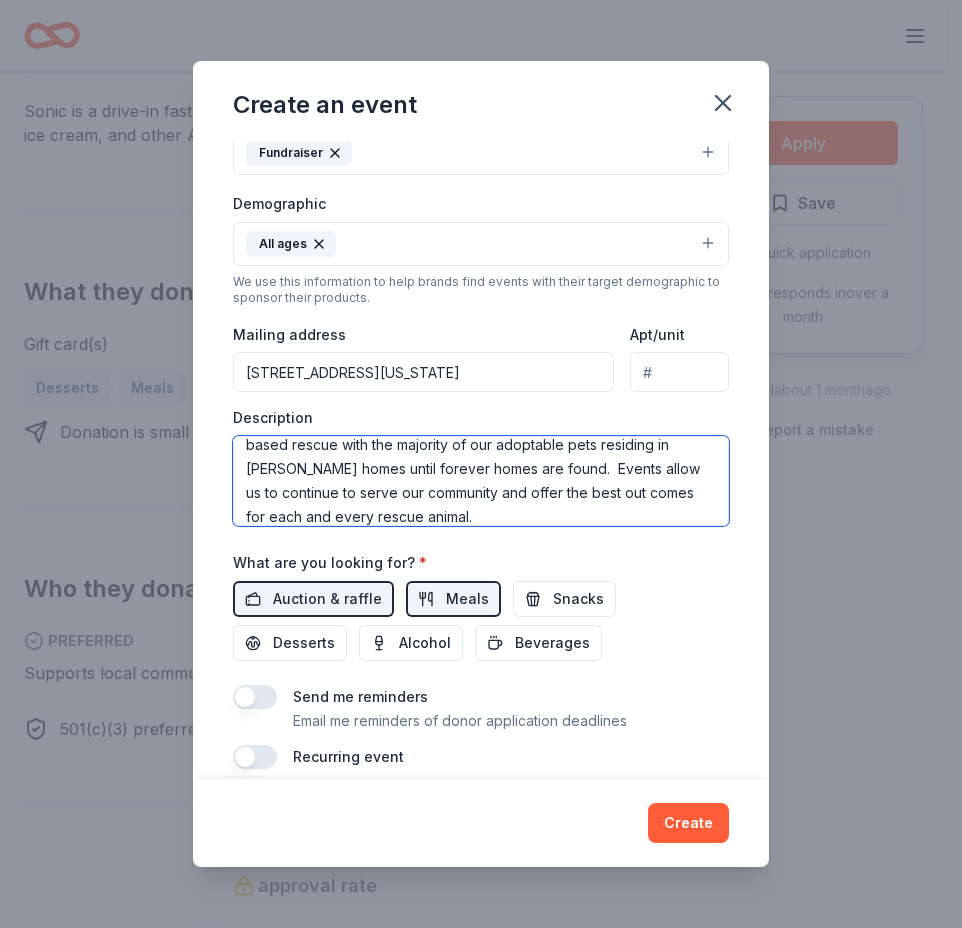 click on "The Helotes Humane Society is a non-profit organization dedicated to placing rescued animals in loving homes. All of our animals receive age-appropriate vaccinations, testing, a microchip, and spay or neuter surgery, if required. Helotes Humane Society is a foster-based rescue with the majority of our adoptable pets residing in foster homes until forever homes are found.  Events allow us to continue to serve our community and offer the best out comes for each and every rescue animal." at bounding box center [481, 481] 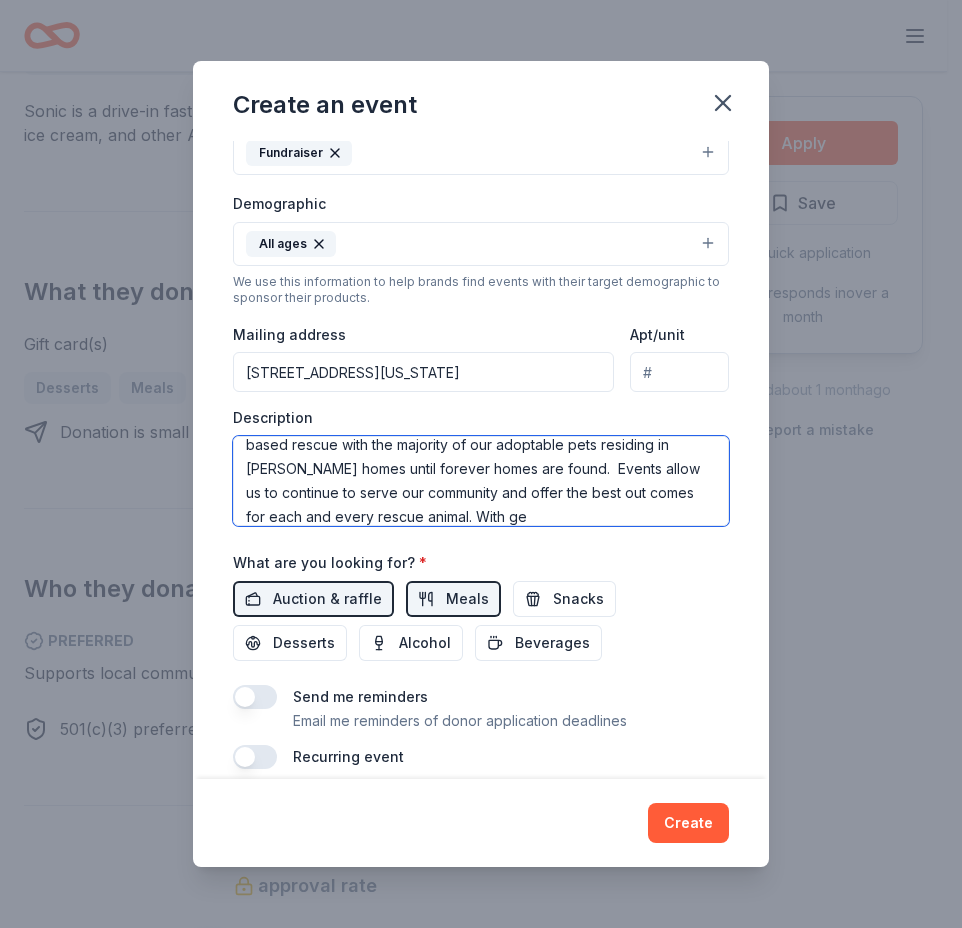 scroll, scrollTop: 132, scrollLeft: 0, axis: vertical 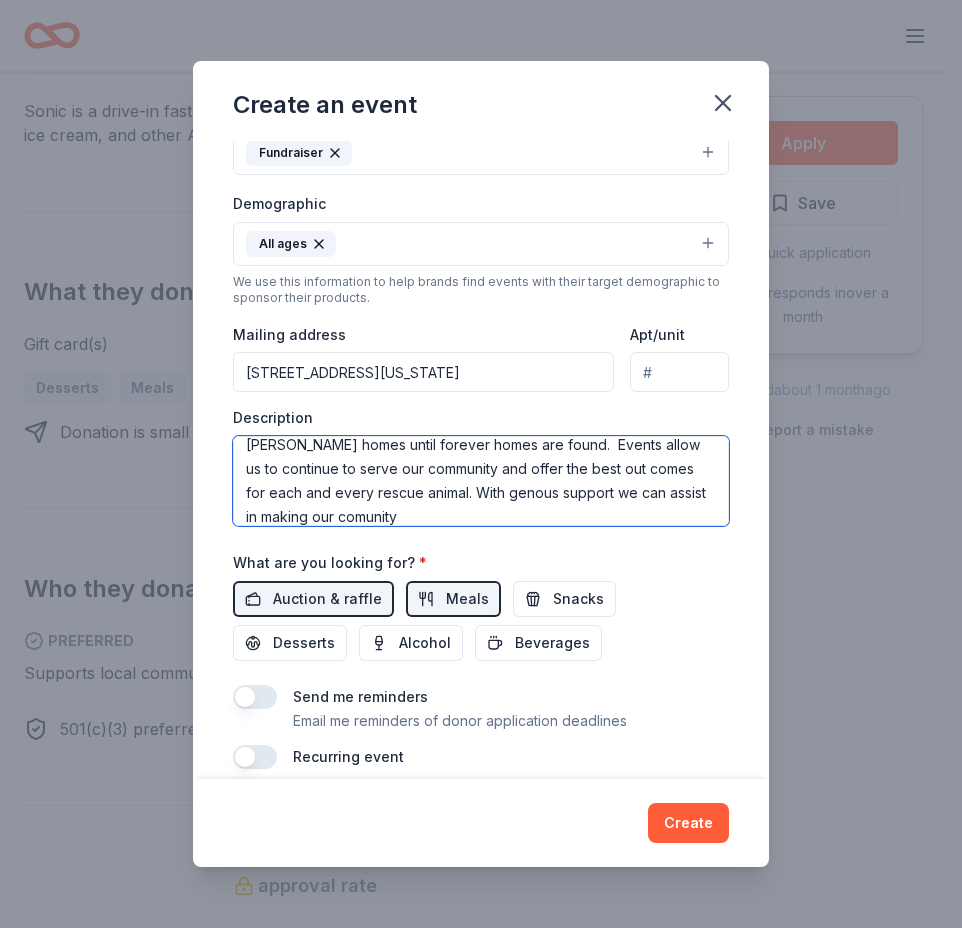drag, startPoint x: 264, startPoint y: 519, endPoint x: 303, endPoint y: 513, distance: 39.45884 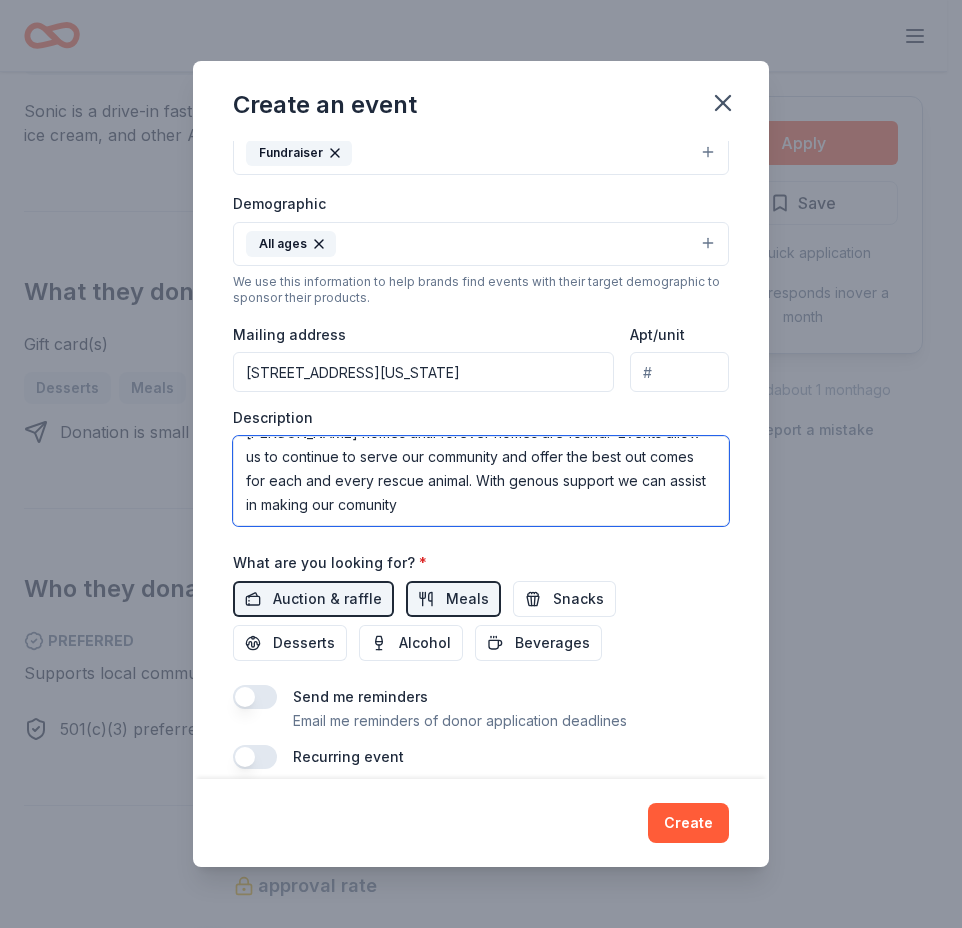drag, startPoint x: 297, startPoint y: 514, endPoint x: 269, endPoint y: 513, distance: 28.01785 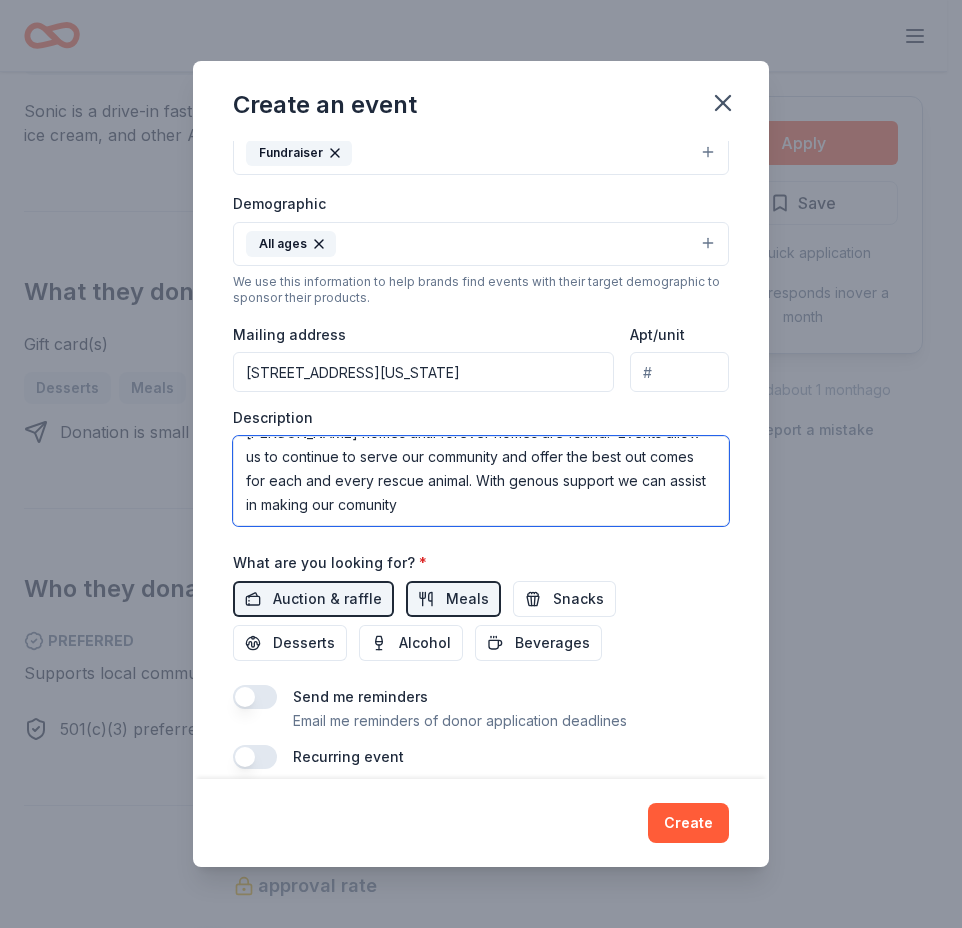 click on "The Helotes Humane Society is a non-profit organization dedicated to placing rescued animals in loving homes. All of our animals receive age-appropriate vaccinations, testing, a microchip, and spay or neuter surgery, if required. Helotes Humane Society is a foster-based rescue with the majority of our adoptable pets residing in foster homes until forever homes are found.  Events allow us to continue to serve our community and offer the best out comes for each and every rescue animal. With genous support we can assist in making our comunity" at bounding box center [481, 481] 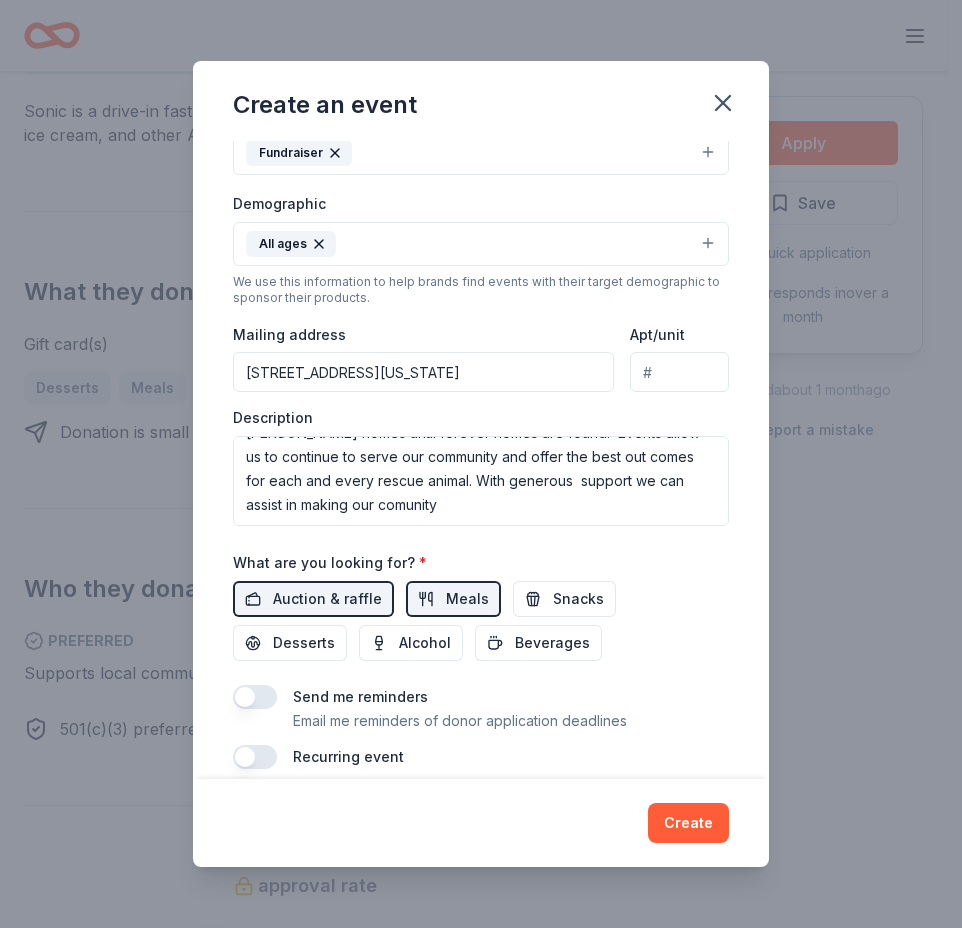 click on "What are you looking for? * Auction & raffle Meals Snacks Desserts Alcohol Beverages" at bounding box center [481, 605] 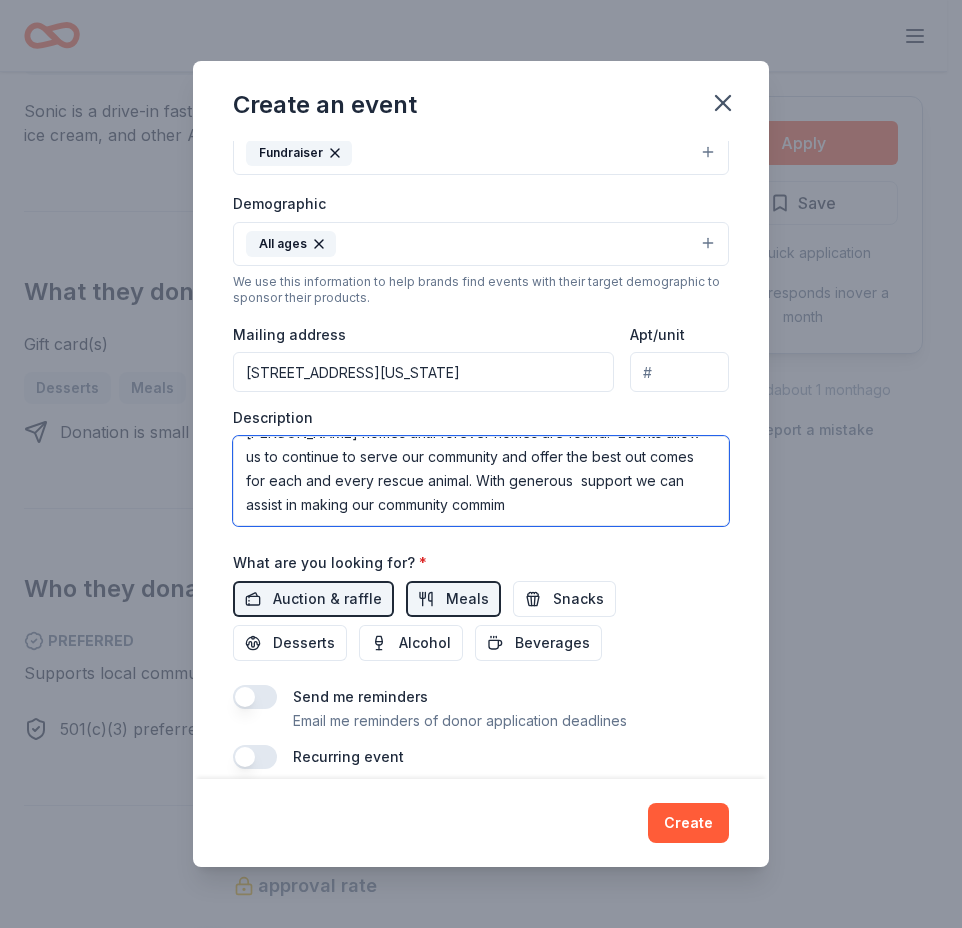 scroll, scrollTop: 156, scrollLeft: 0, axis: vertical 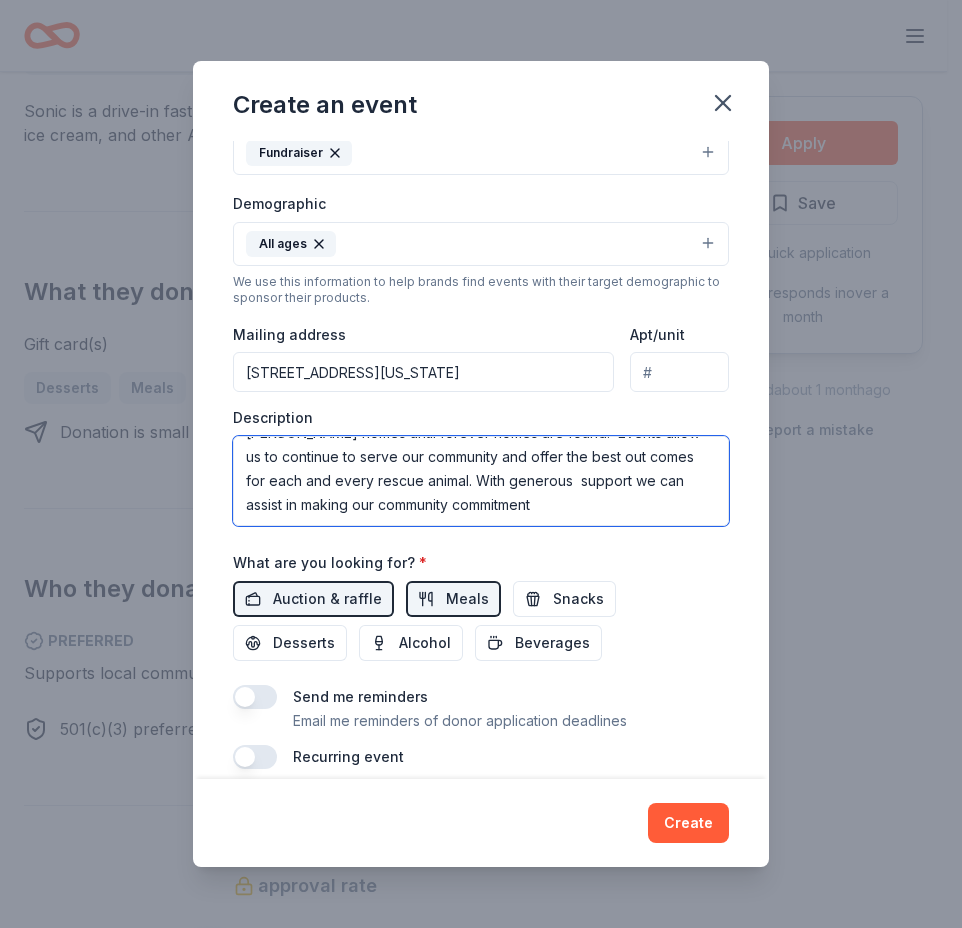 click on "The Helotes Humane Society is a non-profit organization dedicated to placing rescued animals in loving homes. All of our animals receive age-appropriate vaccinations, testing, a microchip, and spay or neuter surgery, if required. Helotes Humane Society is a foster-based rescue with the majority of our adoptable pets residing in foster homes until forever homes are found.  Events allow us to continue to serve our community and offer the best out comes for each and every rescue animal. With generous  support we can assist in making our community commitment" at bounding box center [481, 481] 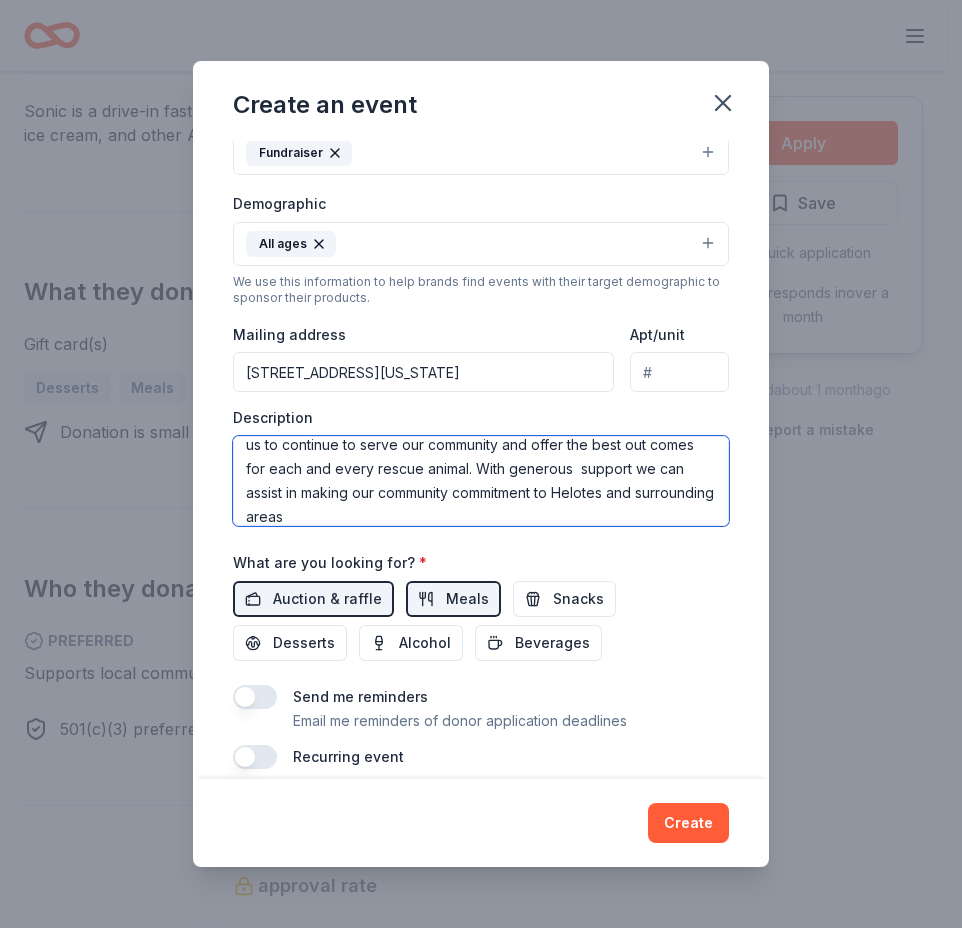 click on "The Helotes Humane Society is a non-profit organization dedicated to placing rescued animals in loving homes. All of our animals receive age-appropriate vaccinations, testing, a microchip, and spay or neuter surgery, if required. Helotes Humane Society is a foster-based rescue with the majority of our adoptable pets residing in foster homes until forever homes are found.  Events allow us to continue to serve our community and offer the best out comes for each and every rescue animal. With generous  support we can assist in making our community commitment to Helotes and surrounding areas" at bounding box center (481, 481) 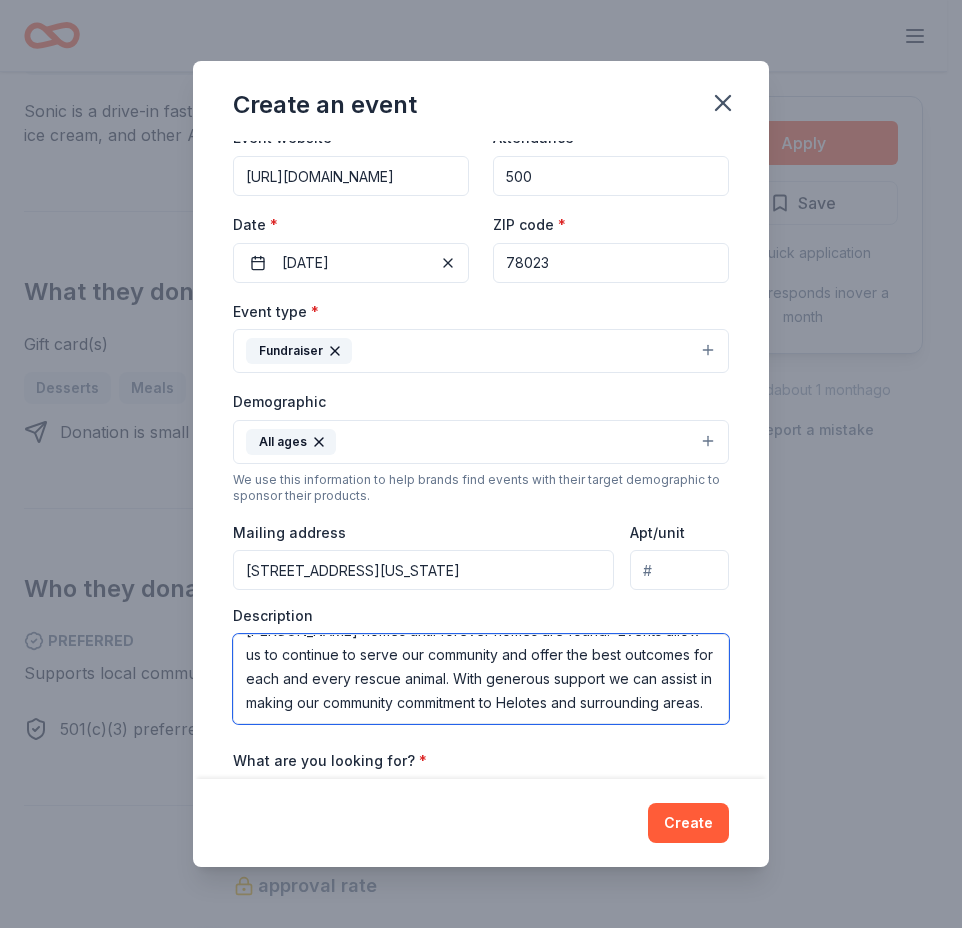 scroll, scrollTop: 100, scrollLeft: 0, axis: vertical 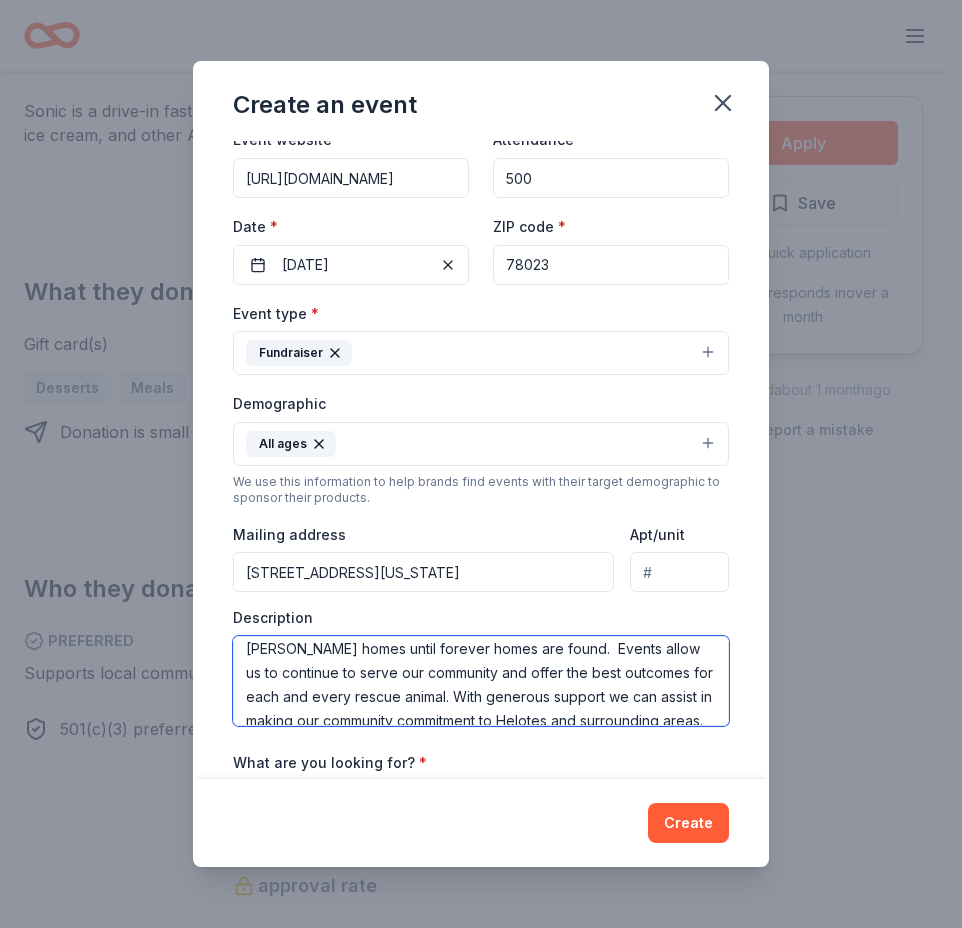 click on "The Helotes Humane Society is a non-profit organization dedicated to placing rescued animals in loving homes. All of our animals receive age-appropriate vaccinations, testing, a microchip, and spay or neuter surgery, if required. Helotes Humane Society is a foster-based rescue with the majority of our adoptable pets residing in foster homes until forever homes are found.  Events allow us to continue to serve our community and offer the best outcomes for each and every rescue animal. With generous support we can assist in making our community commitment to Helotes and surrounding areas." at bounding box center (481, 681) 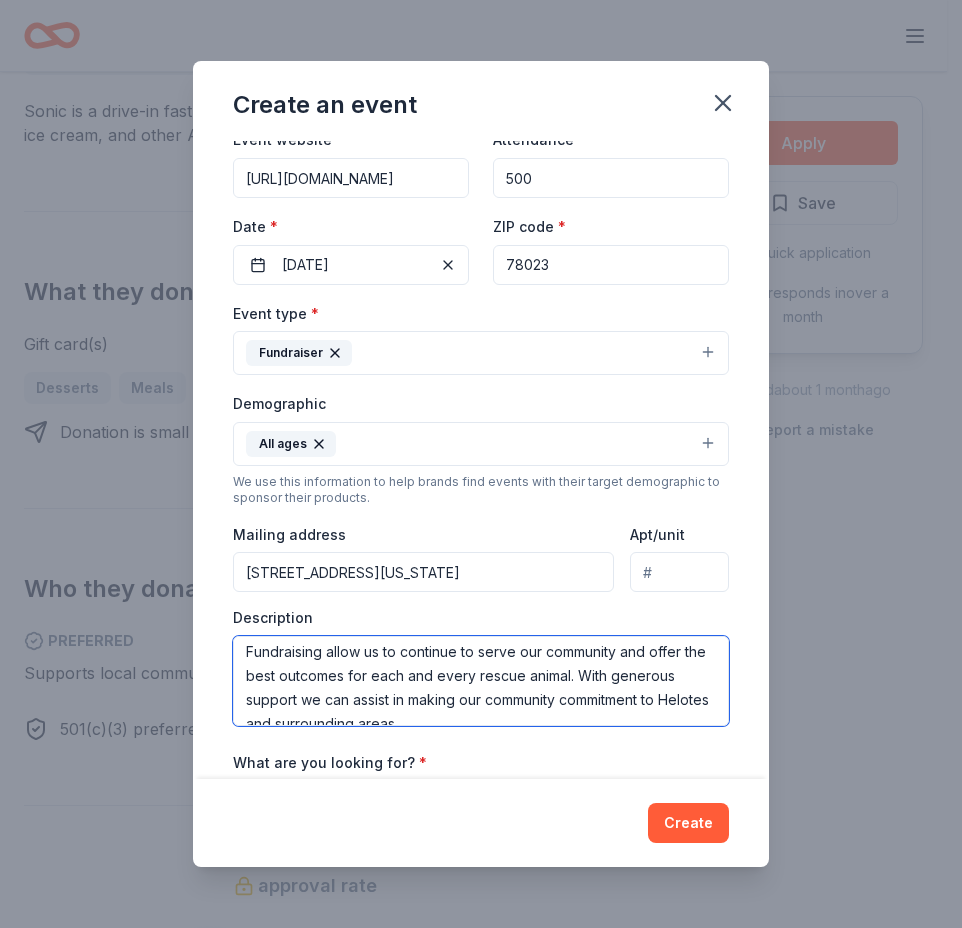 scroll, scrollTop: 168, scrollLeft: 0, axis: vertical 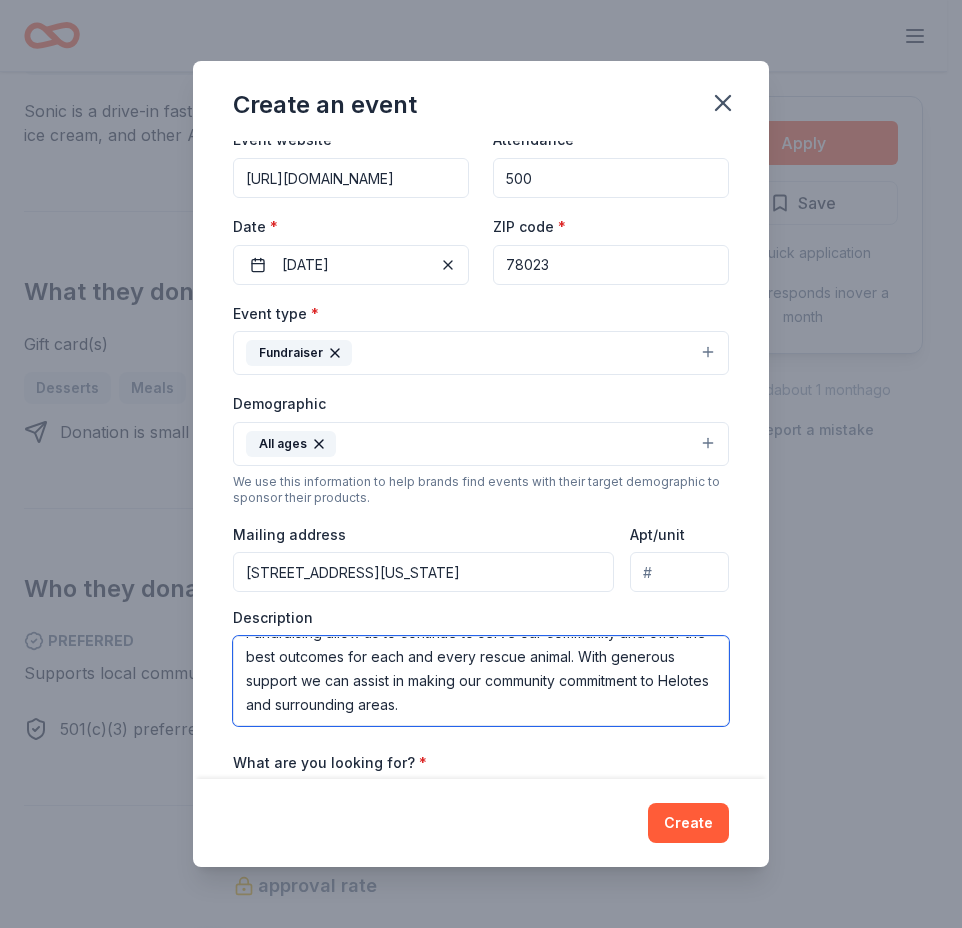 click on "The Helotes Humane Society is a non-profit organization dedicated to placing rescued animals in loving homes. All of our animals receive age-appropriate vaccinations, testing, a microchip, and spay or neuter surgery, if required. Helotes Humane Society is a foster-based rescue with the majority of our adoptable pets residing in foster homes until forever homes are found.  Events and Fundraising allow us to continue to serve our community and offer the best outcomes for each and every rescue animal. With generous support we can assist in making our community commitment to Helotes and surrounding areas." at bounding box center [481, 681] 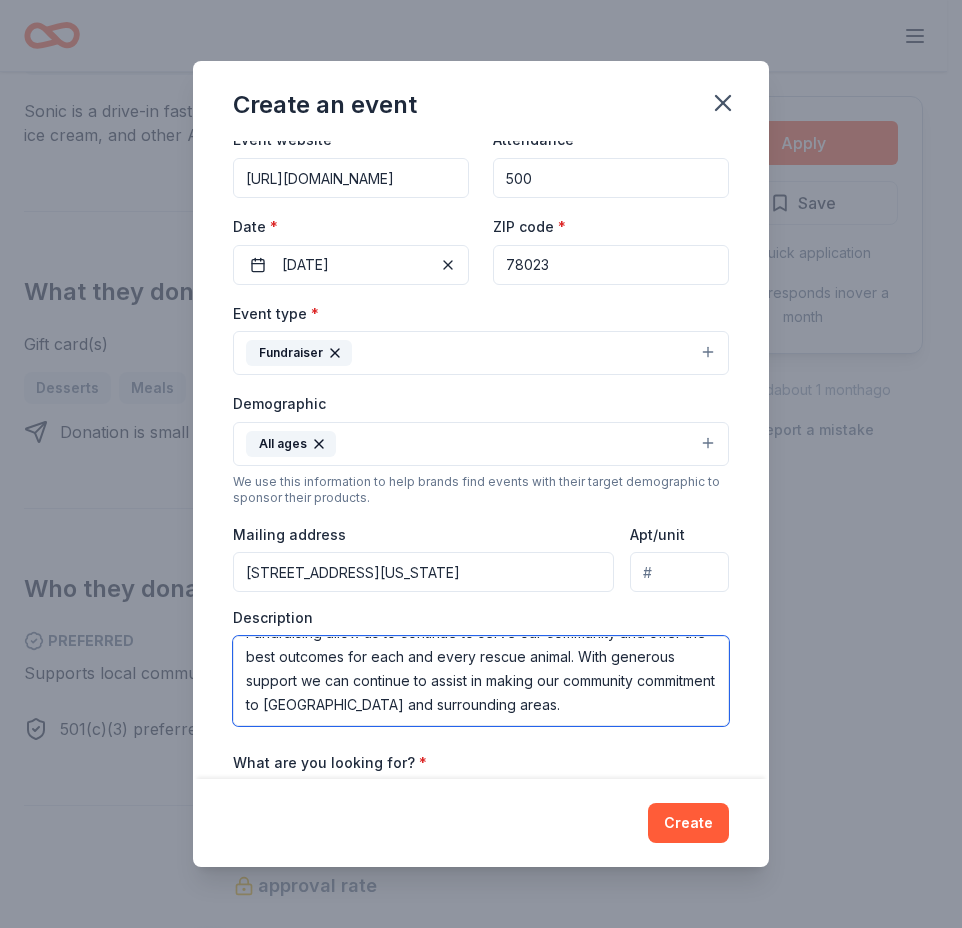 scroll, scrollTop: 192, scrollLeft: 0, axis: vertical 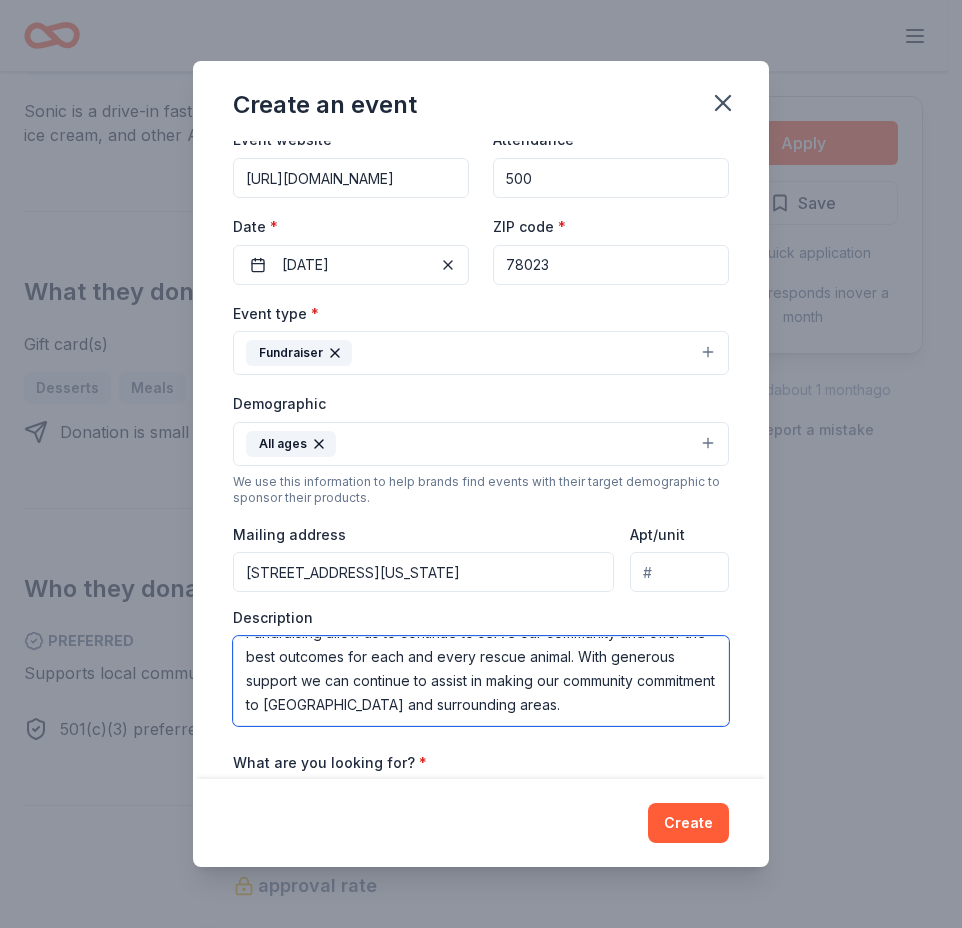 click on "The Helotes Humane Society is a non-profit organization dedicated to placing rescued animals in loving homes. All of our animals receive age-appropriate vaccinations, testing, a microchip, and spay or neuter surgery, if required. Helotes Humane Society is a foster-based rescue with the majority of our adoptable pets residing in foster homes until forever homes are found.  Events and Fundraising allow us to continue to serve our community and offer the best outcomes for each and every rescue animal. With generous support we can continue to assist in making our community commitment to Helotes and surrounding areas." at bounding box center [481, 681] 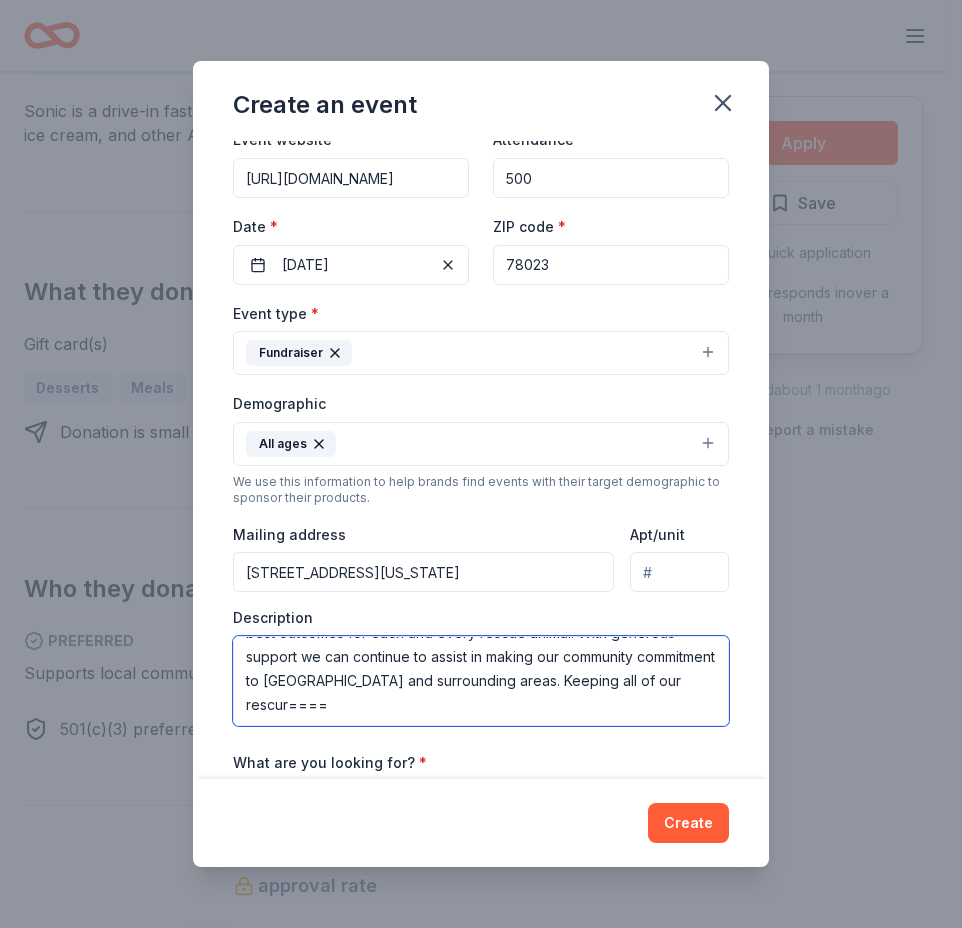 click on "The Helotes Humane Society is a non-profit organization dedicated to placing rescued animals in loving homes. All of our animals receive age-appropriate vaccinations, testing, a microchip, and spay or neuter surgery, if required. Helotes Humane Society is a foster-based rescue with the majority of our adoptable pets residing in foster homes until forever homes are found.  Events and Fundraising allow us to continue to serve our community and offer the best outcomes for each and every rescue animal. With generous support we can continue to assist in making our community commitment to Helotes and surrounding areas. Keeping all of our rescur====" at bounding box center (481, 681) 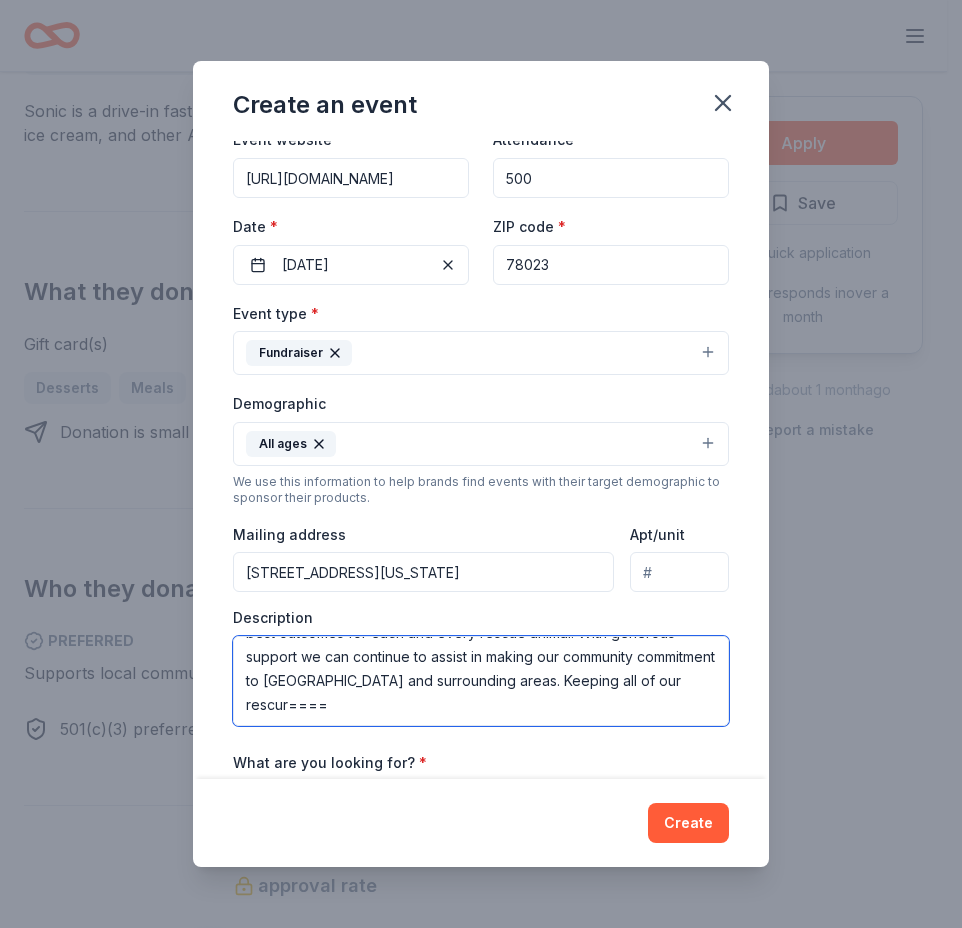 drag, startPoint x: 516, startPoint y: 705, endPoint x: 410, endPoint y: 704, distance: 106.004715 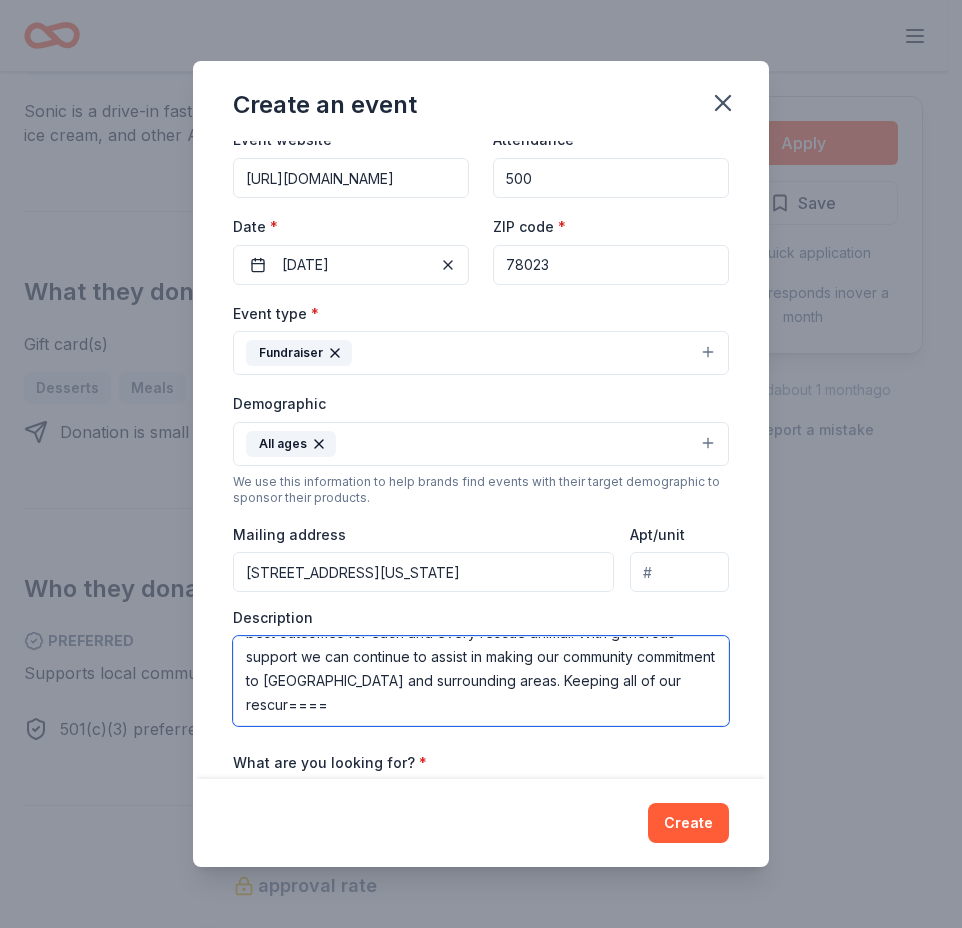 click on "The Helotes Humane Society is a non-profit organization dedicated to placing rescued animals in loving homes. All of our animals receive age-appropriate vaccinations, testing, a microchip, and spay or neuter surgery, if required. Helotes Humane Society is a foster-based rescue with the majority of our adoptable pets residing in foster homes until forever homes are found.  Events and Fundraising allow us to continue to serve our community and offer the best outcomes for each and every rescue animal. With generous support we can continue to assist in making our community commitment to Helotes and surrounding areas. Keeping all of our rescur====" at bounding box center [481, 681] 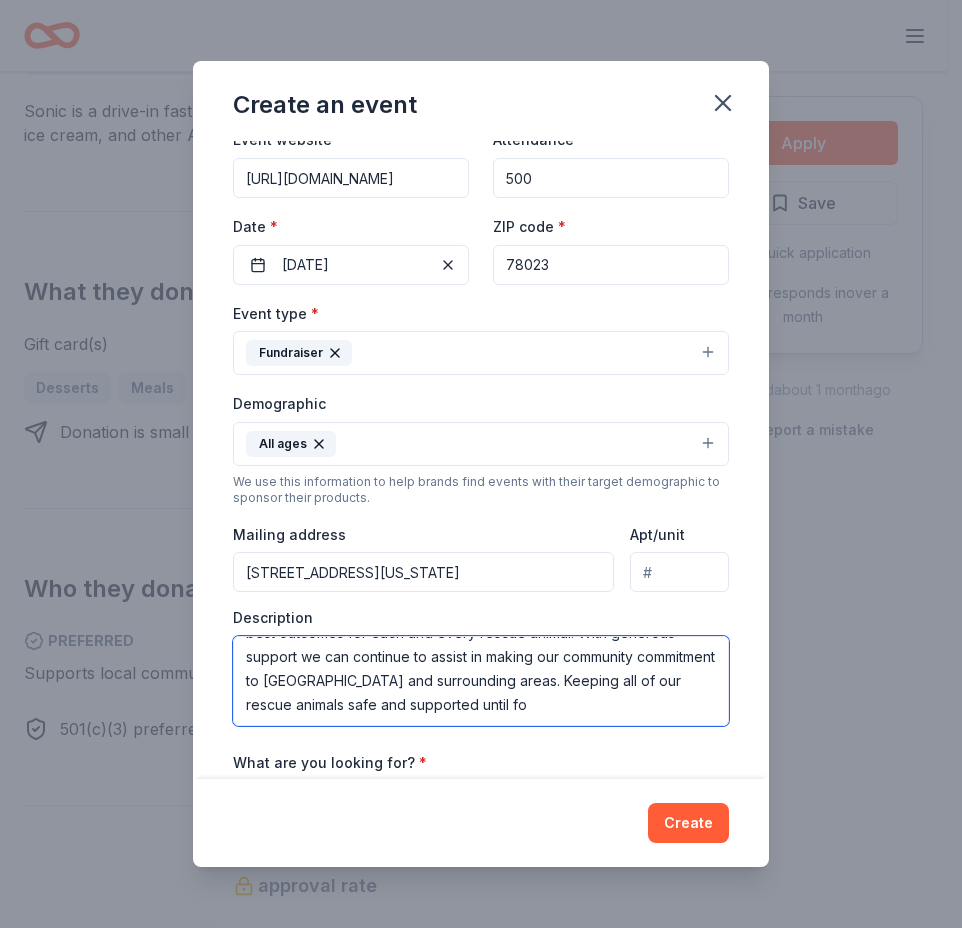 scroll, scrollTop: 204, scrollLeft: 0, axis: vertical 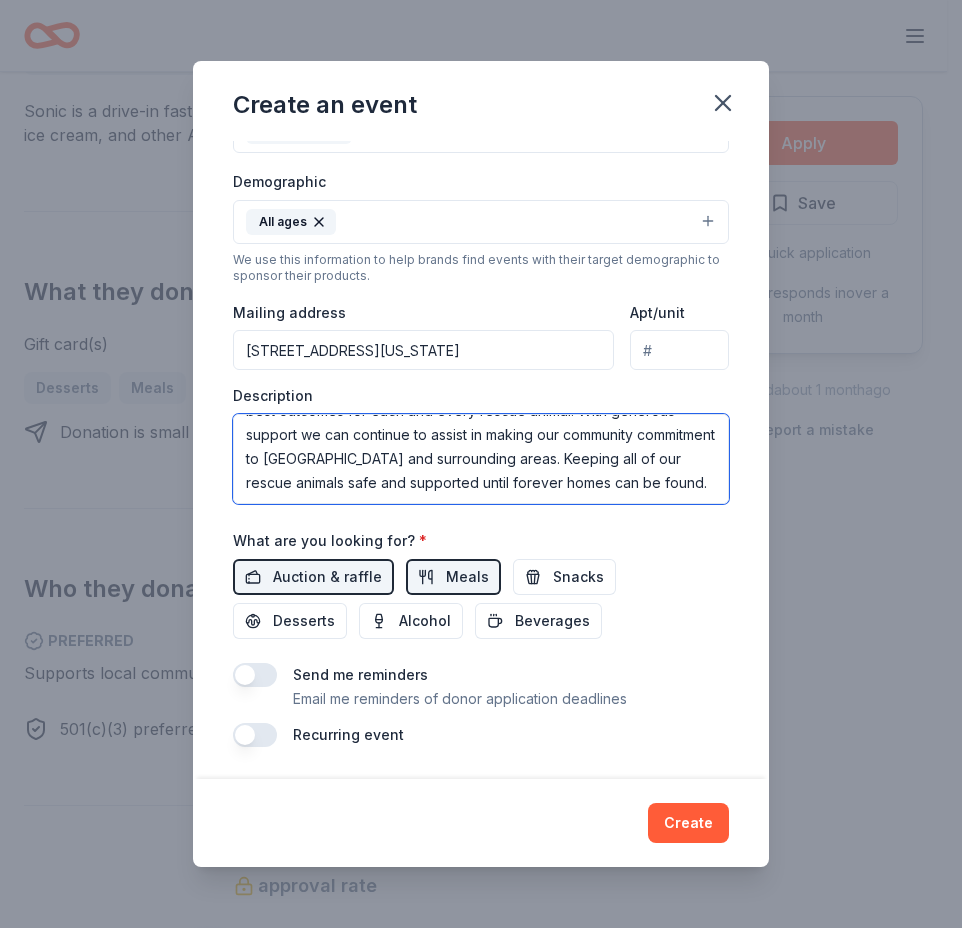 type on "The Helotes Humane Society is a non-profit organization dedicated to placing rescued animals in loving homes. All of our animals receive age-appropriate vaccinations, testing, a microchip, and spay or neuter surgery, if required. Helotes Humane Society is a foster-based rescue with the majority of our adoptable pets residing in foster homes until forever homes are found.  Events and Fundraising allow us to continue to serve our community and offer the best outcomes for each and every rescue animal. With generous support we can continue to assist in making our community commitment to Helotes and surrounding areas. Keeping all of our rescue animals safe and supported until forever homes can be found." 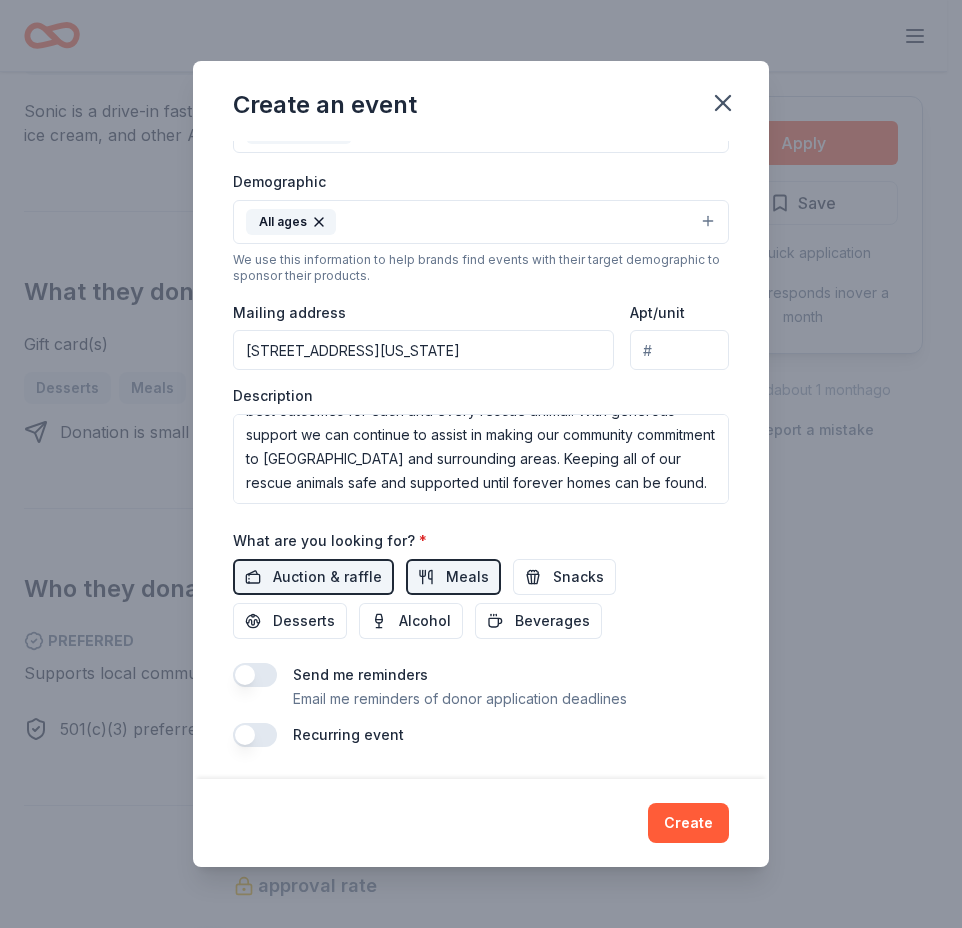 drag, startPoint x: 247, startPoint y: 731, endPoint x: 317, endPoint y: 732, distance: 70.00714 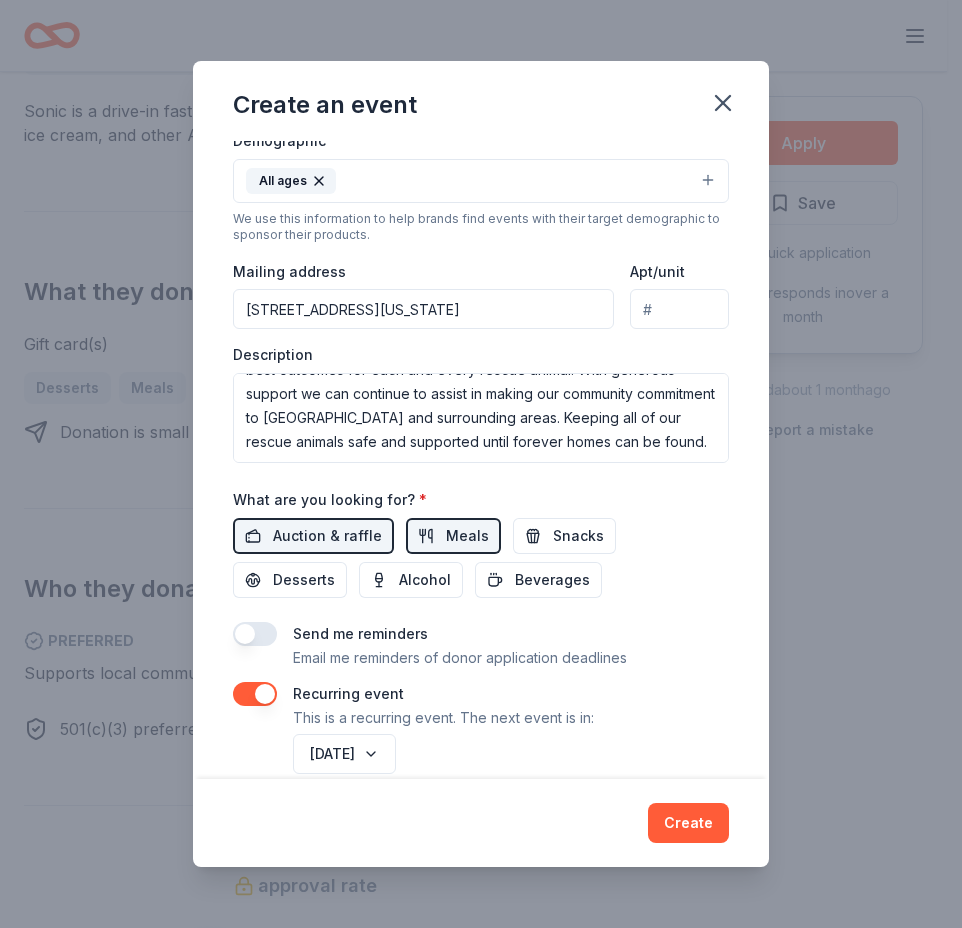 scroll, scrollTop: 394, scrollLeft: 0, axis: vertical 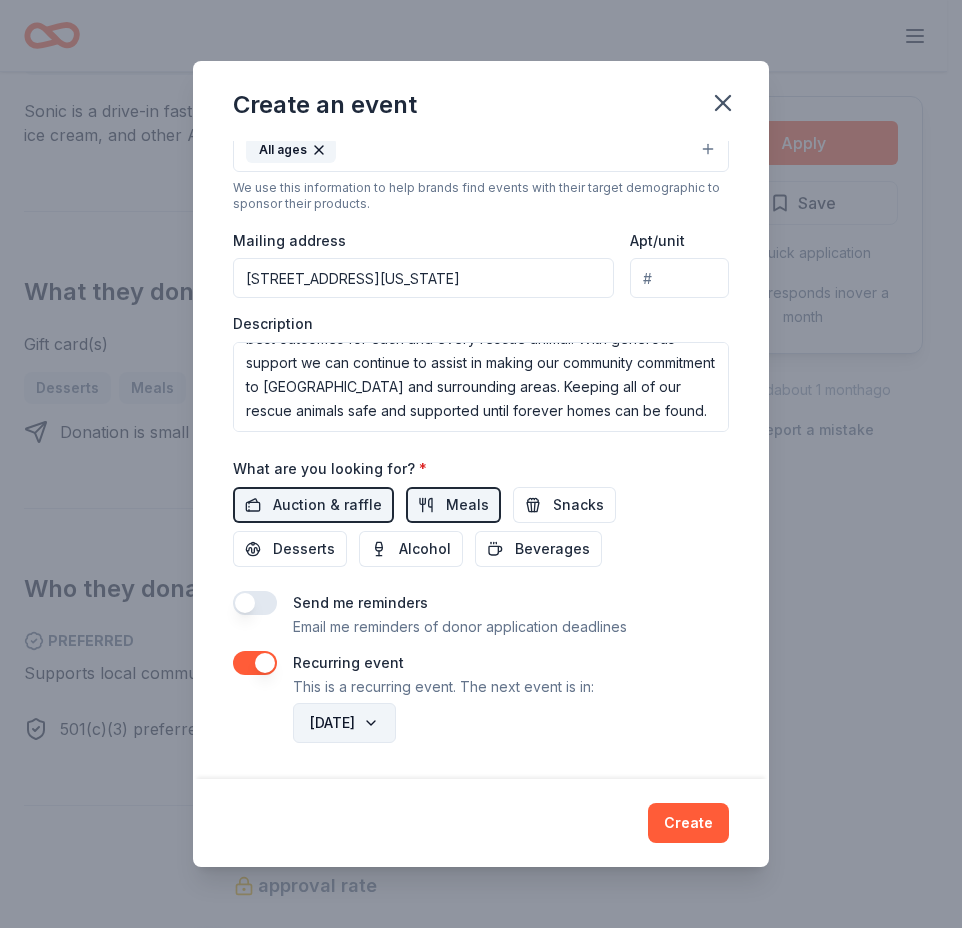 click on "October 2026" at bounding box center (344, 723) 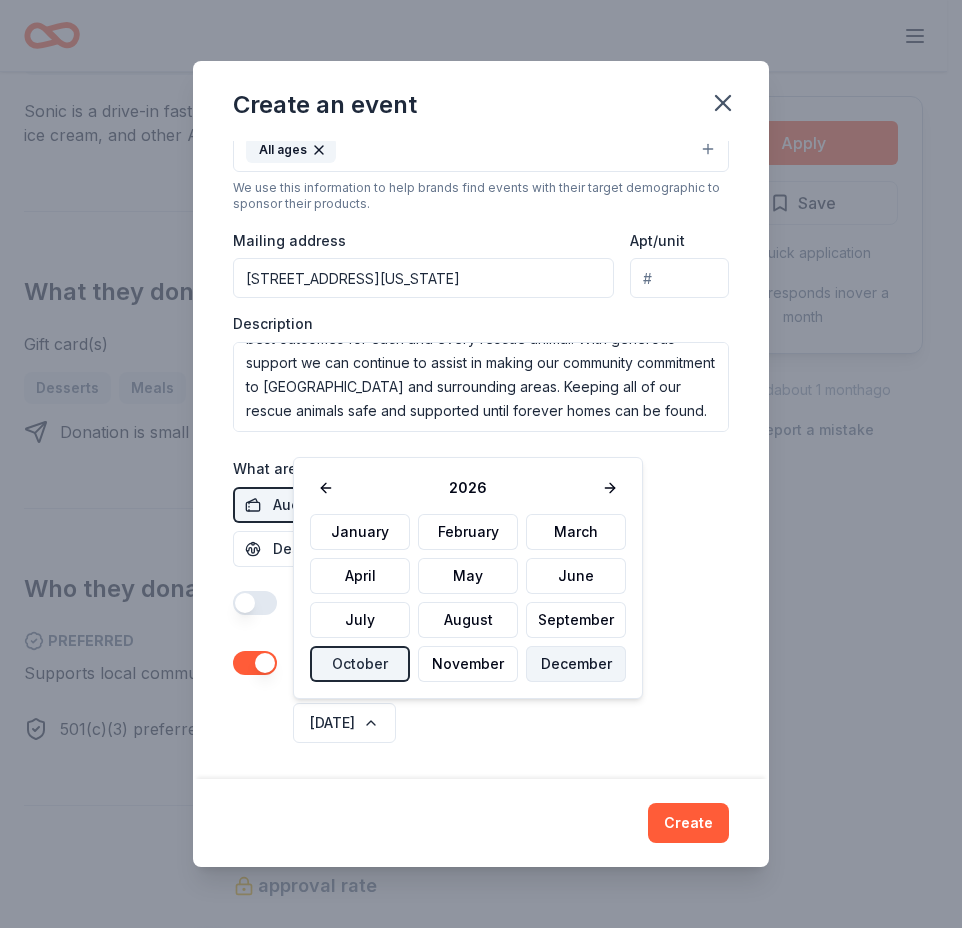 click on "December" at bounding box center (576, 664) 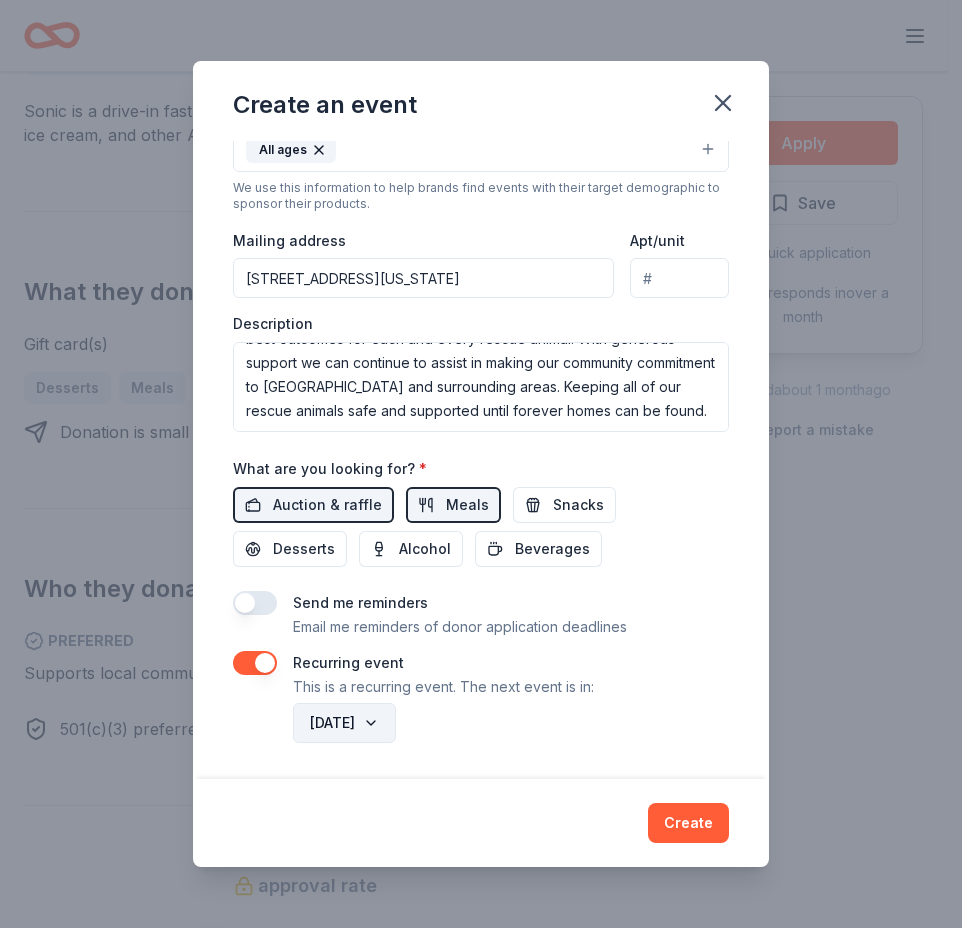 click on "December 2026" at bounding box center [344, 723] 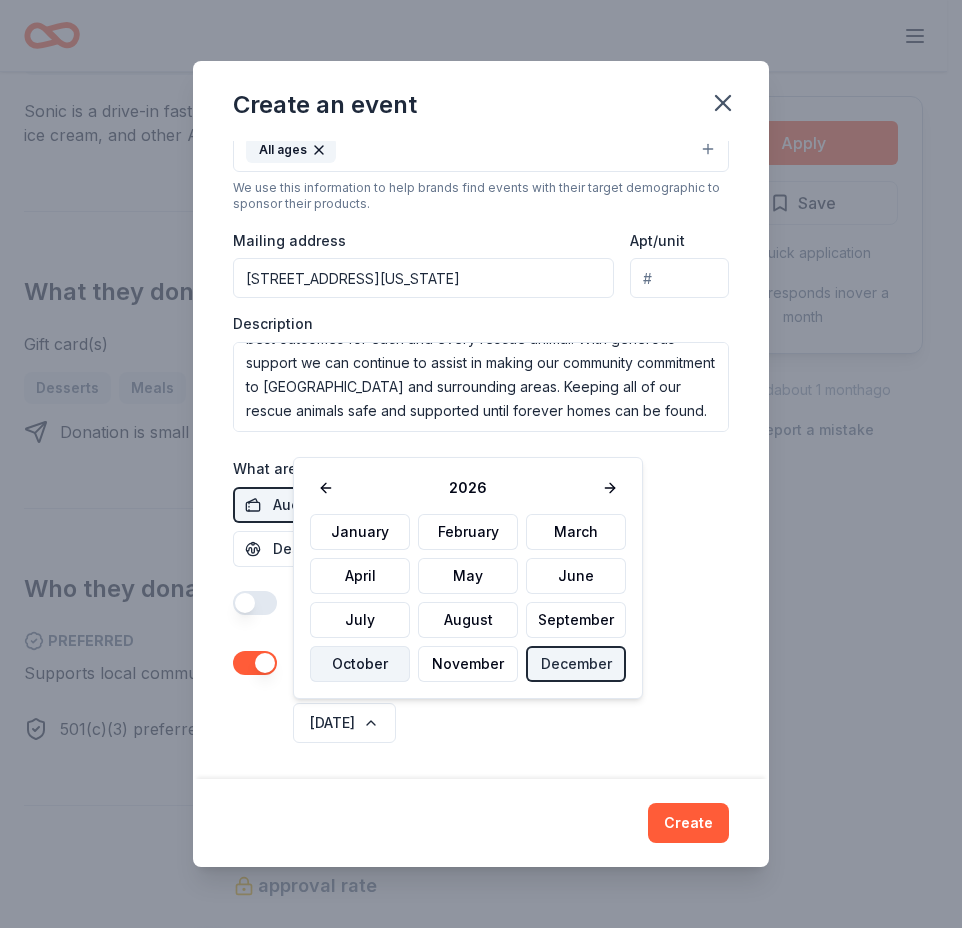 click on "October" at bounding box center [360, 664] 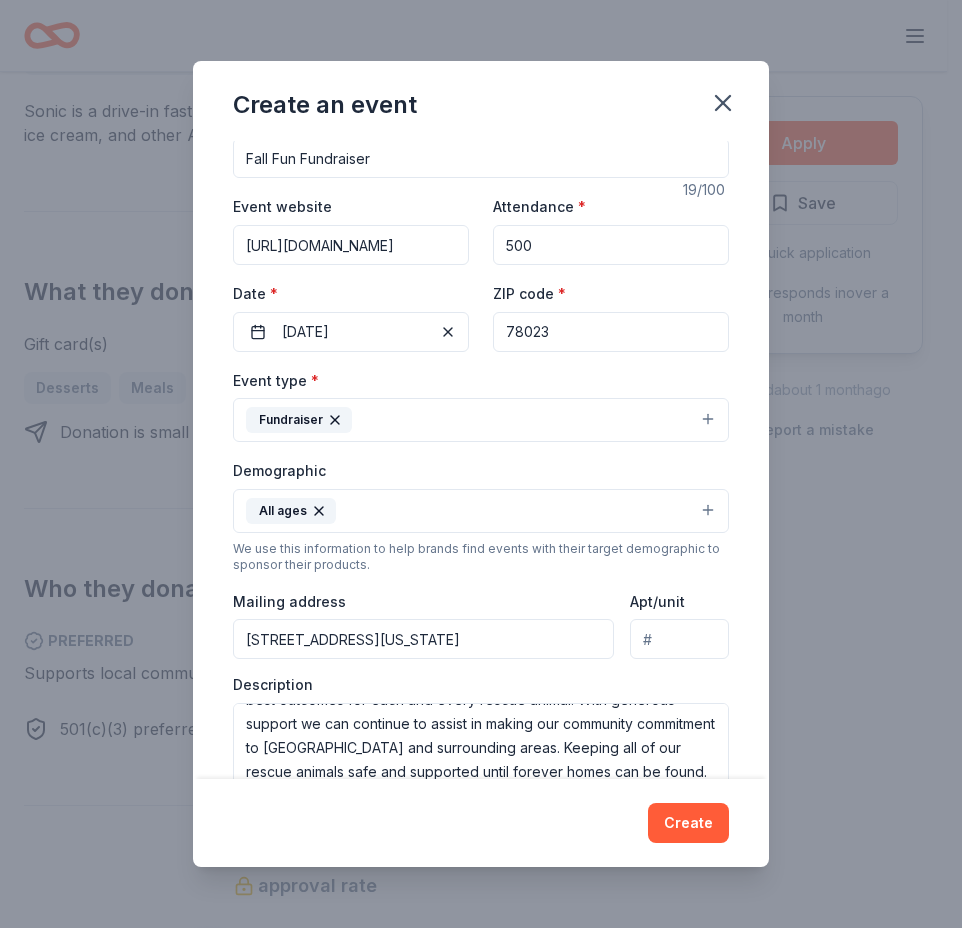 scroll, scrollTop: 0, scrollLeft: 0, axis: both 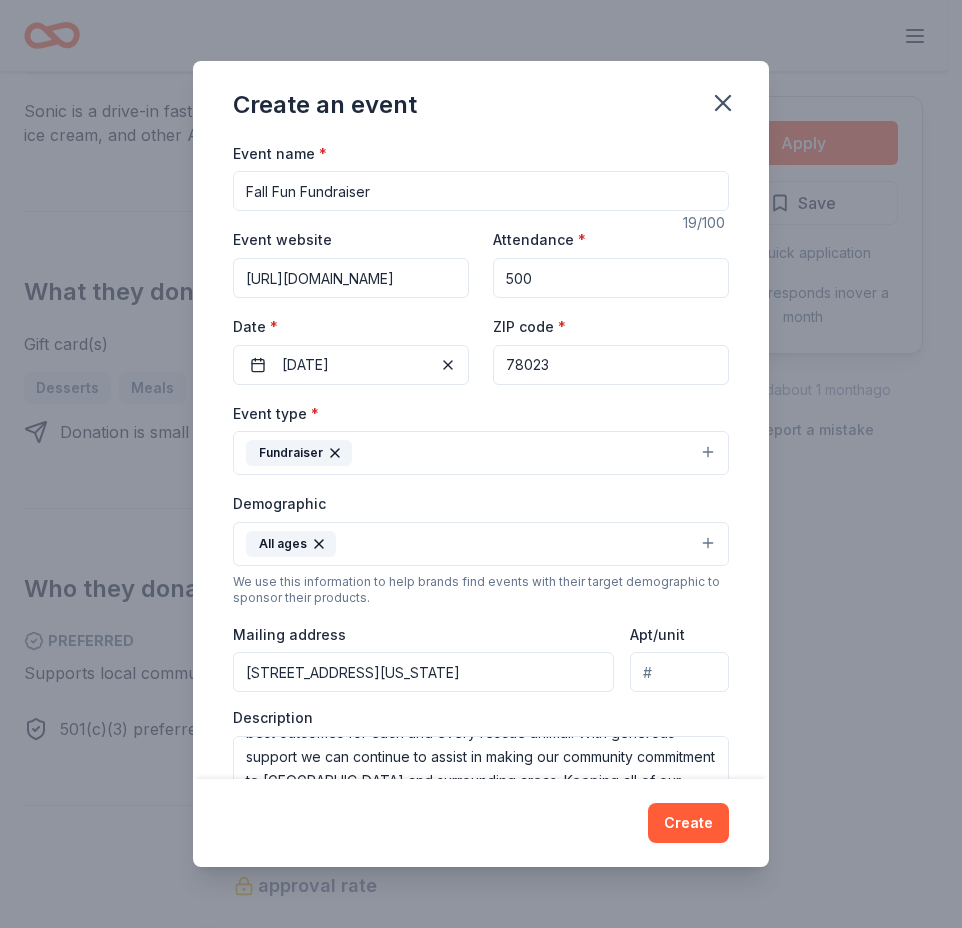 click on "Fall Fun Fundraiser" at bounding box center (481, 191) 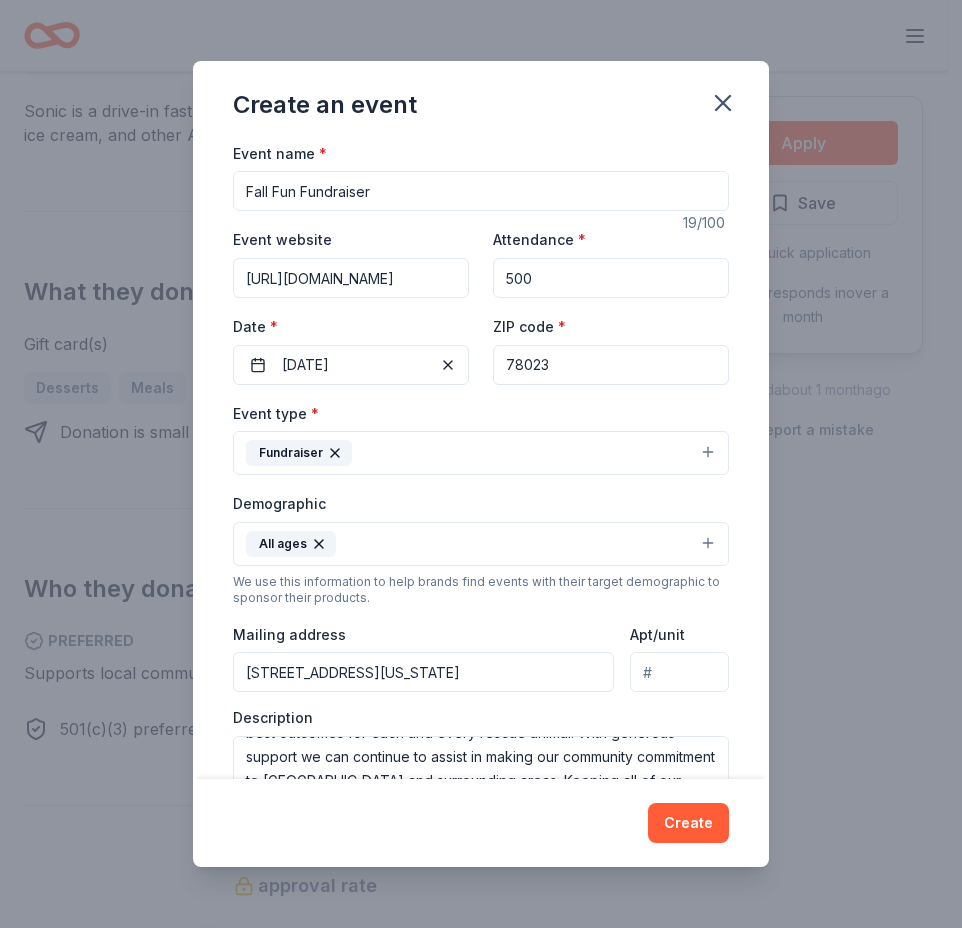 drag, startPoint x: 298, startPoint y: 191, endPoint x: 271, endPoint y: 193, distance: 27.073973 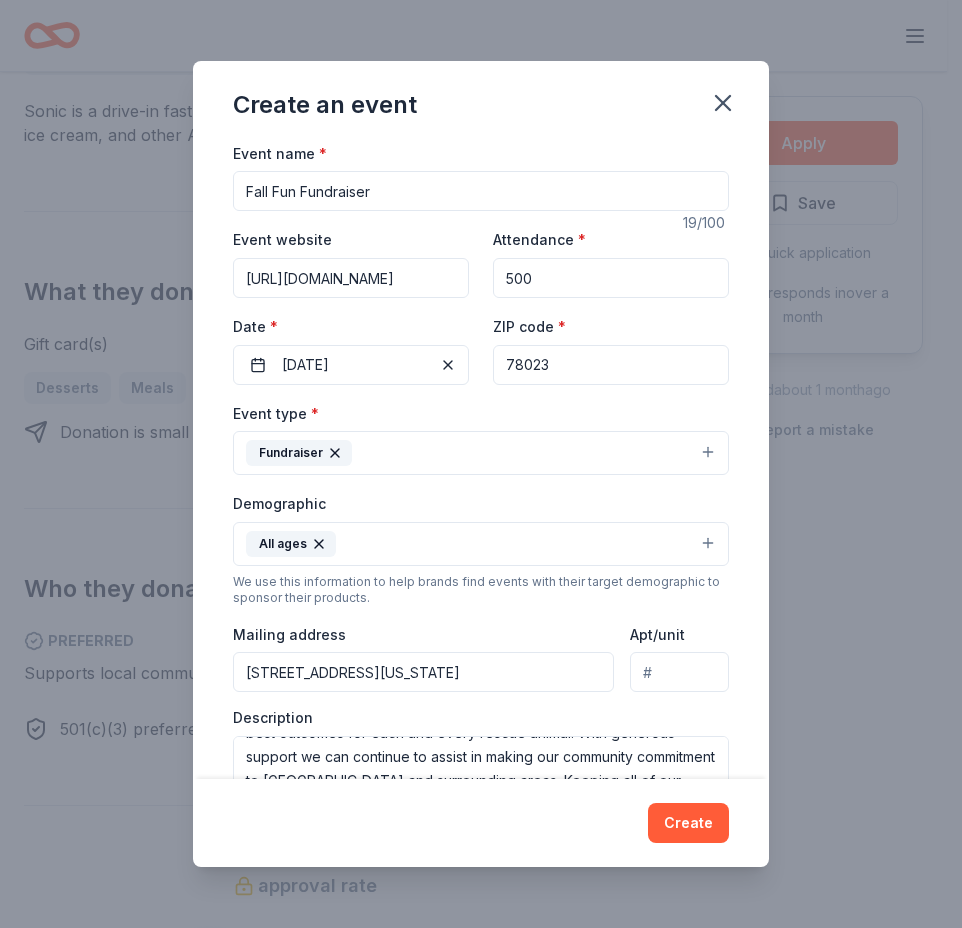click on "Fall Fun Fundraiser" at bounding box center [481, 191] 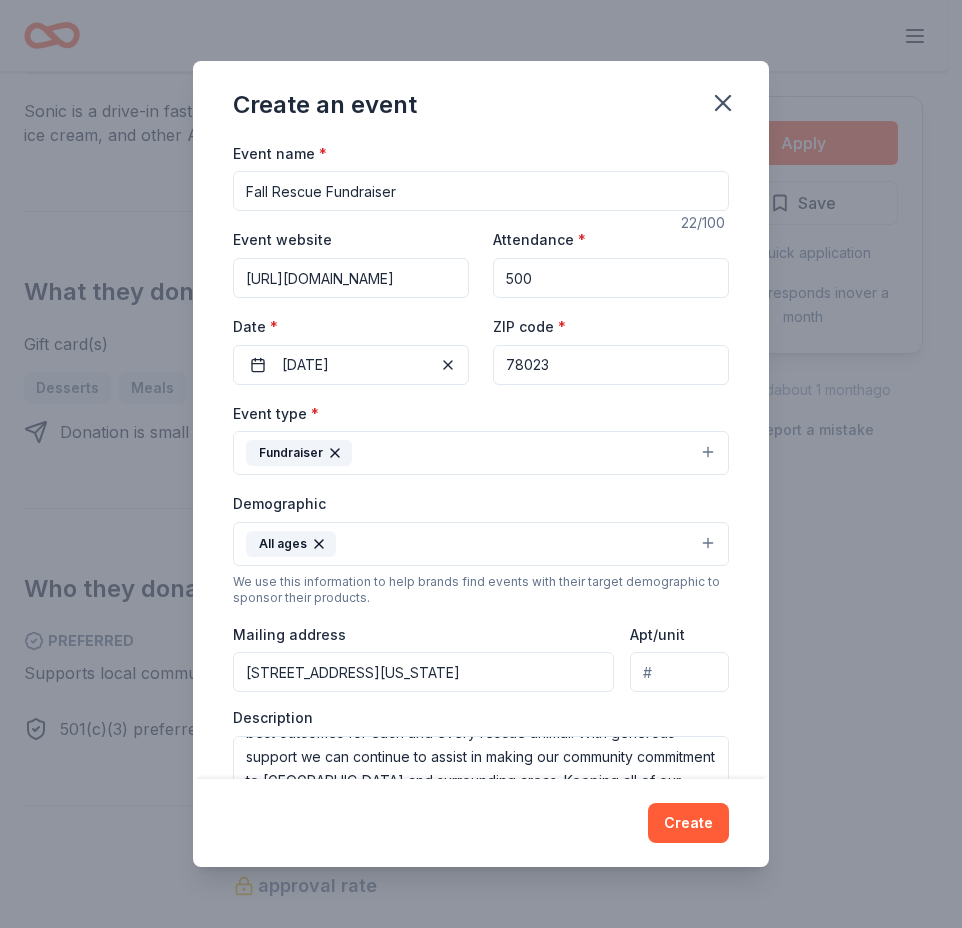 type on "Fall Rescue Fundraiser" 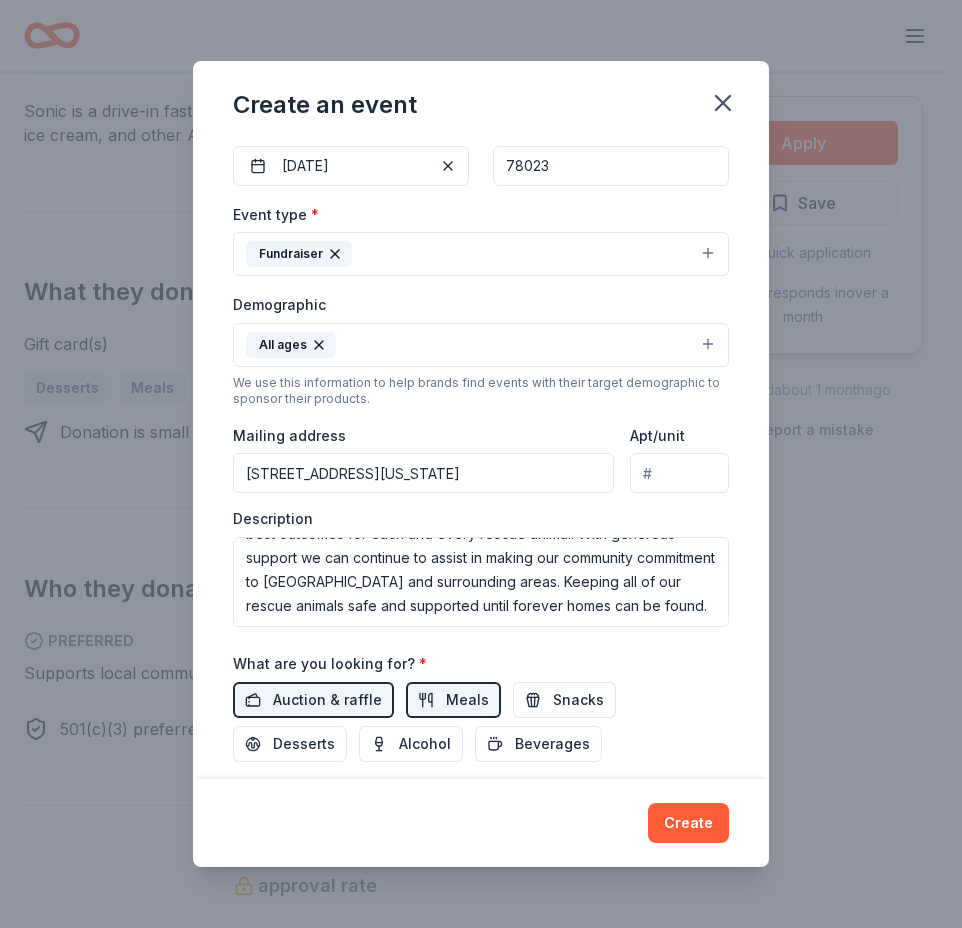 scroll, scrollTop: 200, scrollLeft: 0, axis: vertical 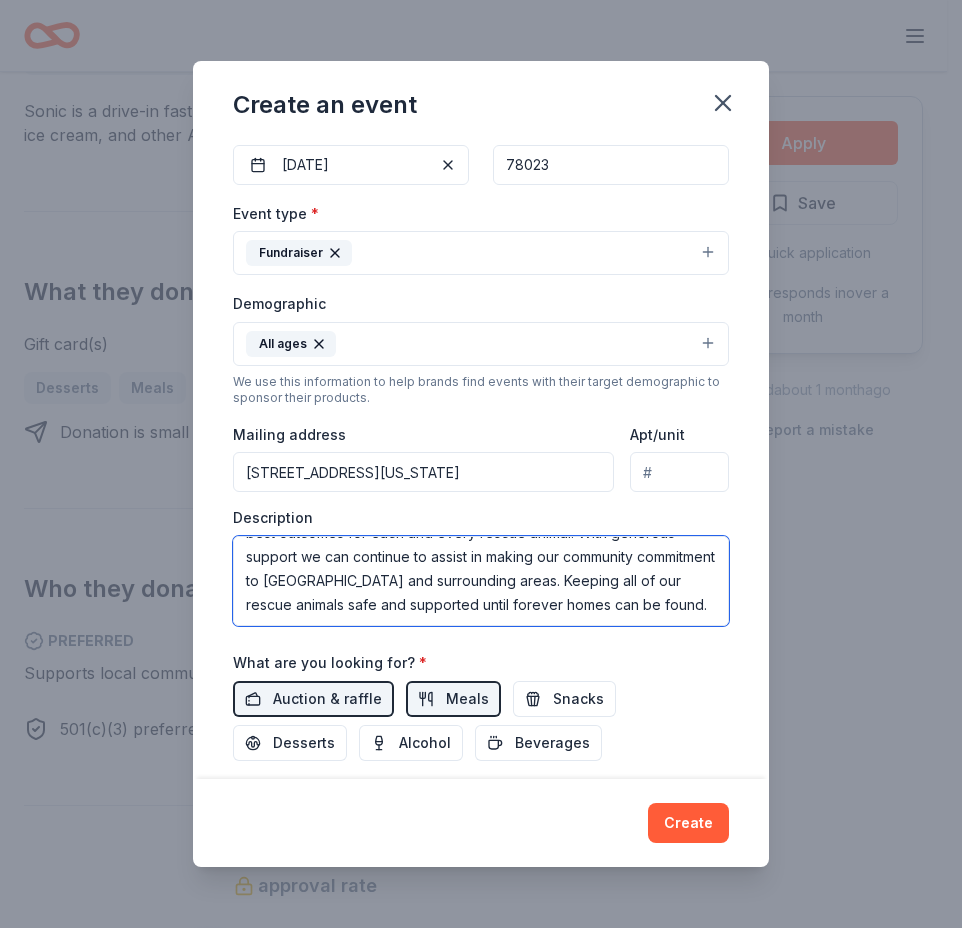 click on "The Helotes Humane Society is a non-profit organization dedicated to placing rescued animals in loving homes. All of our animals receive age-appropriate vaccinations, testing, a microchip, and spay or neuter surgery, if required. Helotes Humane Society is a foster-based rescue with the majority of our adoptable pets residing in foster homes until forever homes are found.  Events and Fundraising allow us to continue to serve our community and offer the best outcomes for each and every rescue animal. With generous support we can continue to assist in making our community commitment to Helotes and surrounding areas. Keeping all of our rescue animals safe and supported until forever homes can be found." at bounding box center (481, 581) 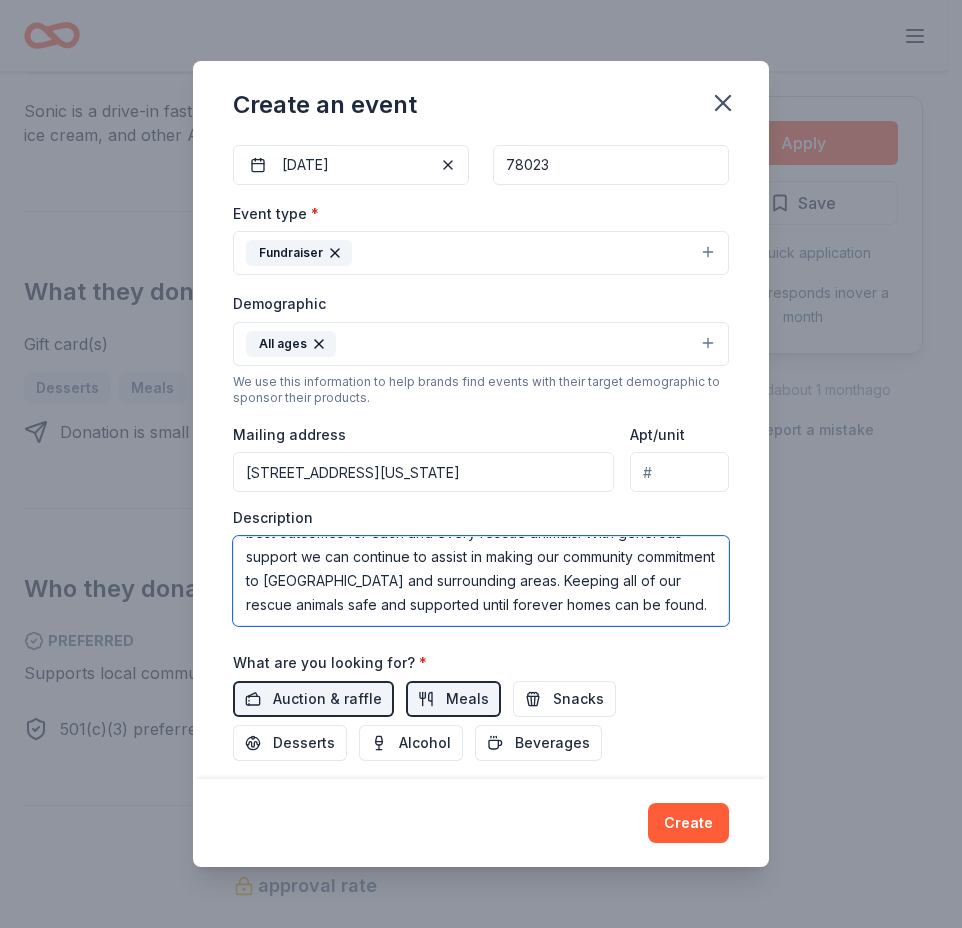 scroll, scrollTop: 202, scrollLeft: 0, axis: vertical 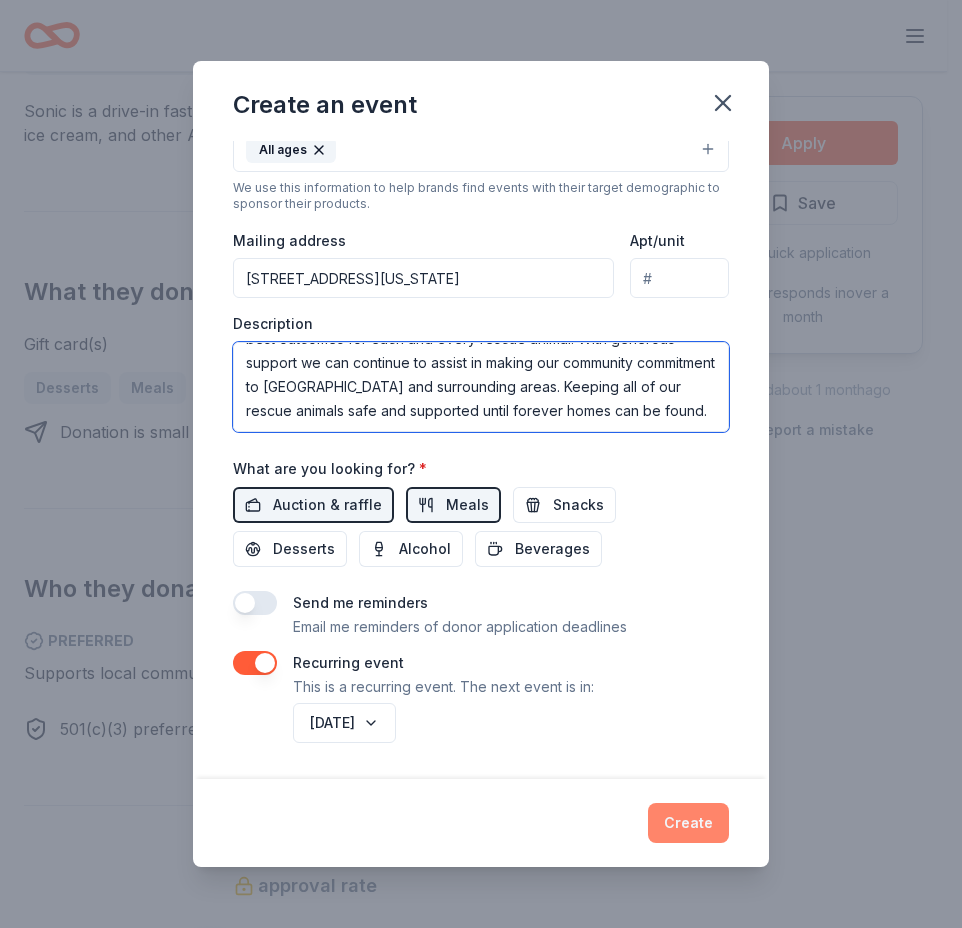 type on "The Helotes Humane Society is a non-profit organization dedicated to placing rescued animals in loving homes. All of our animals receive age-appropriate vaccinations, testing, a microchip, and spay or neuter surgery, if required. Helotes Humane Society is a foster-based rescue with the majority of our adoptable pets residing in foster homes until forever homes are found.  Events and Fundraising allow us to continue to serve our community and offer the best outcomes for each and every rescue animal. With generous support we can continue to assist in making our community commitment to Helotes and surrounding areas. Keeping all of our rescue animals safe and supported until forever homes can be found." 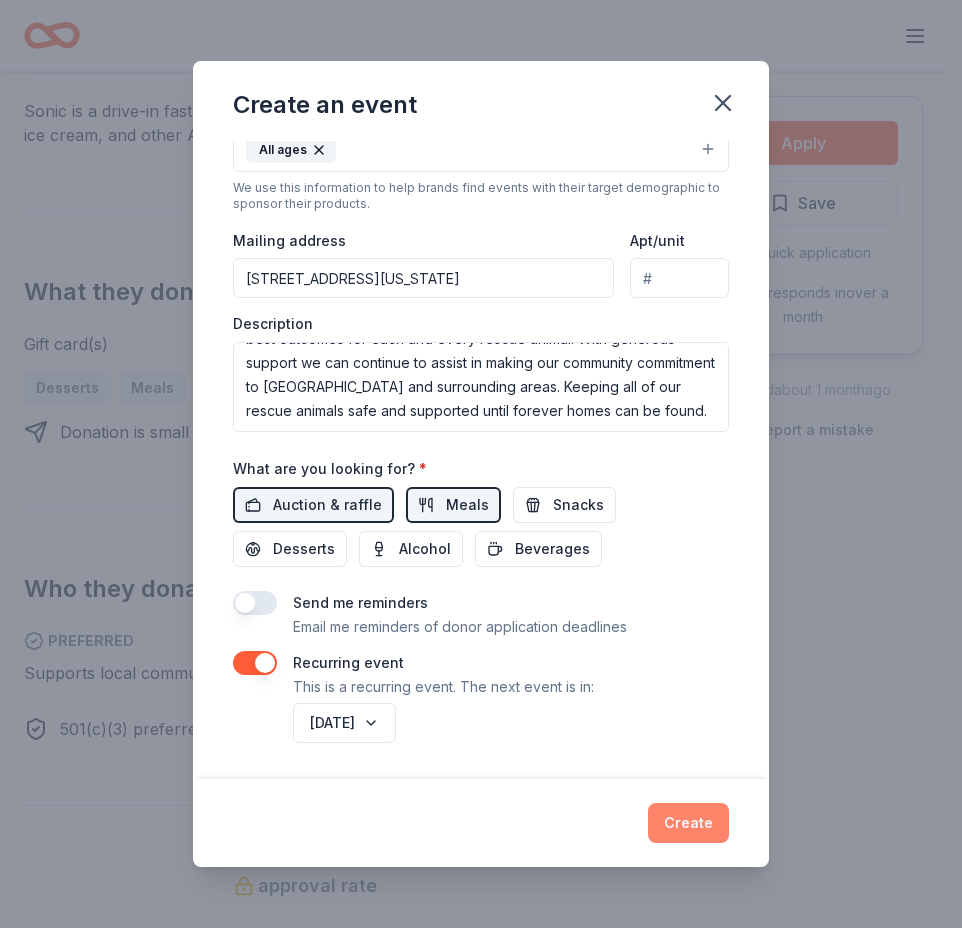 click on "Create" at bounding box center [688, 823] 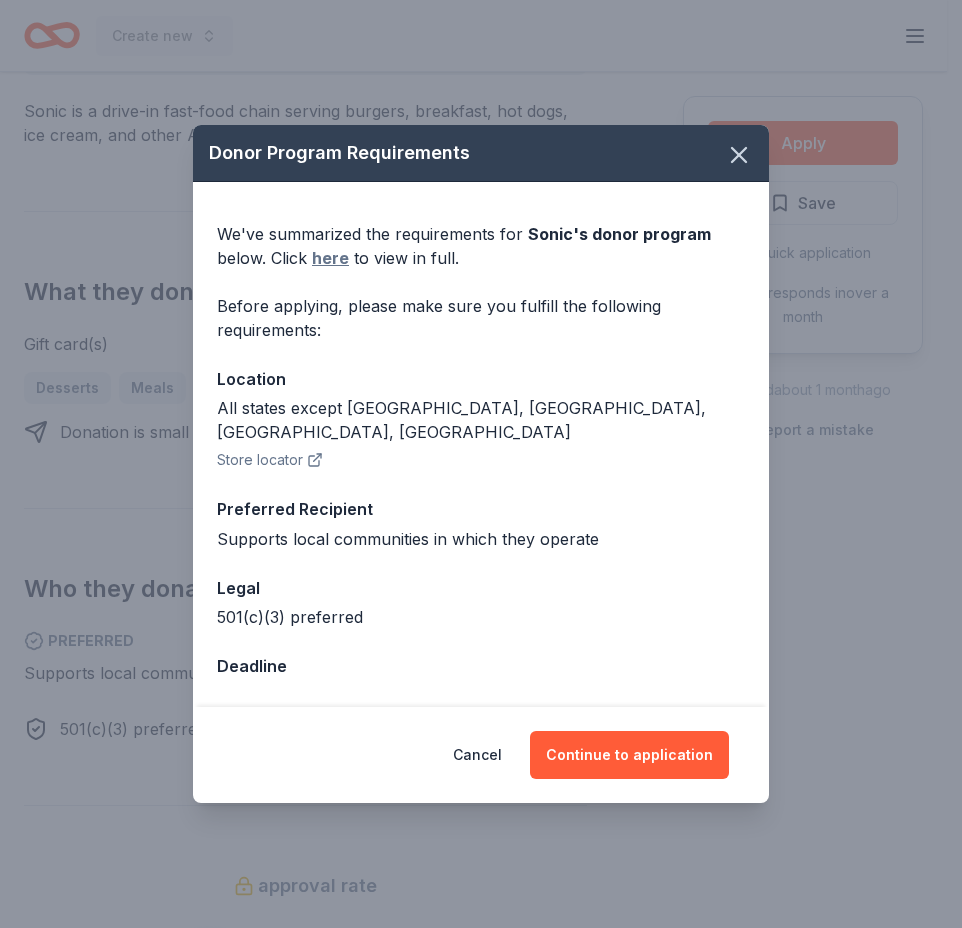 click on "here" at bounding box center (330, 258) 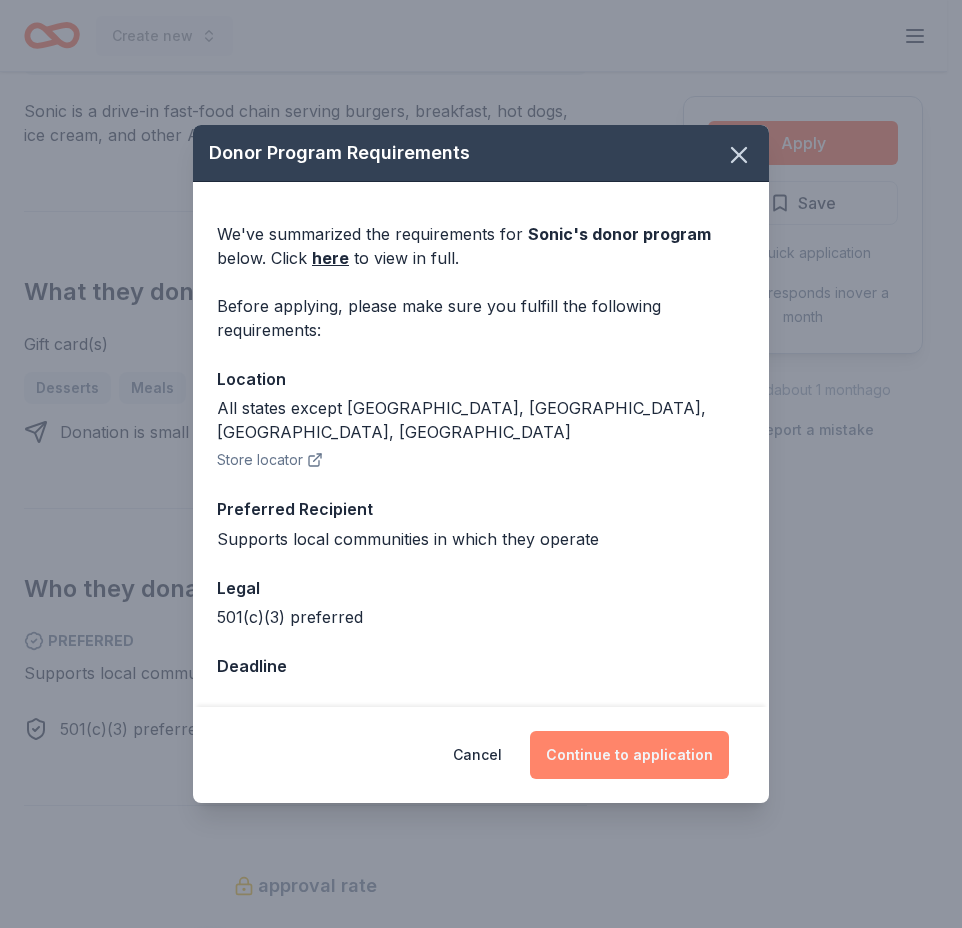 click on "Continue to application" at bounding box center (629, 755) 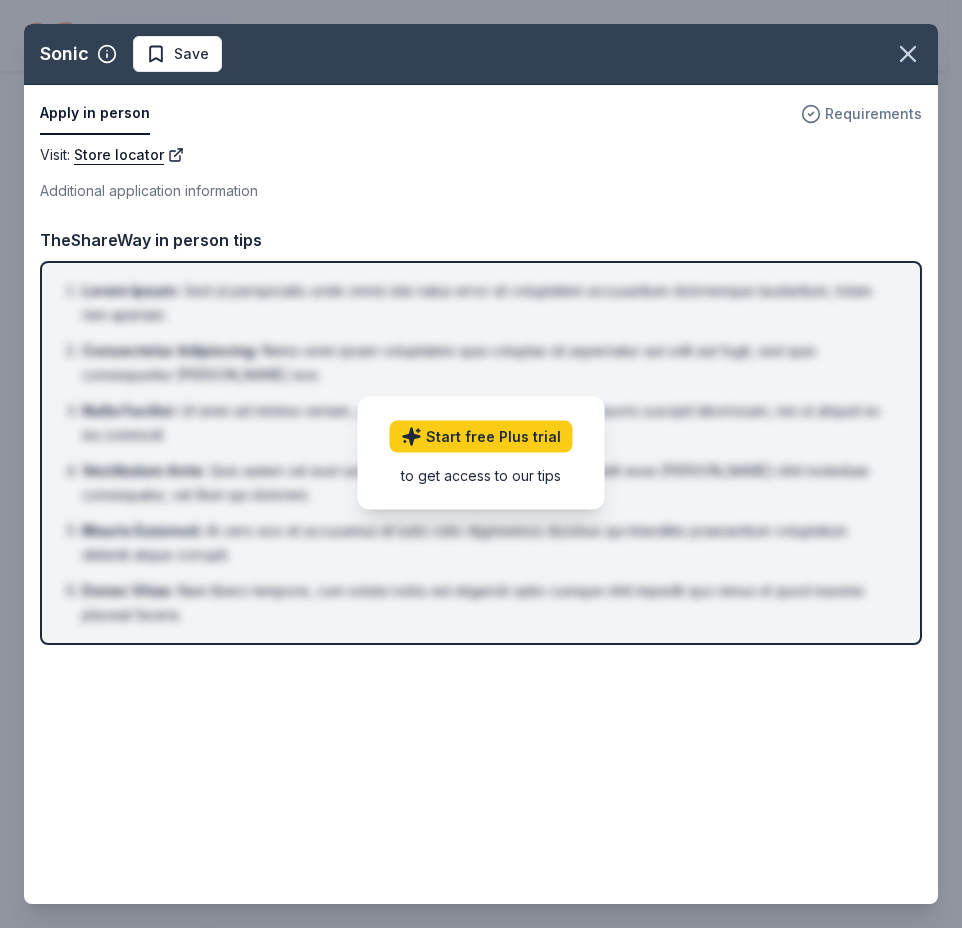 click on "Requirements" at bounding box center [873, 114] 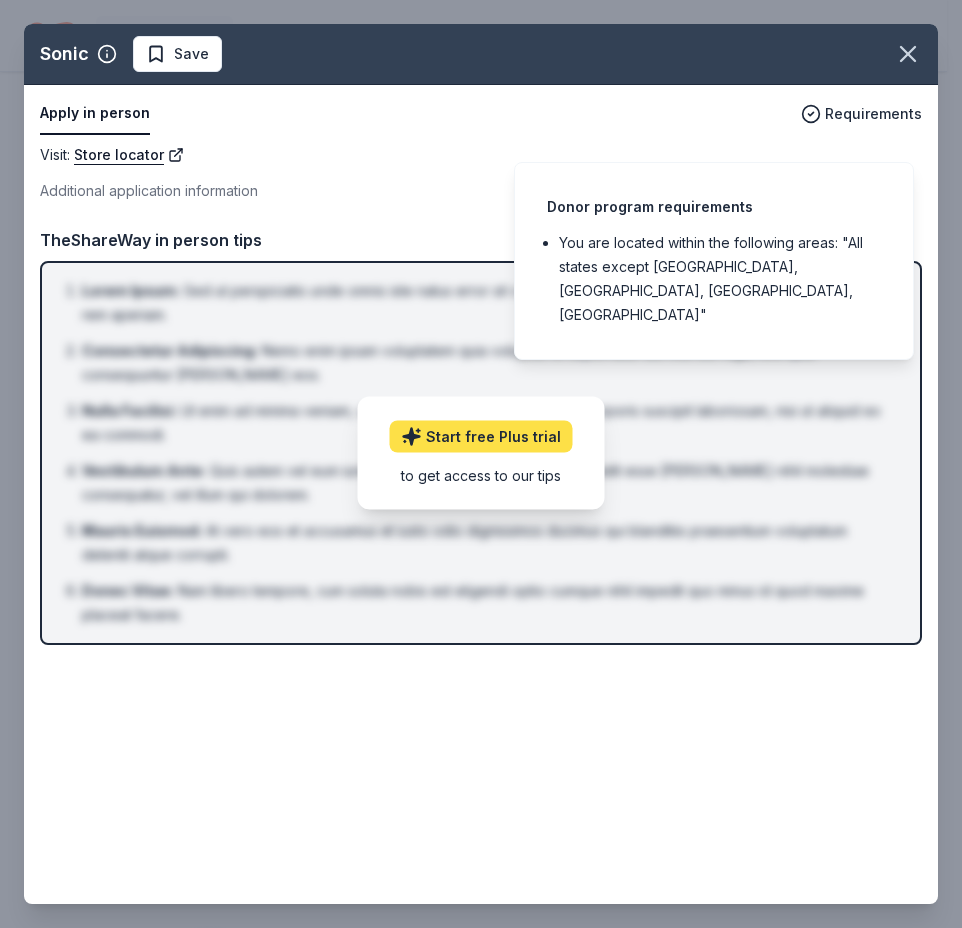 click on "Start free Plus trial" at bounding box center [481, 437] 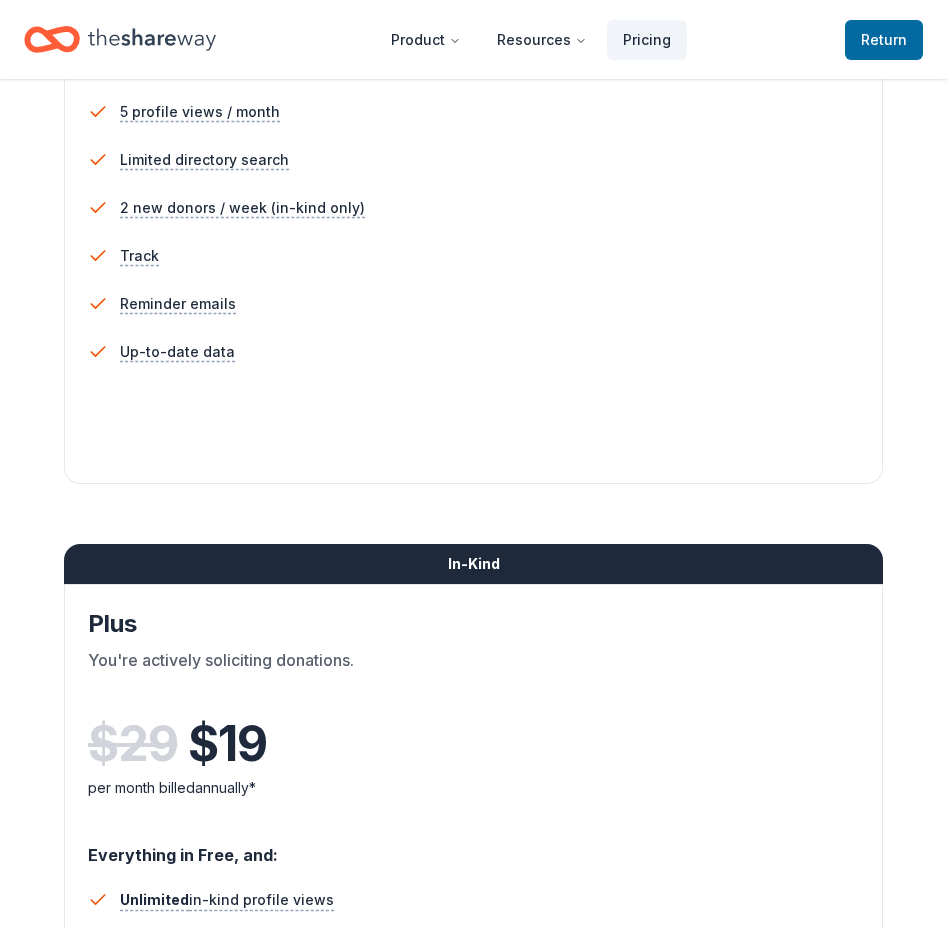 scroll, scrollTop: 400, scrollLeft: 0, axis: vertical 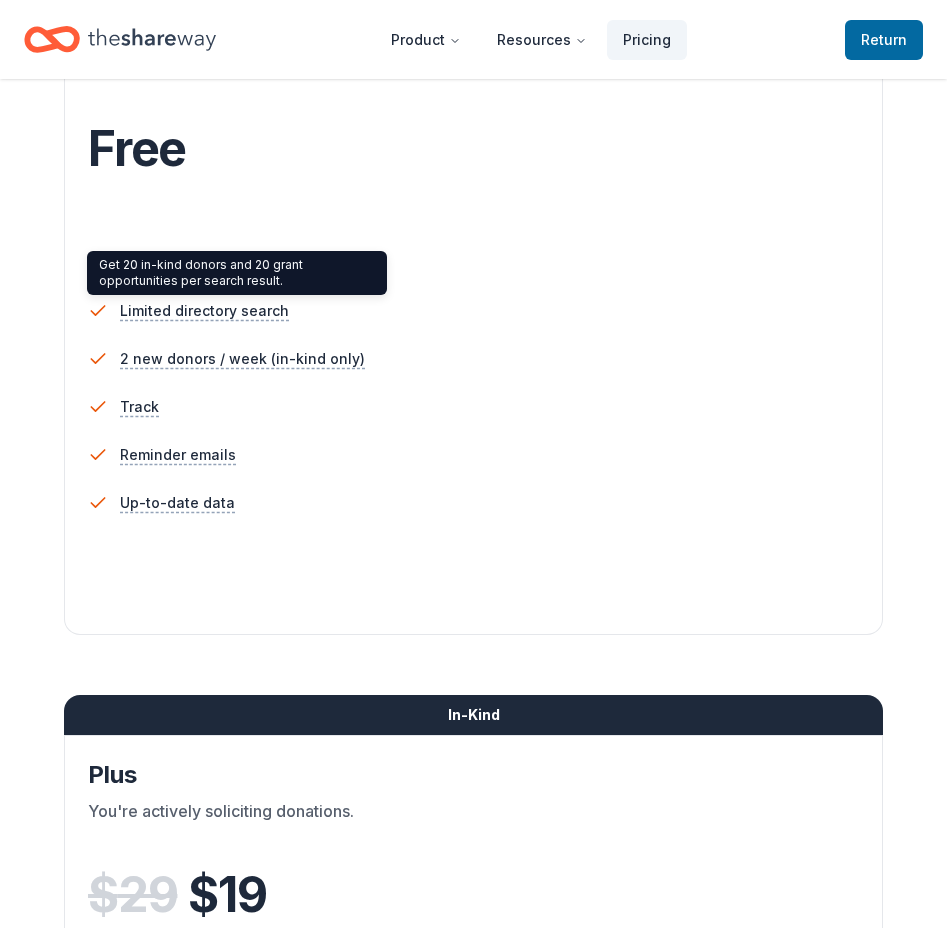 click on "Get 20 in-kind donors and 20 grant opportunities per search result. Get 20 in-kind donors and 20 grant opportunities per search result." at bounding box center (237, 273) 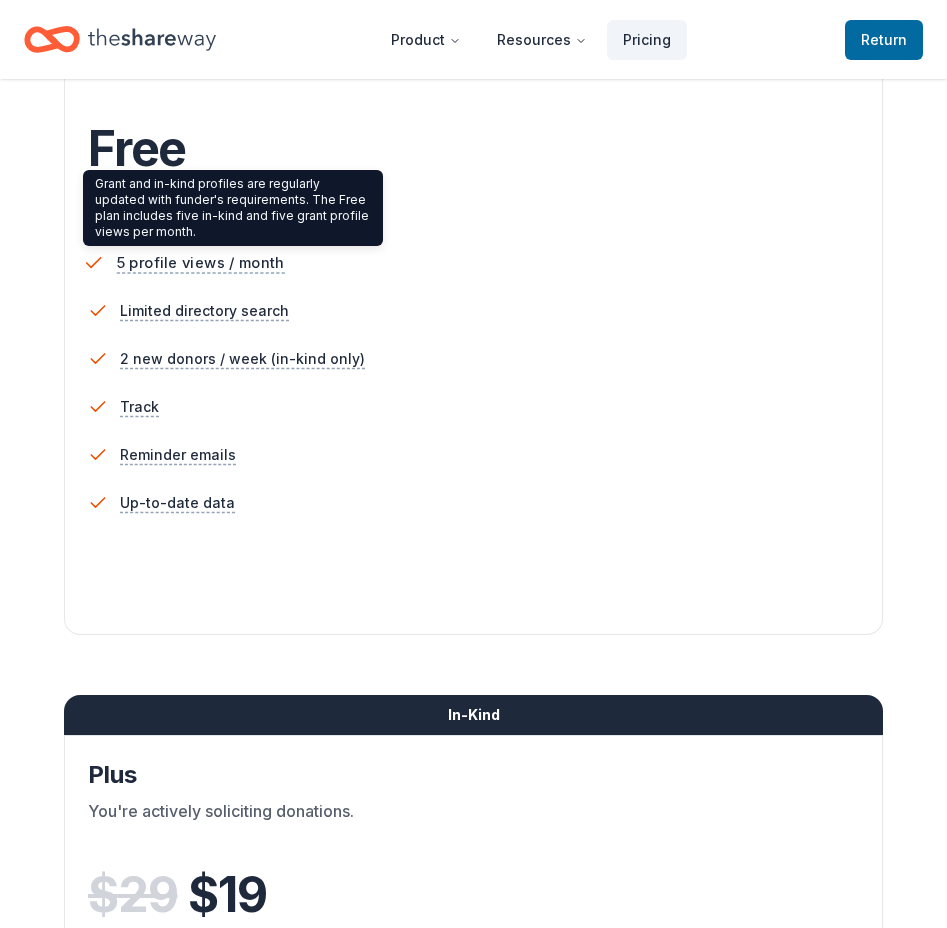 click on "5 profile views / month" at bounding box center [201, 262] 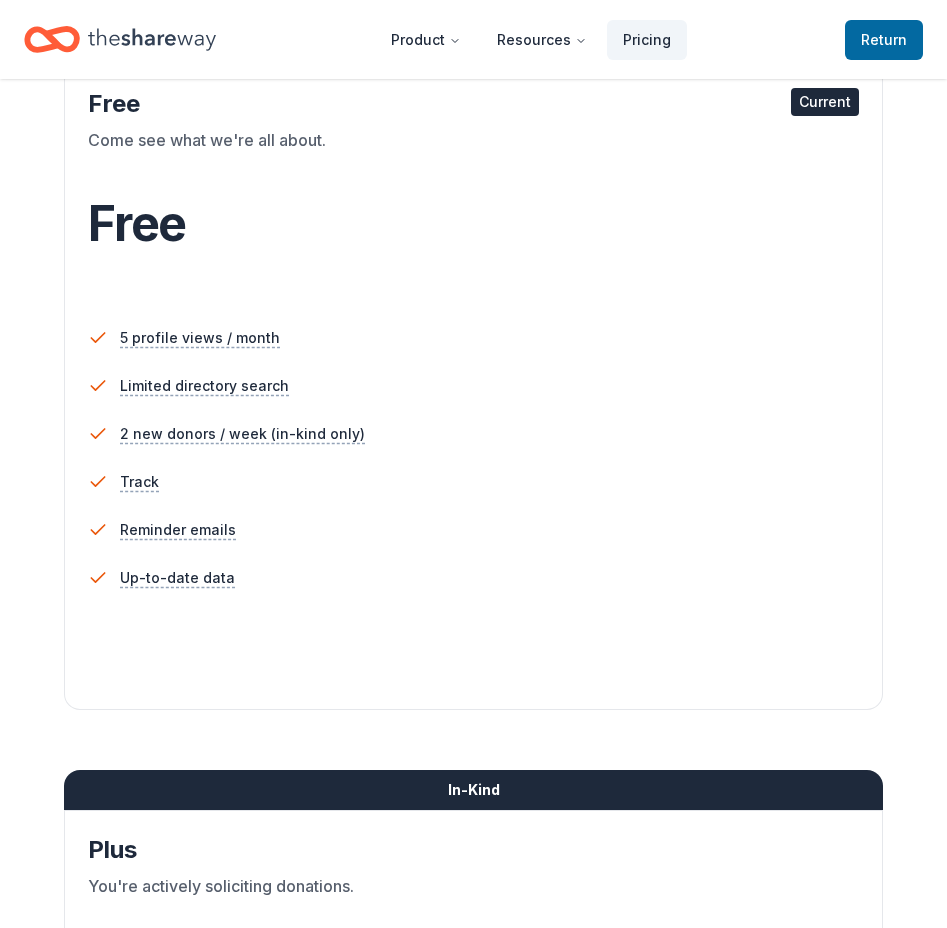scroll, scrollTop: 200, scrollLeft: 0, axis: vertical 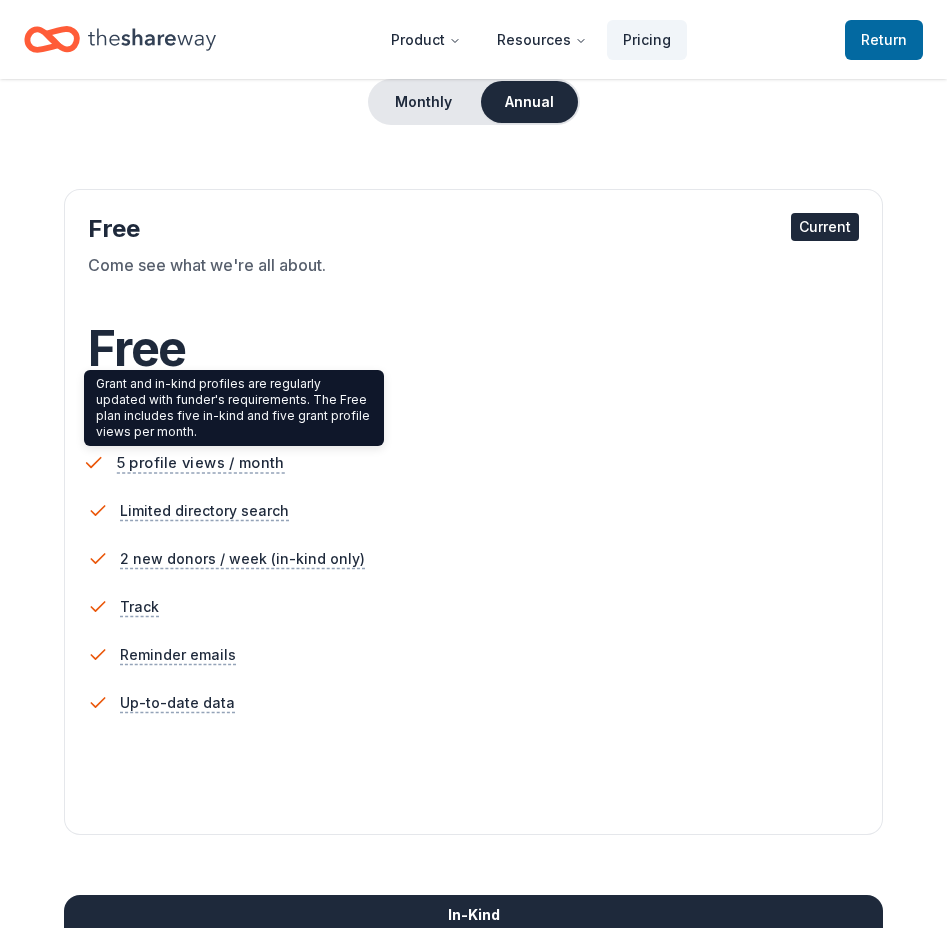 click on "5 profile views / month" at bounding box center [201, 462] 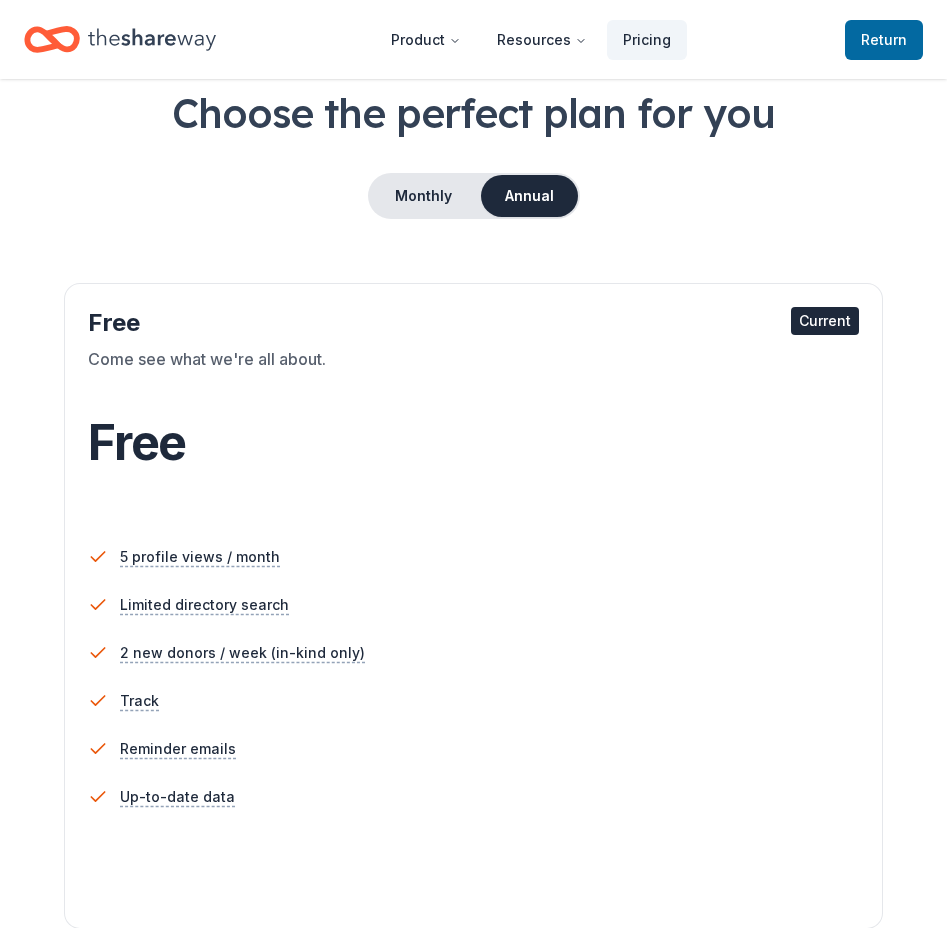 scroll, scrollTop: 0, scrollLeft: 0, axis: both 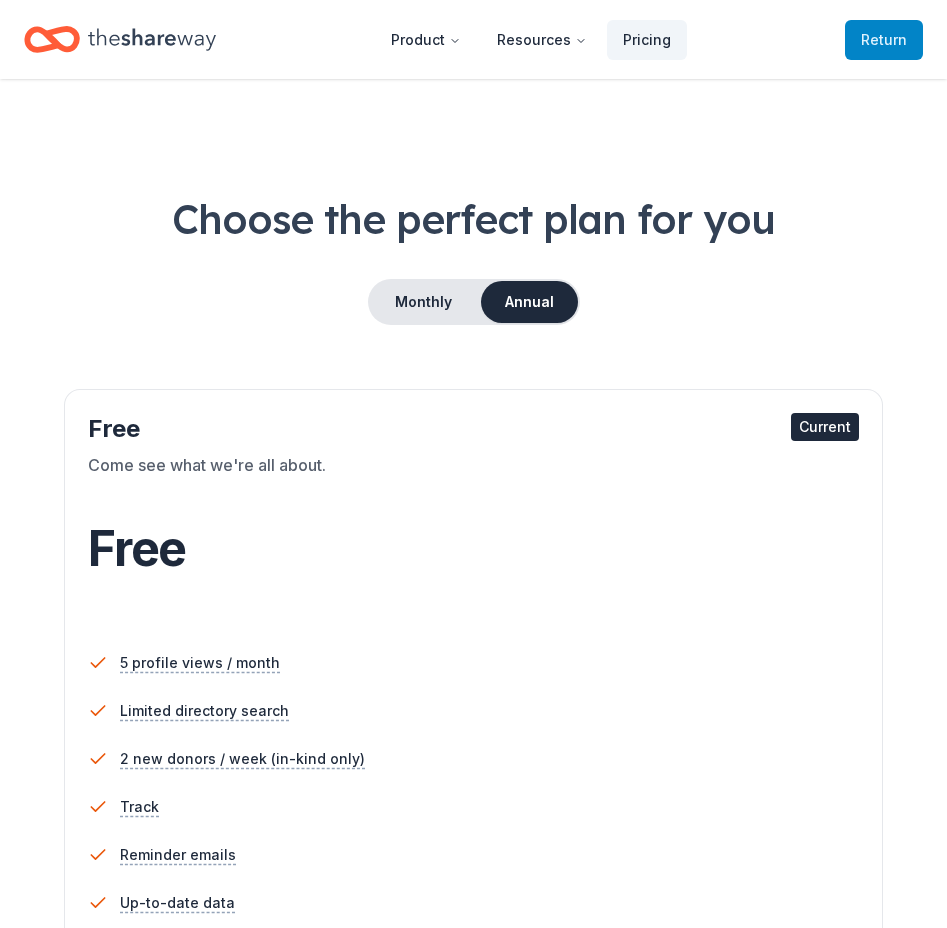 click on "Return to TheShareWay" at bounding box center (884, 40) 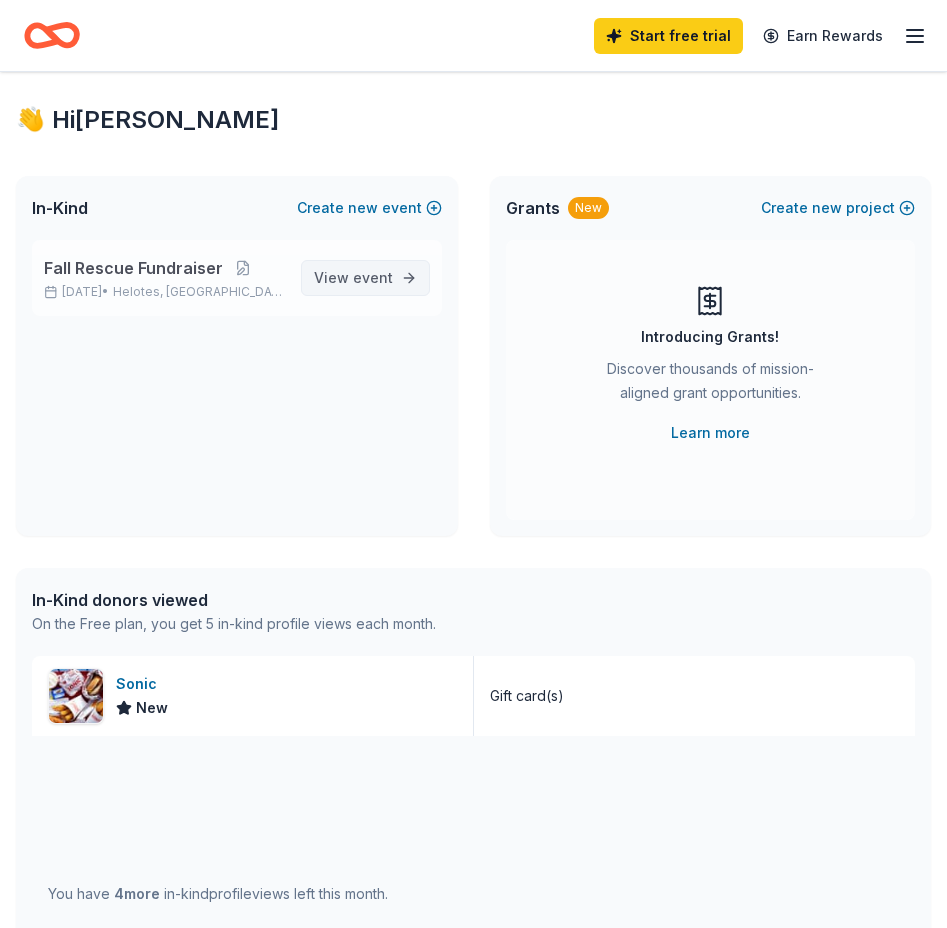 click on "View   event" at bounding box center [353, 278] 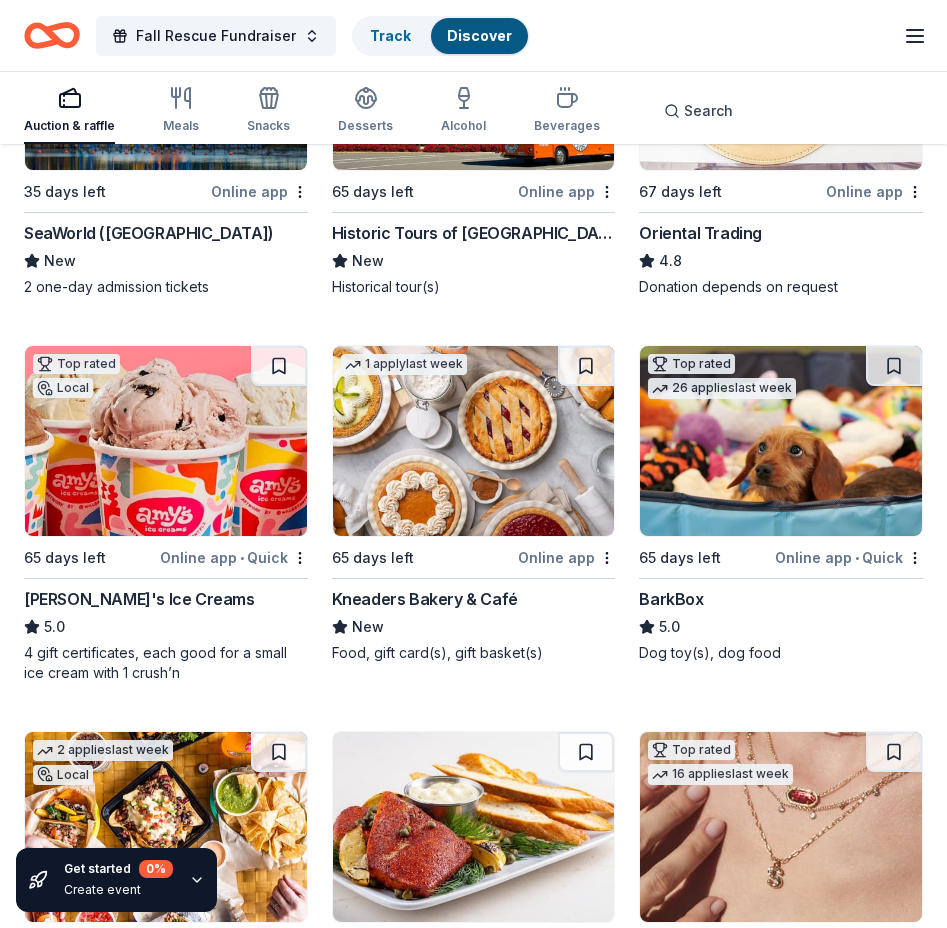scroll, scrollTop: 400, scrollLeft: 0, axis: vertical 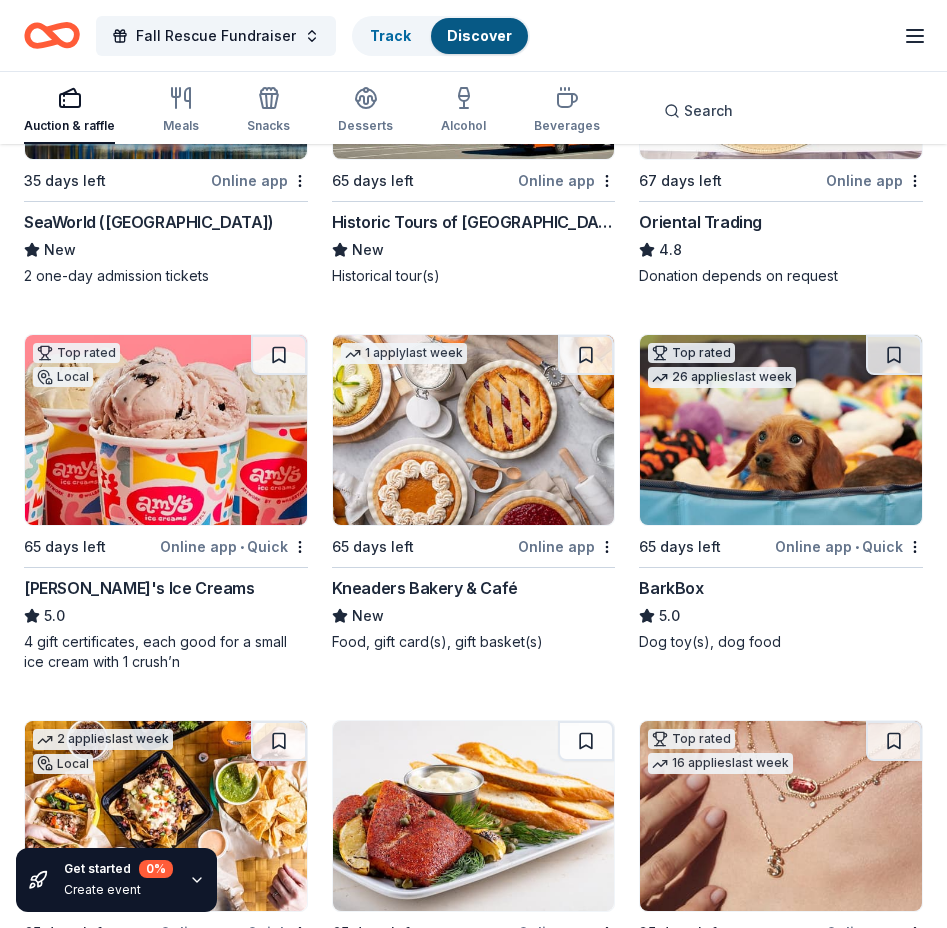 click at bounding box center [781, 430] 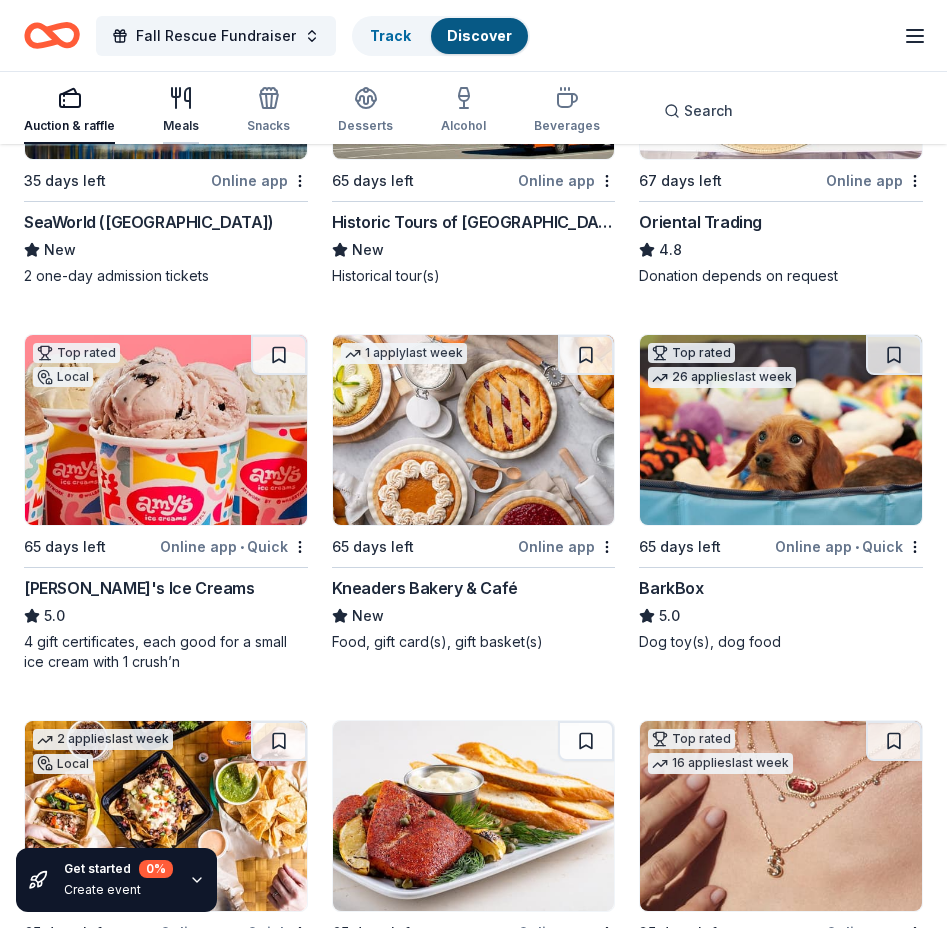 click on "Meals" at bounding box center [181, 110] 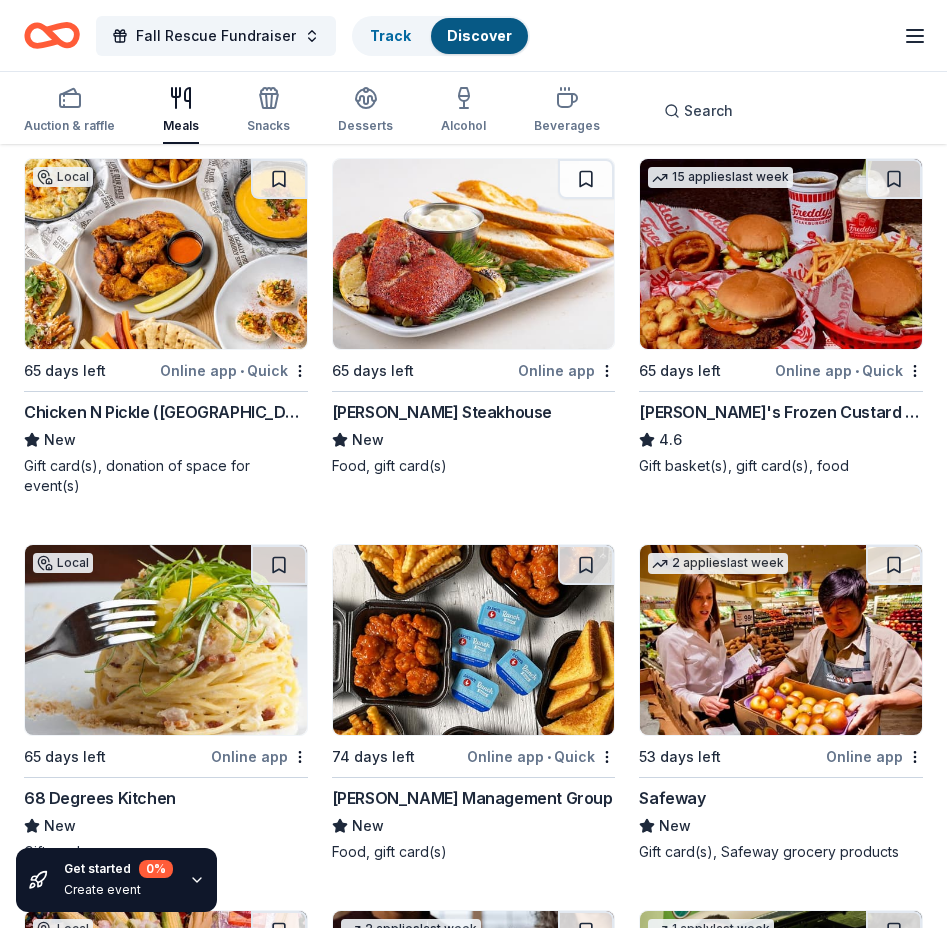 scroll, scrollTop: 600, scrollLeft: 0, axis: vertical 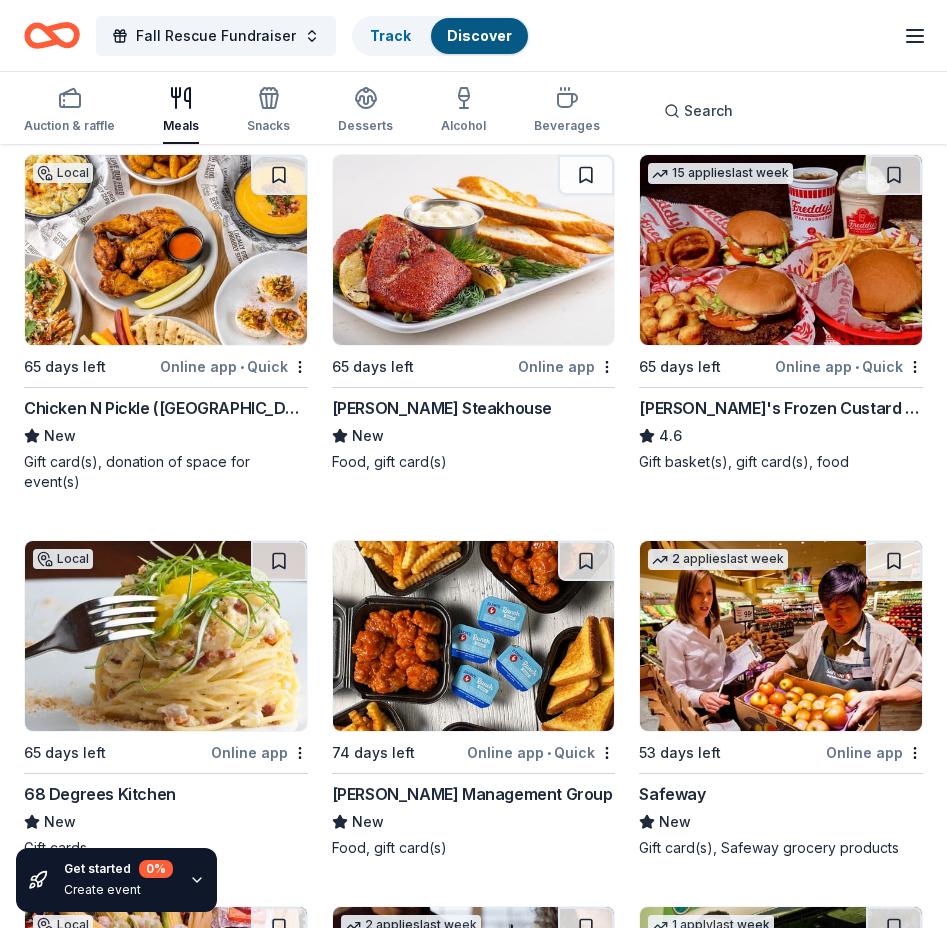 click on "Freddy's Frozen Custard & Steakburgers" at bounding box center [781, 408] 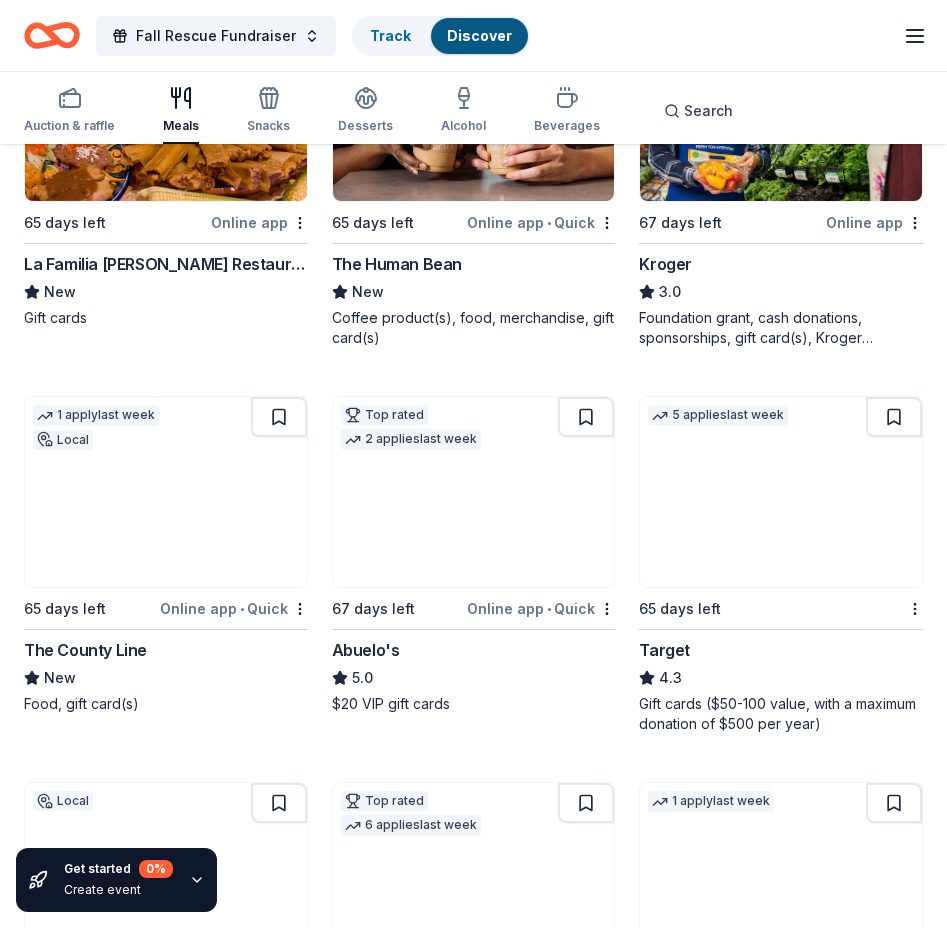 scroll, scrollTop: 1500, scrollLeft: 0, axis: vertical 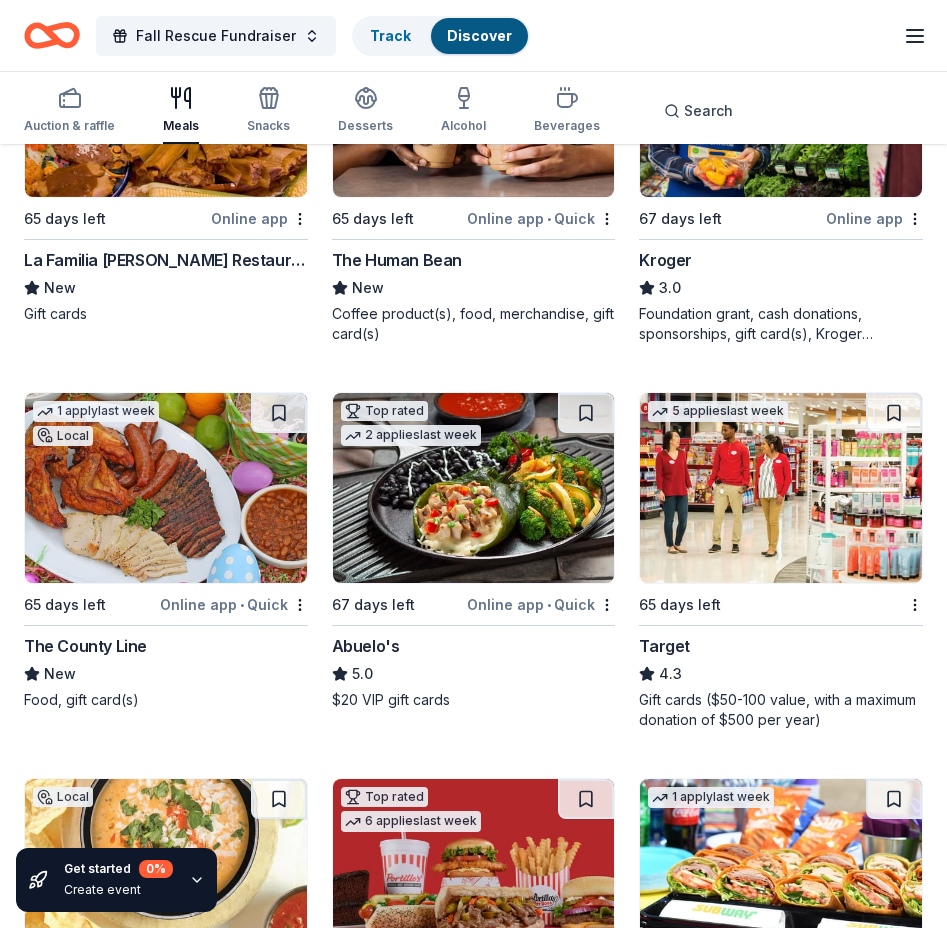 click on "65 days left" at bounding box center (769, 604) 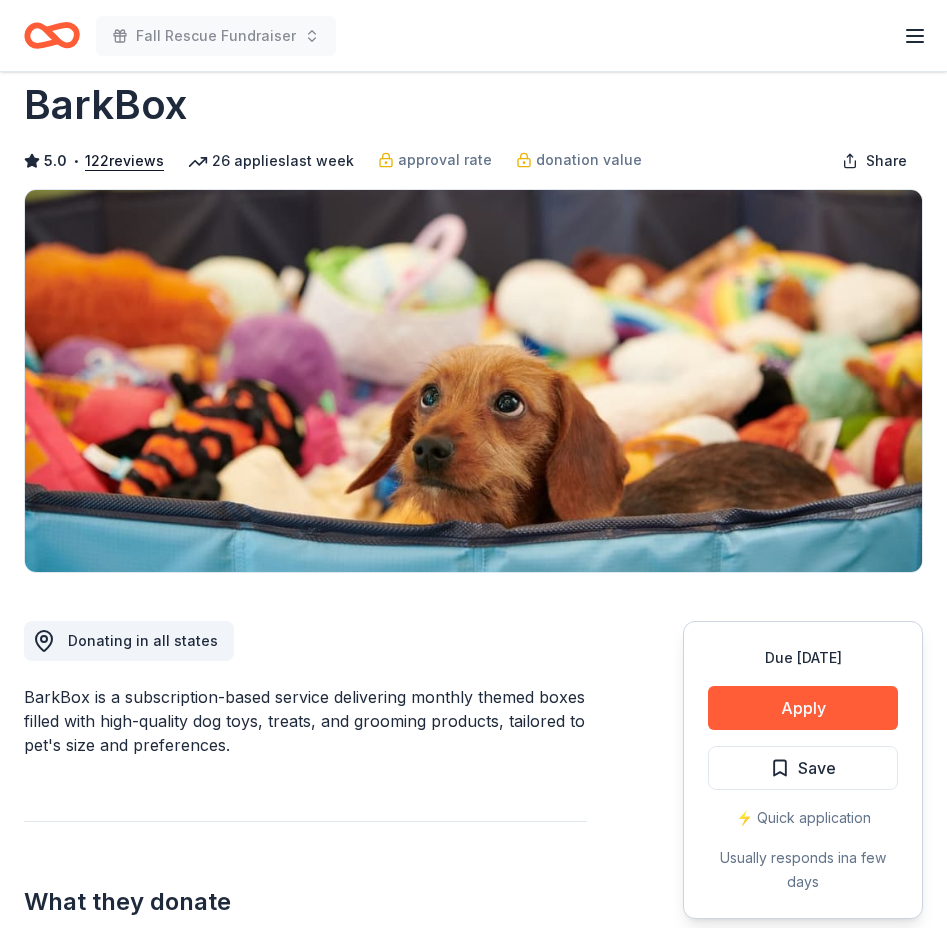 scroll, scrollTop: 0, scrollLeft: 0, axis: both 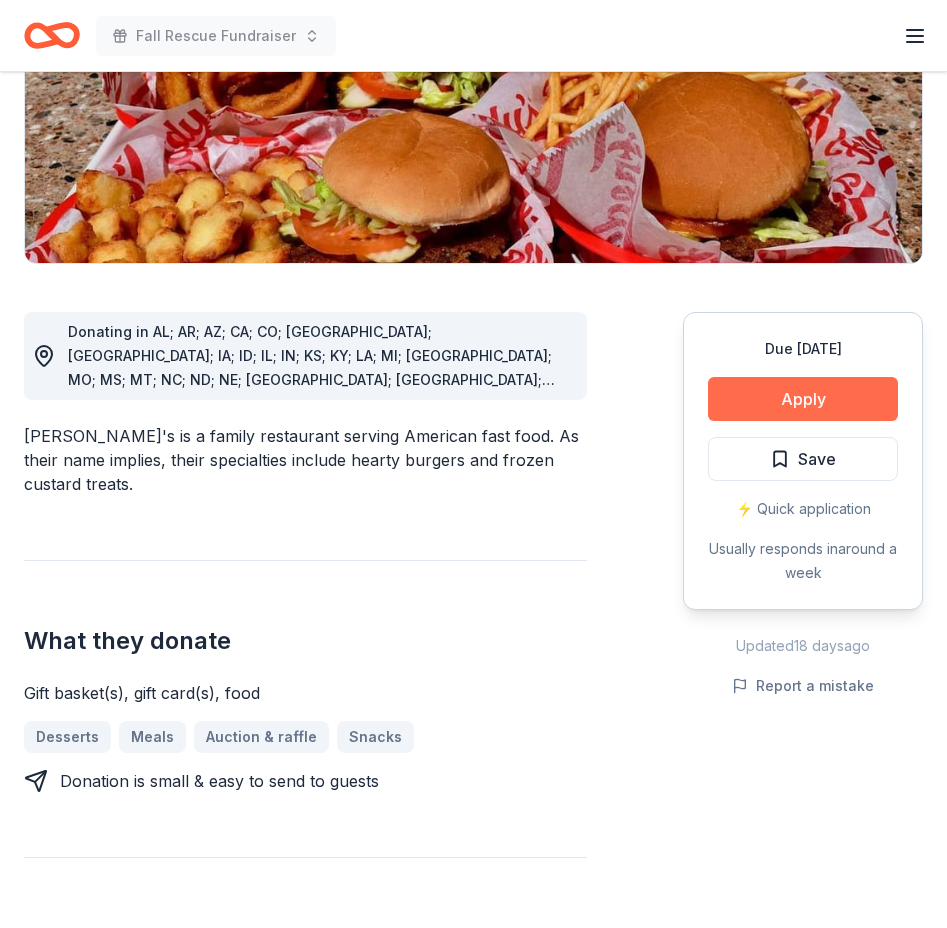 click on "Apply" at bounding box center (803, 399) 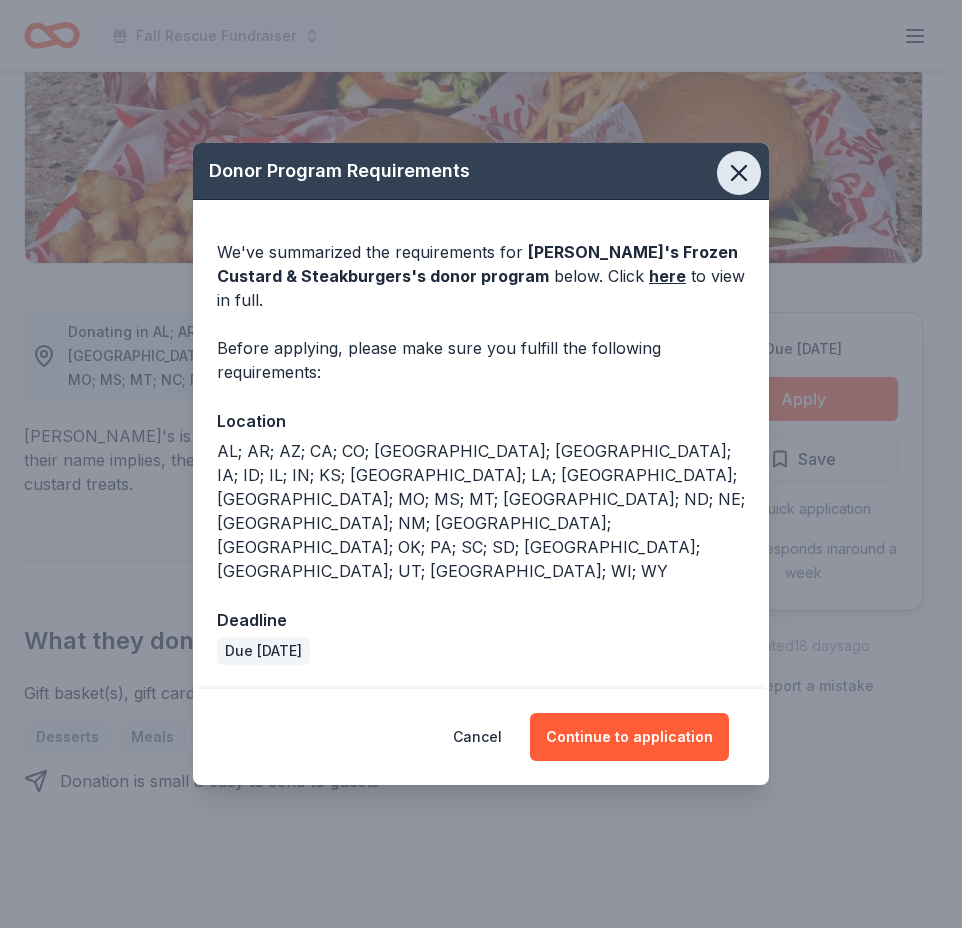click 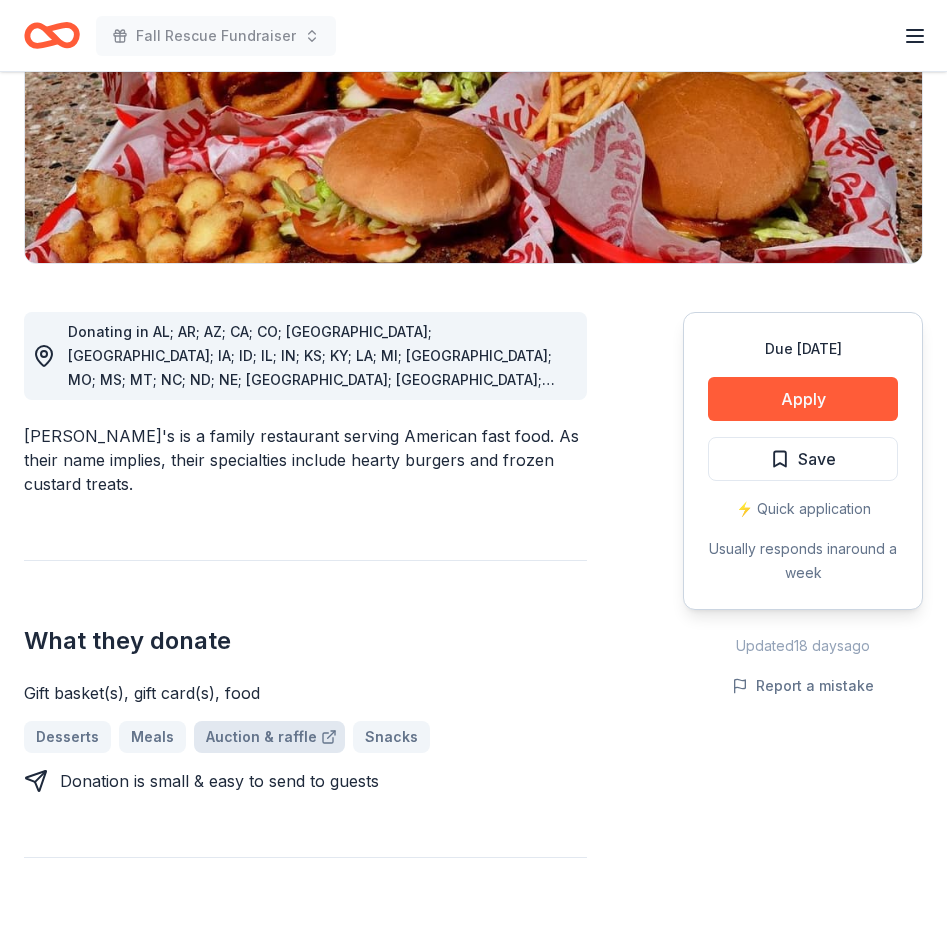 click on "Auction & raffle" at bounding box center [269, 737] 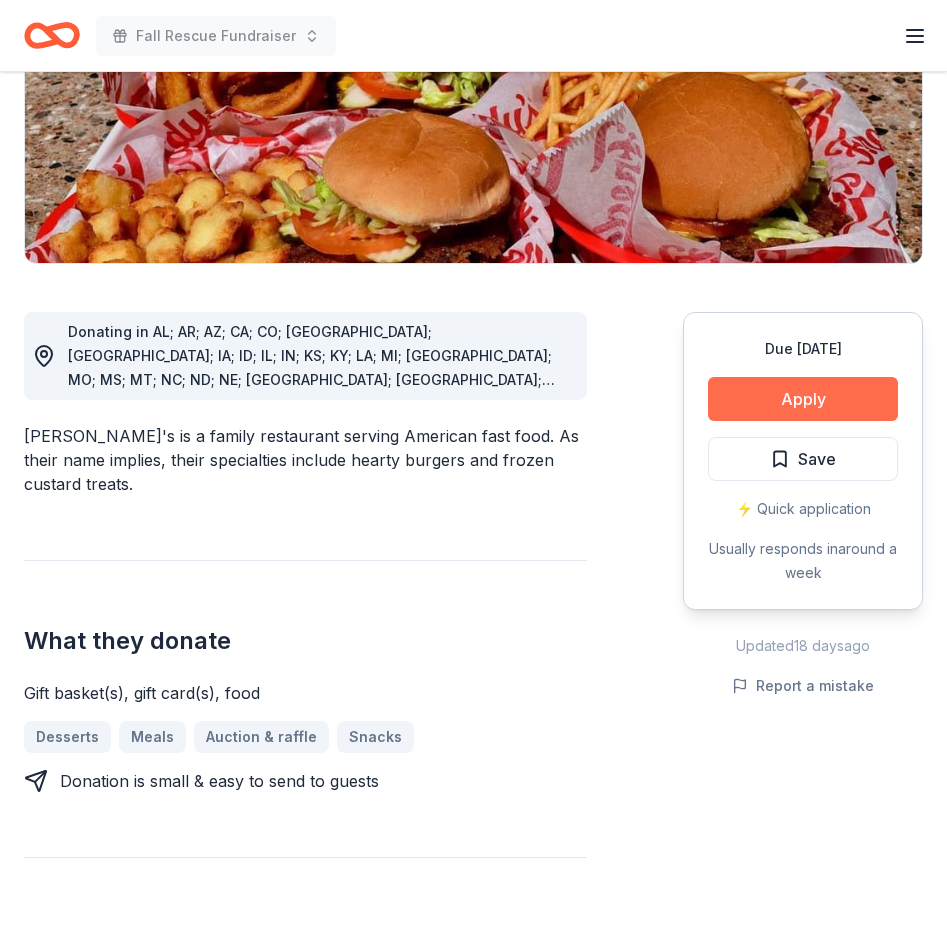 click on "Apply" at bounding box center [803, 399] 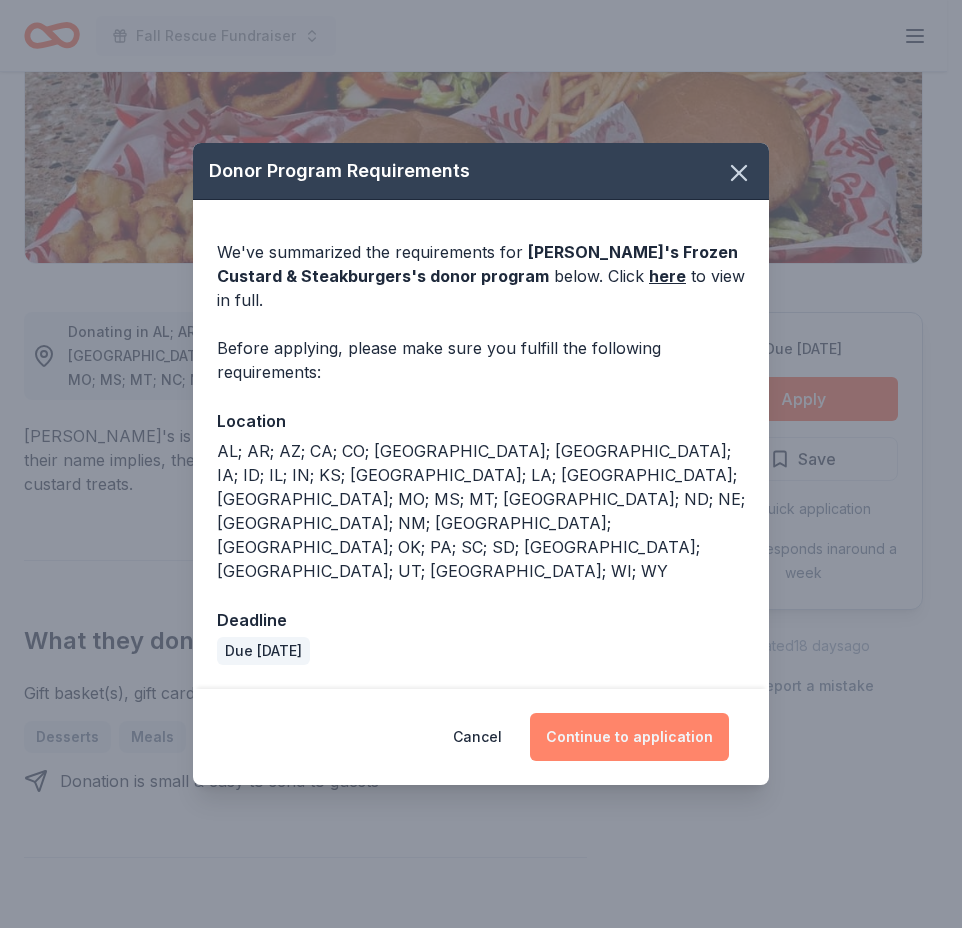 click on "Continue to application" at bounding box center [629, 737] 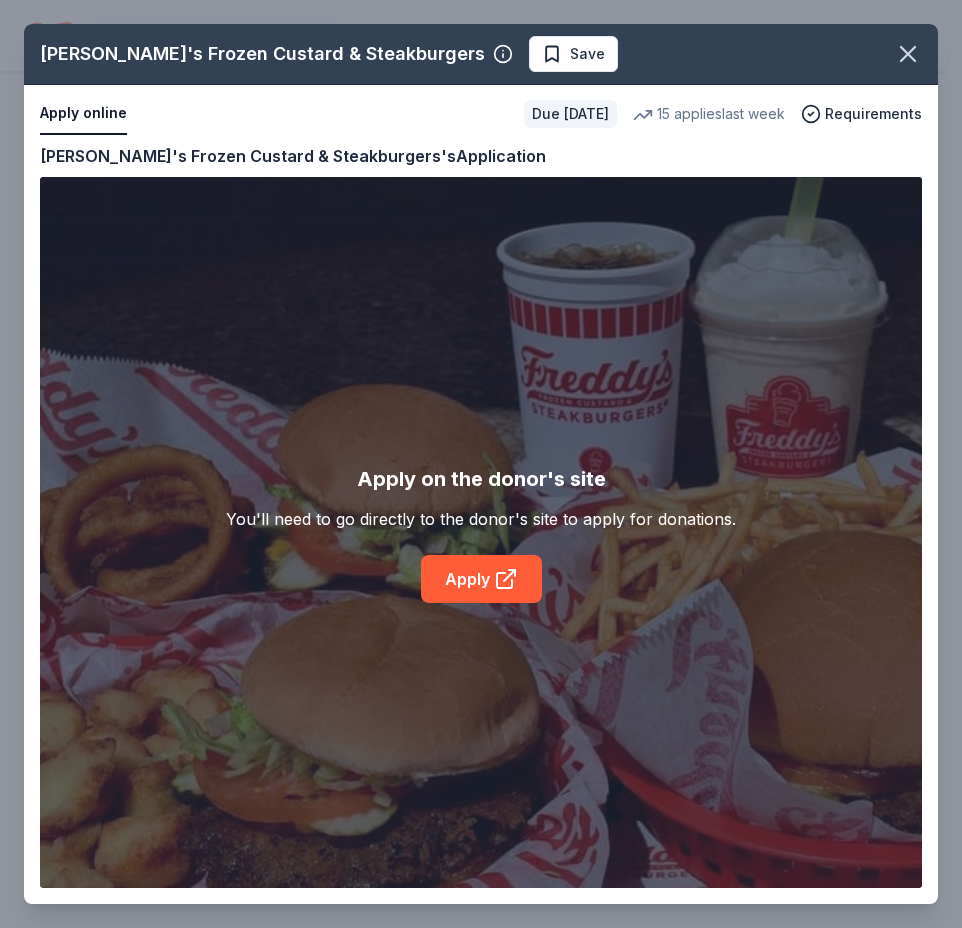 click on "Freddy's Frozen Custard & Steakburgers Save Apply online Due in 65 days 15   applies  last week Requirements Copy and paste your information: Event information Edit Name Fall Rescue Fundraiser Click here to copy the relevant content to use as needed. Step  1 / 2 Next Date 10/18/25 Attendance 500 Mailing address Description Organization information Edit Name Helotes Humane Society Website http://www.hhsanimals.org EIN 26-2134193 Mission statement We are dedicated to "Finding a Home for Every One." Freddy's Frozen Custard & Steakburgers's  Application Apply on the donor's site You'll need to go directly to the donor's site to apply for donations. Apply" at bounding box center (481, 464) 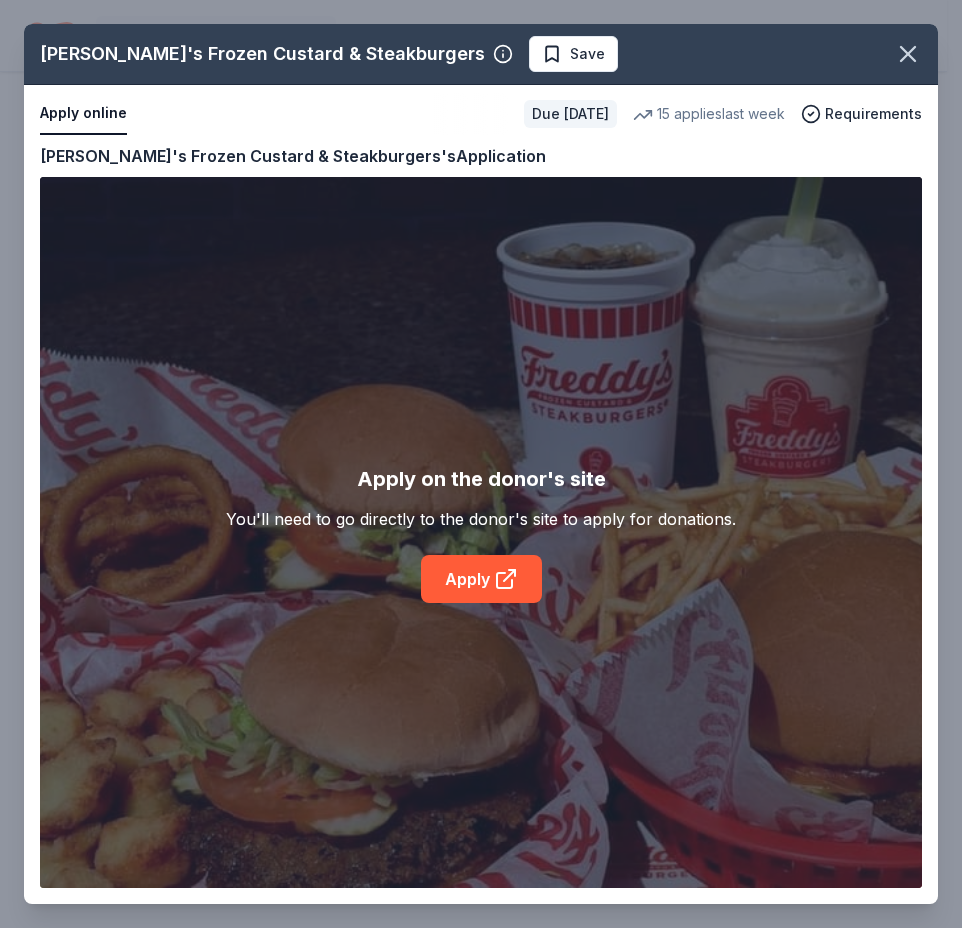 click on "Freddy's Frozen Custard & Steakburgers Save Apply online Due in 65 days 15   applies  last week Requirements Copy and paste your information: Event information Edit Name Fall Rescue Fundraiser Click here to copy the relevant content to use as needed. Step  1 / 2 Next Date 10/18/25 Attendance 500 Mailing address Description Organization information Edit Name Helotes Humane Society Website http://www.hhsanimals.org EIN 26-2134193 Mission statement We are dedicated to "Finding a Home for Every One." Freddy's Frozen Custard & Steakburgers's  Application Apply on the donor's site You'll need to go directly to the donor's site to apply for donations. Apply" at bounding box center [481, 464] 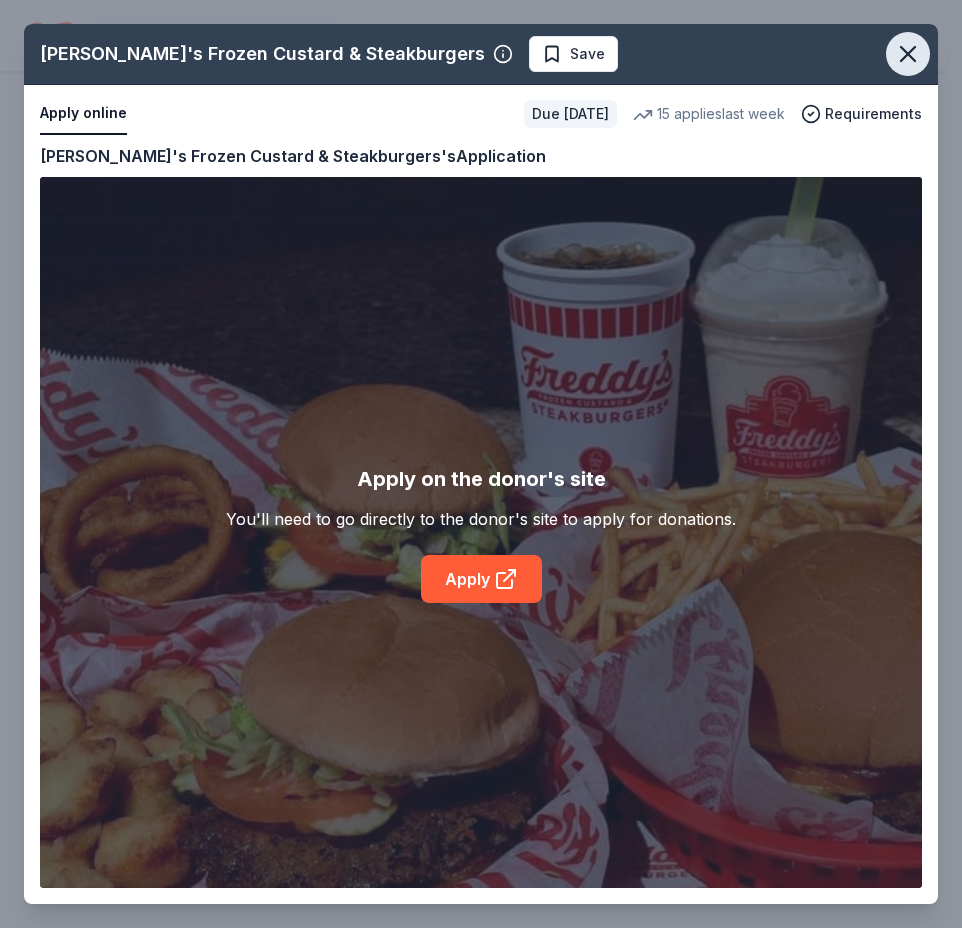 click 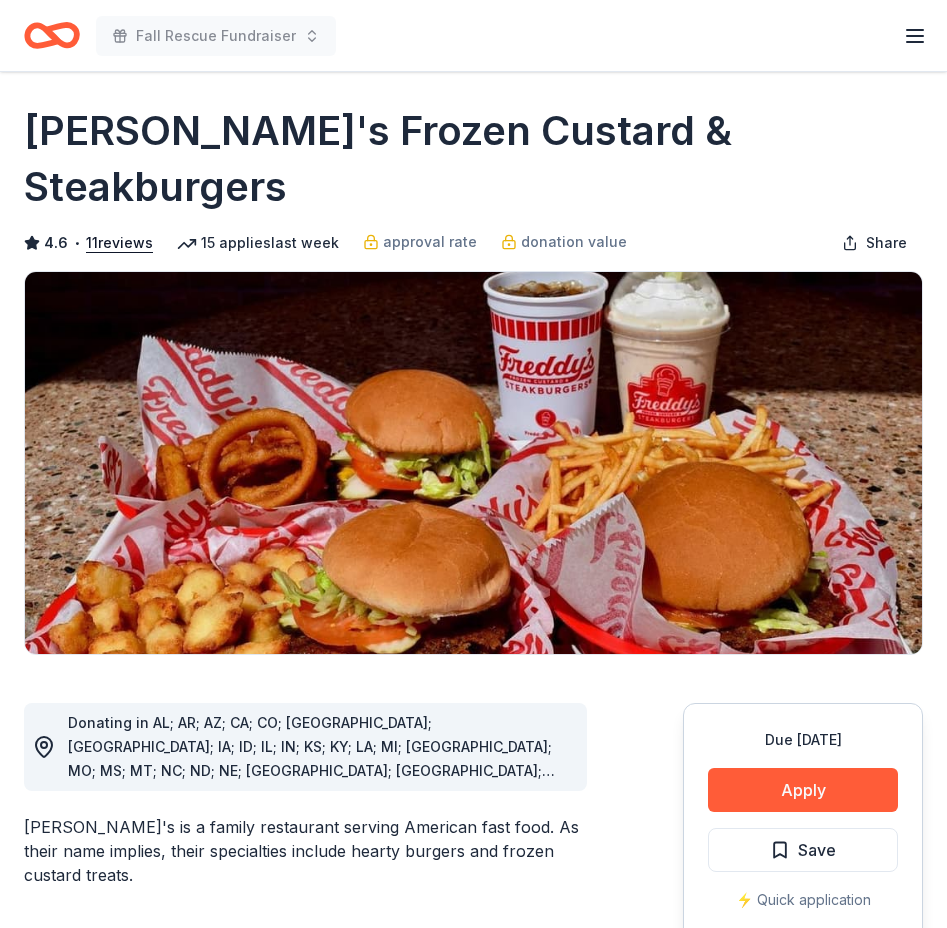 scroll, scrollTop: 0, scrollLeft: 0, axis: both 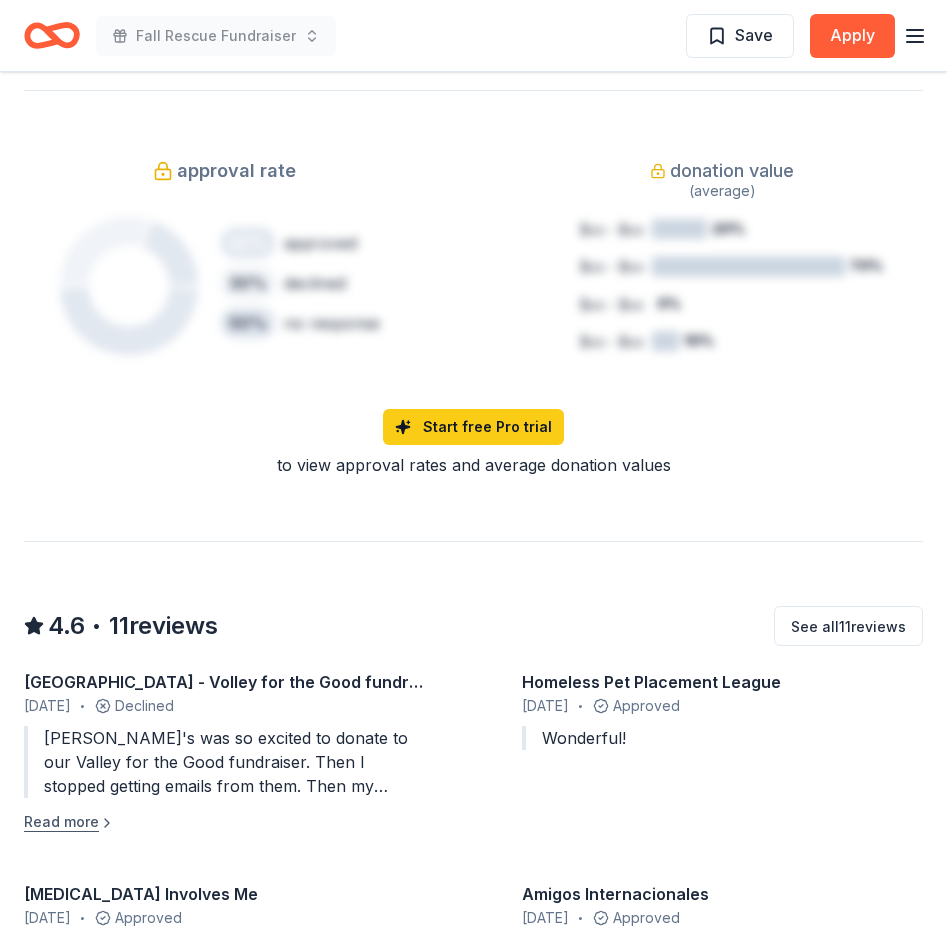 click on "Read more" at bounding box center (69, 822) 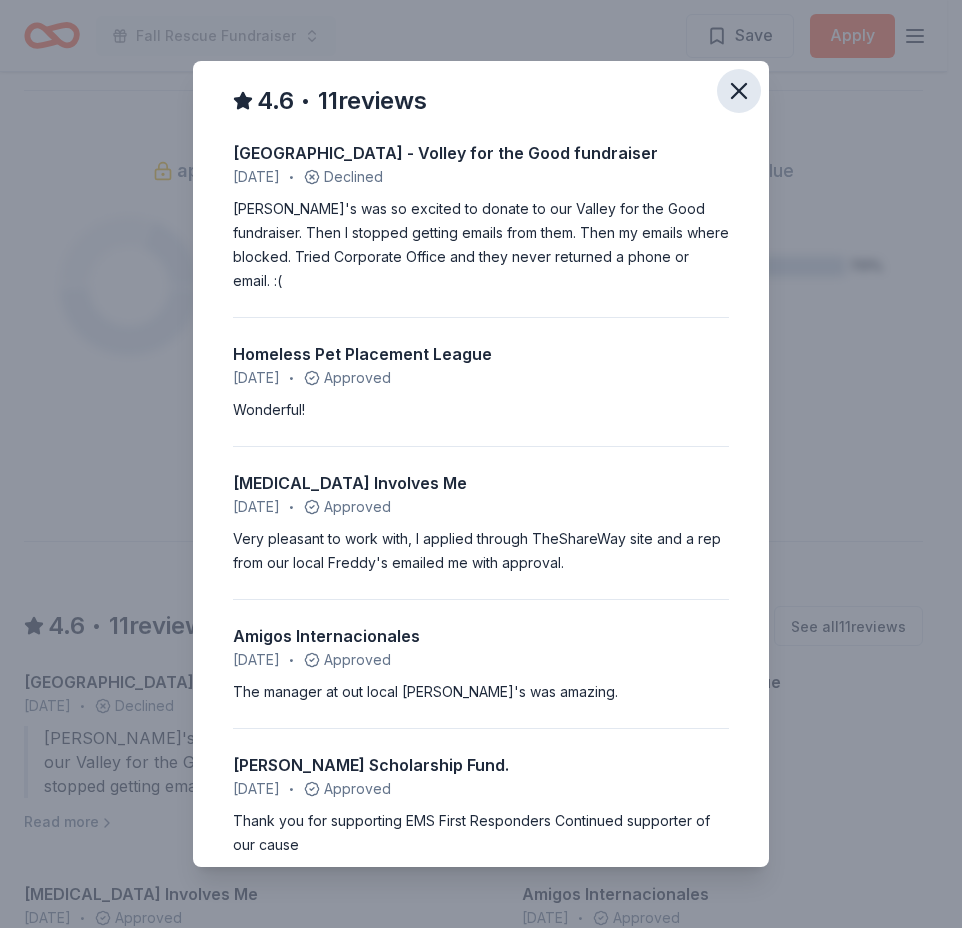 click 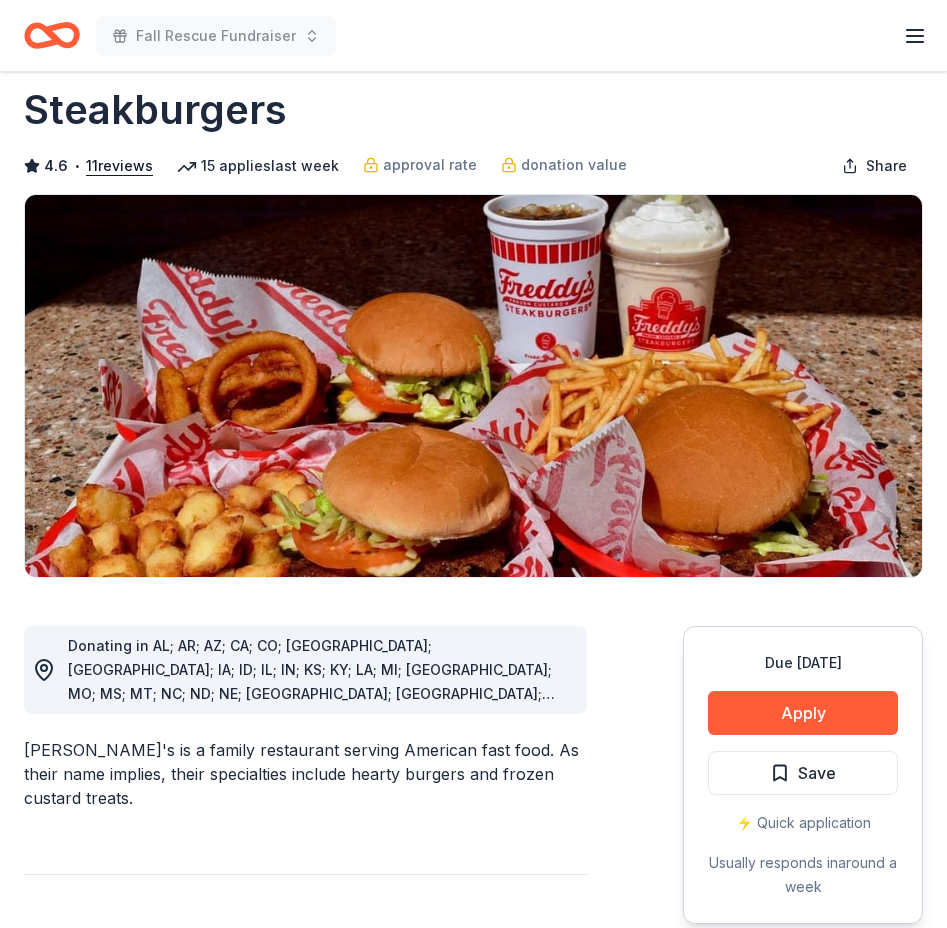 scroll, scrollTop: 0, scrollLeft: 0, axis: both 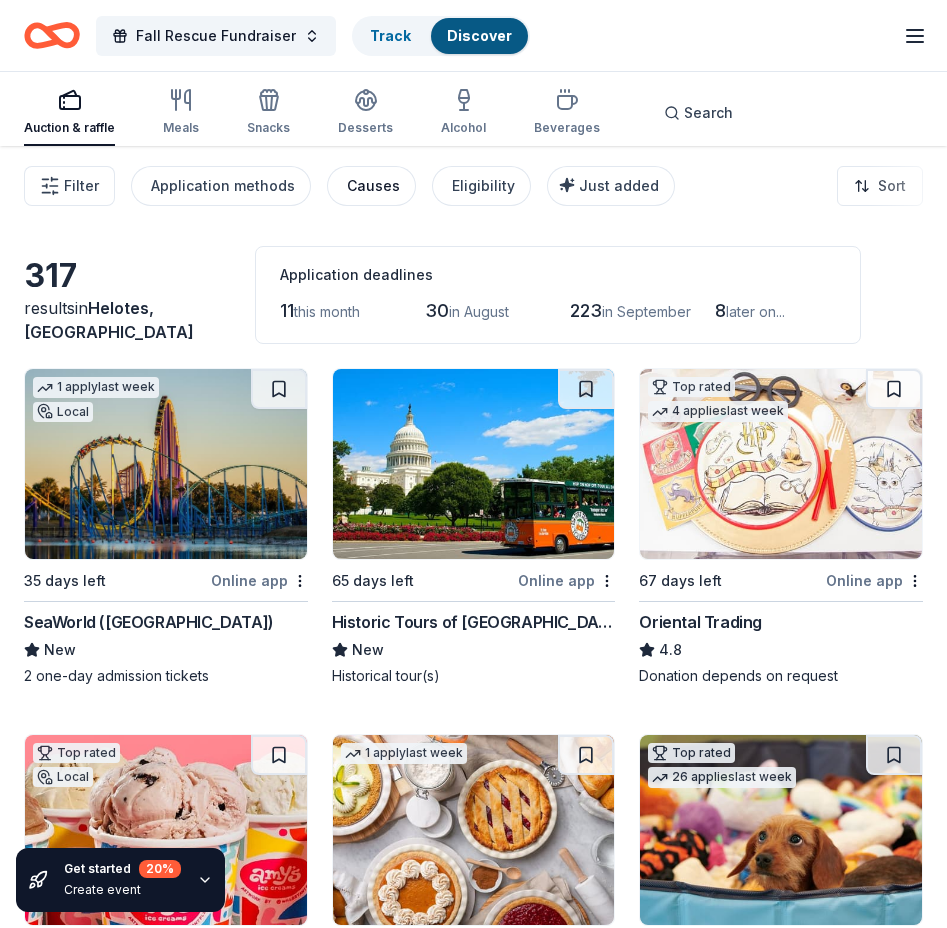 click on "Causes" at bounding box center (373, 186) 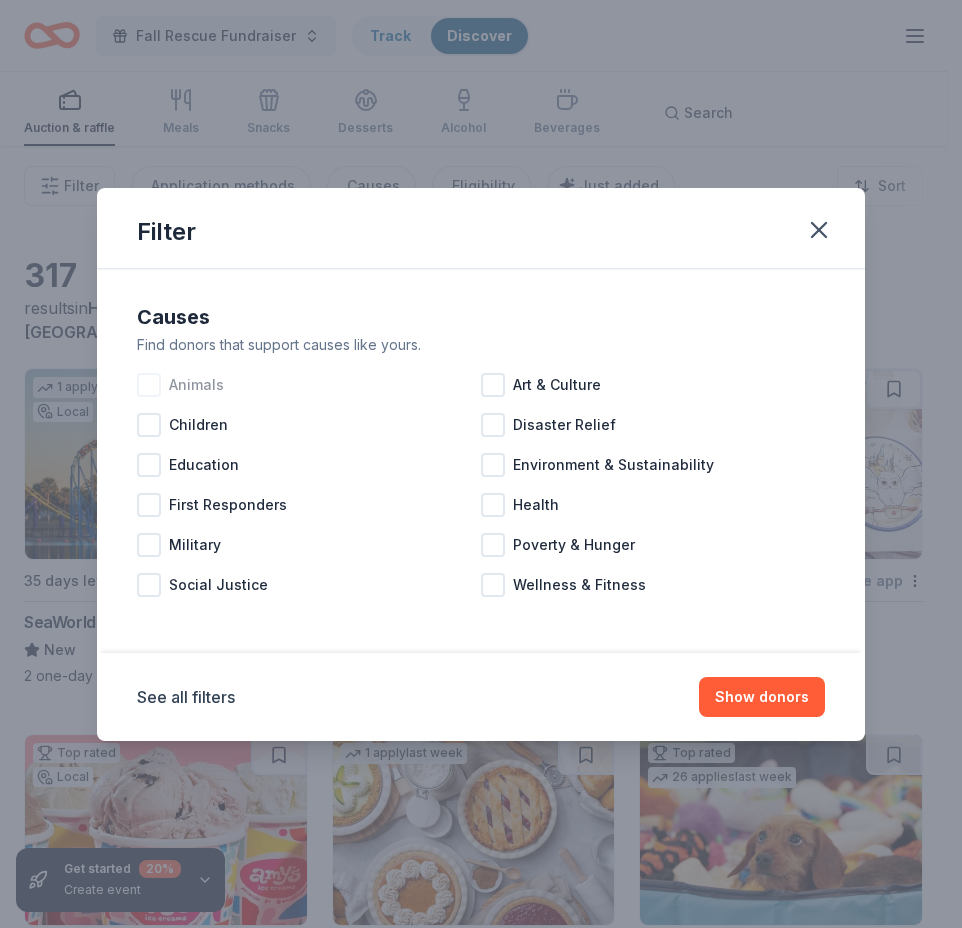 click at bounding box center (149, 385) 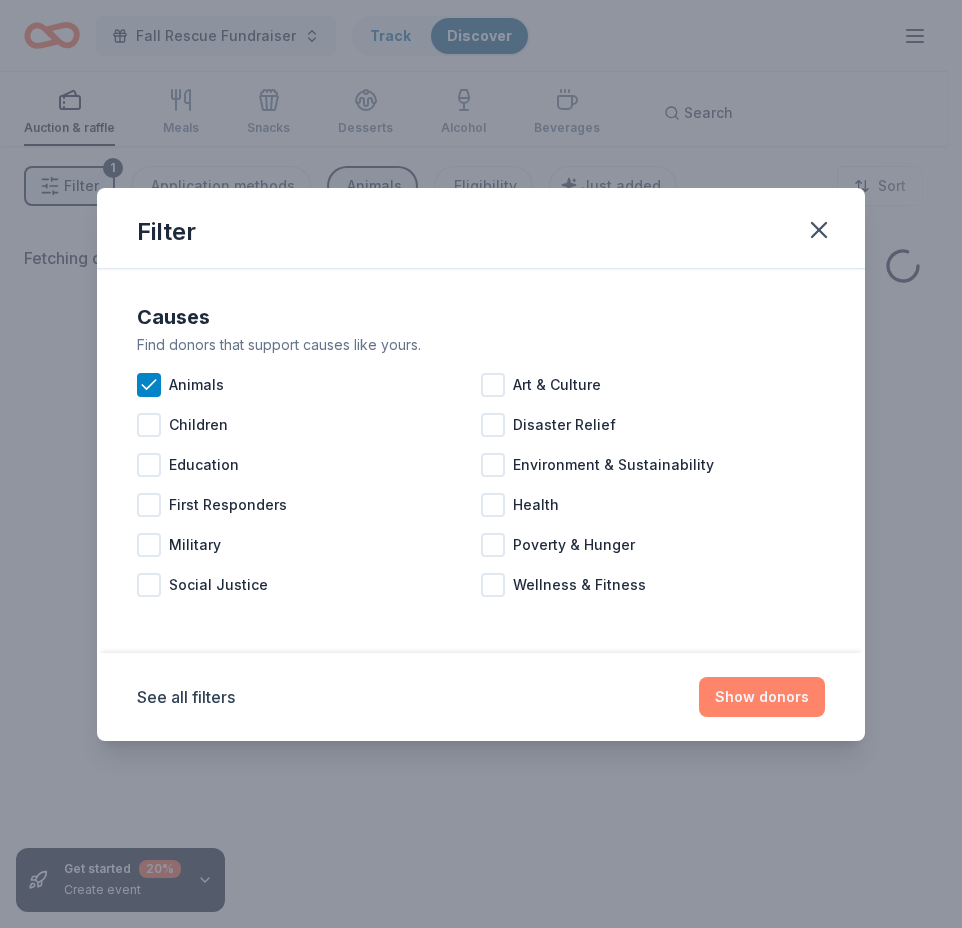 click on "Show    donors" at bounding box center (762, 697) 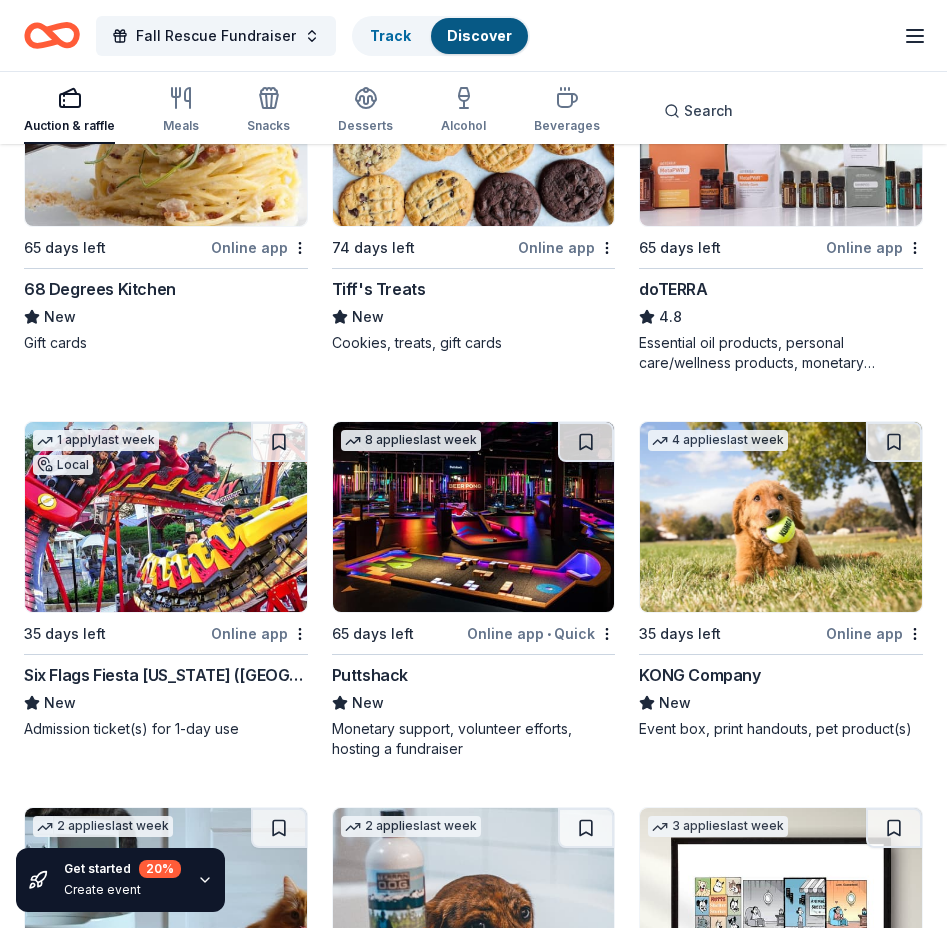 scroll, scrollTop: 700, scrollLeft: 0, axis: vertical 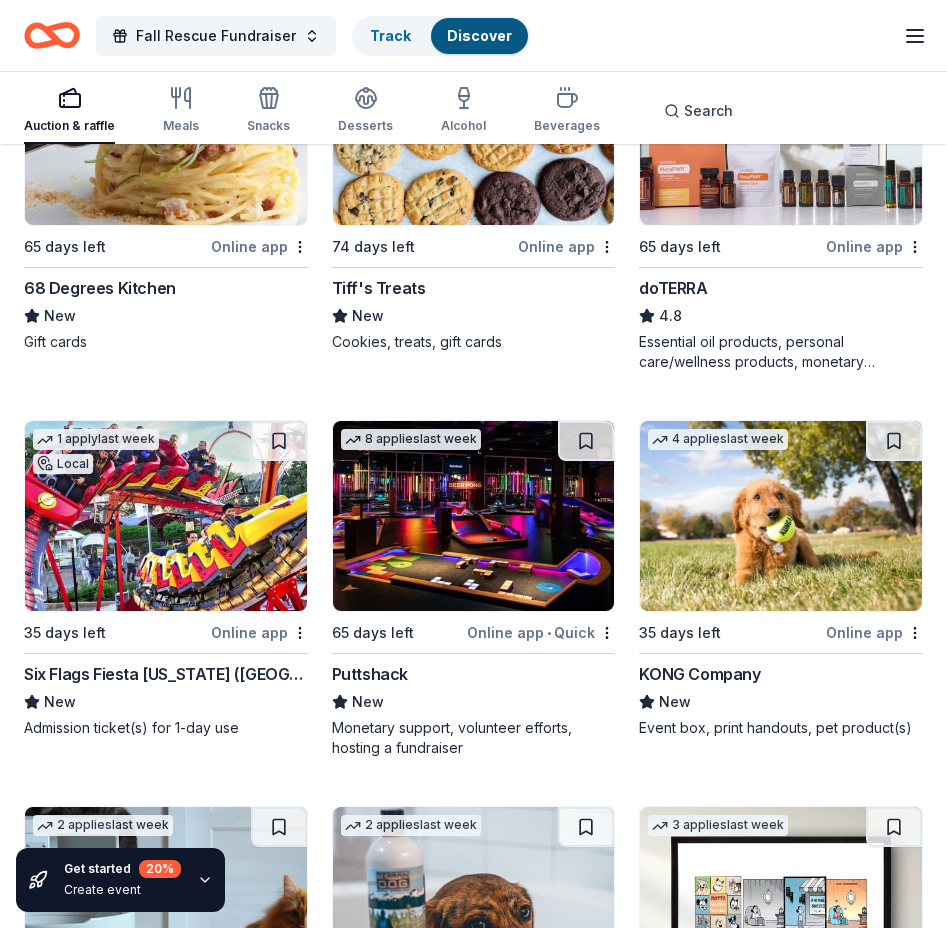 click at bounding box center (166, 516) 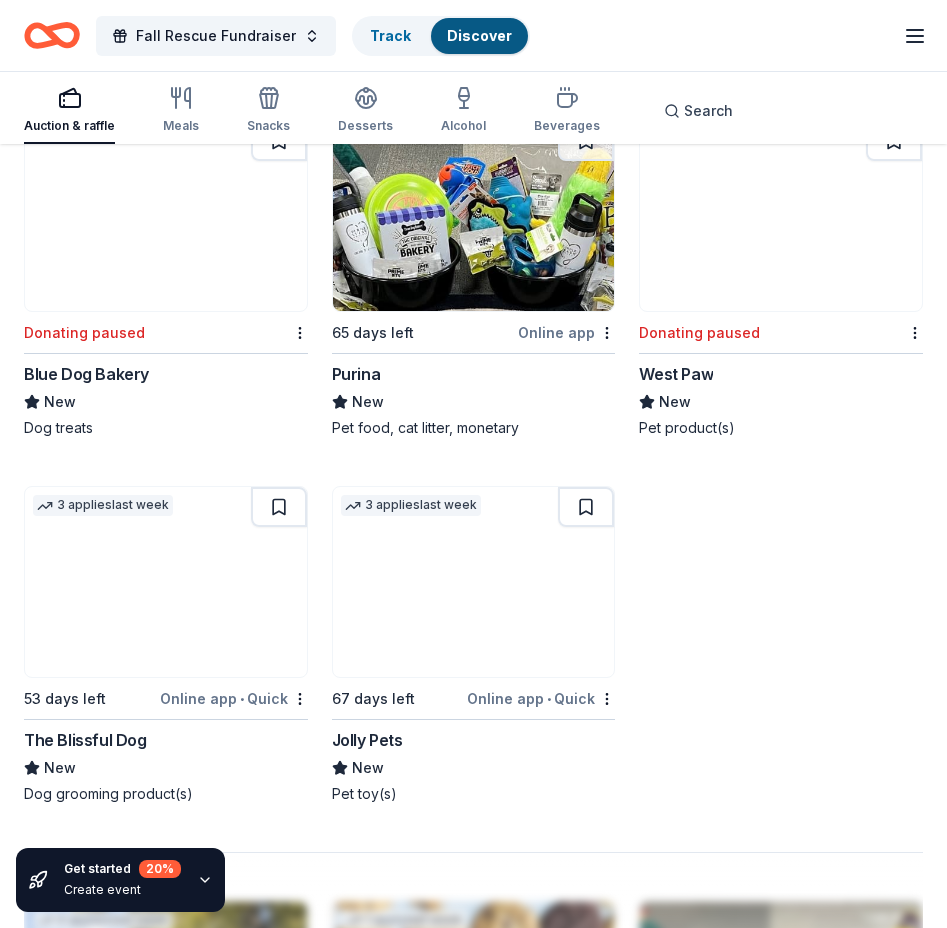 scroll, scrollTop: 2200, scrollLeft: 0, axis: vertical 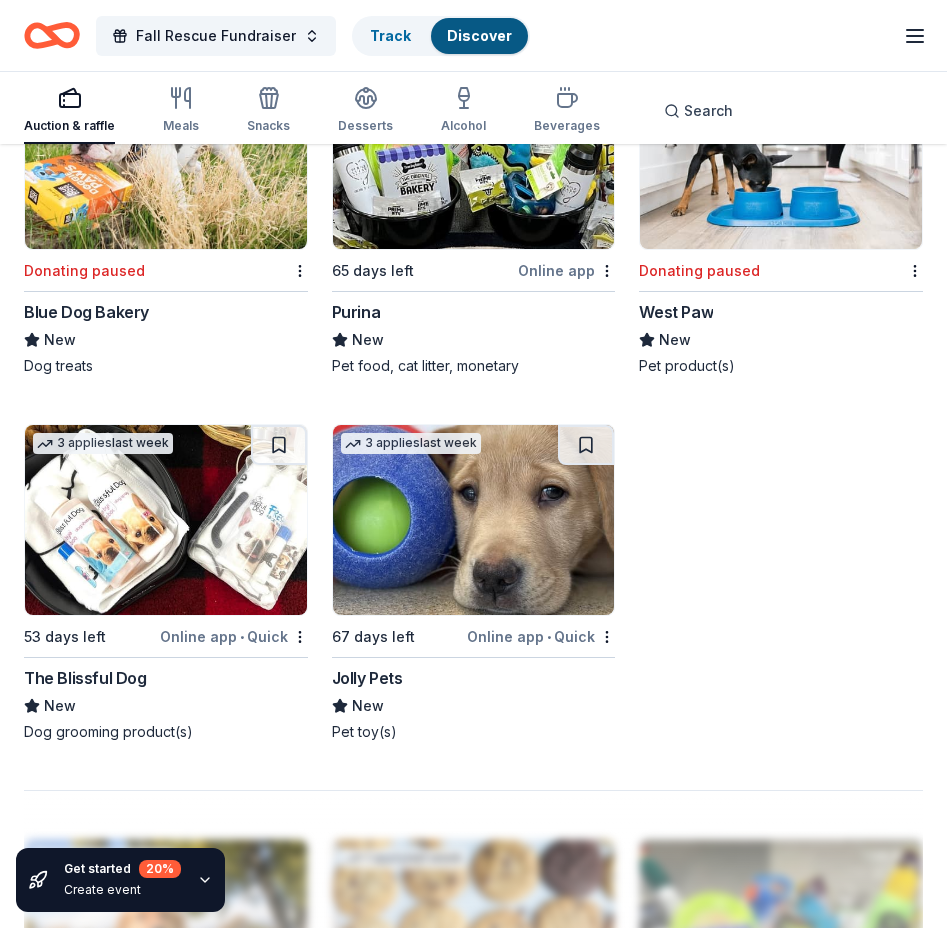 click at bounding box center (166, 520) 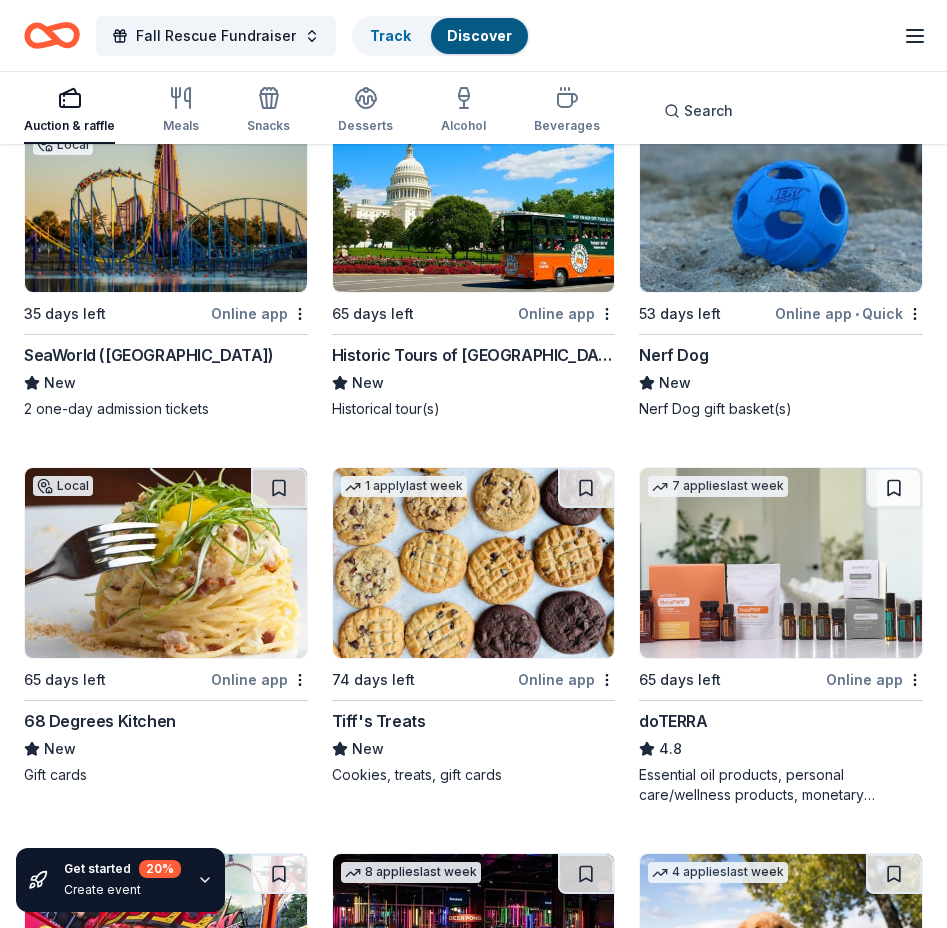 scroll, scrollTop: 0, scrollLeft: 0, axis: both 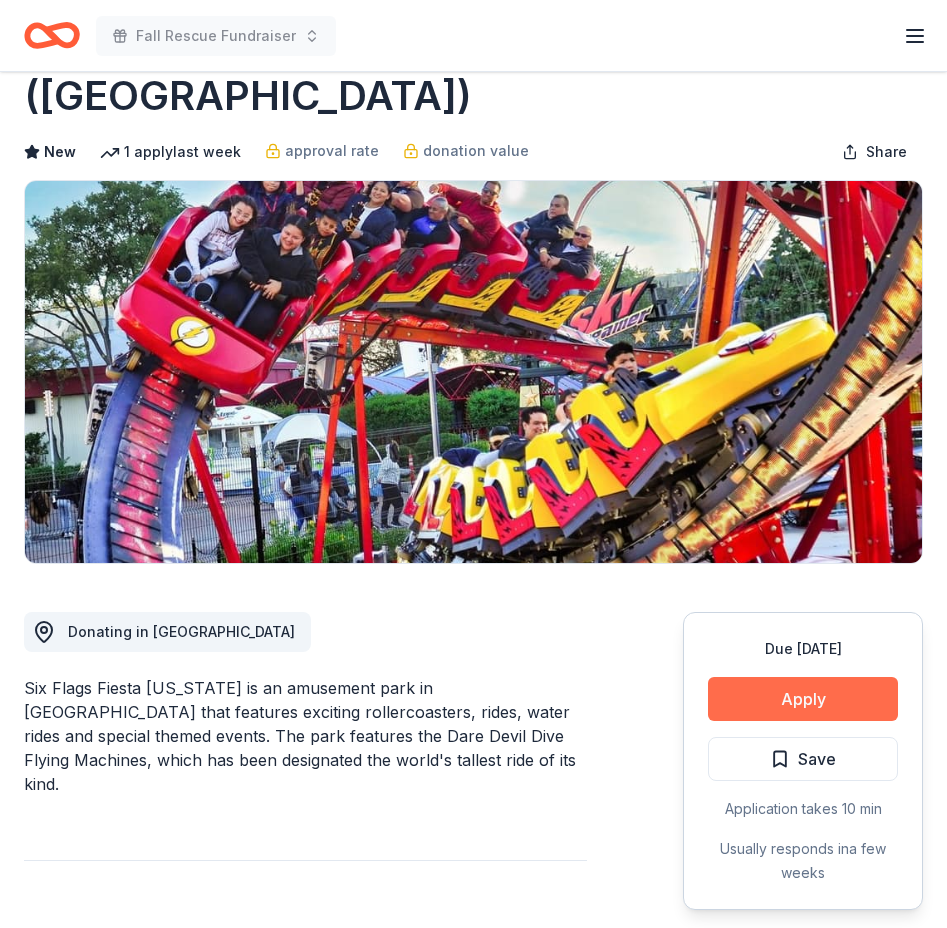 click on "Apply" at bounding box center [803, 699] 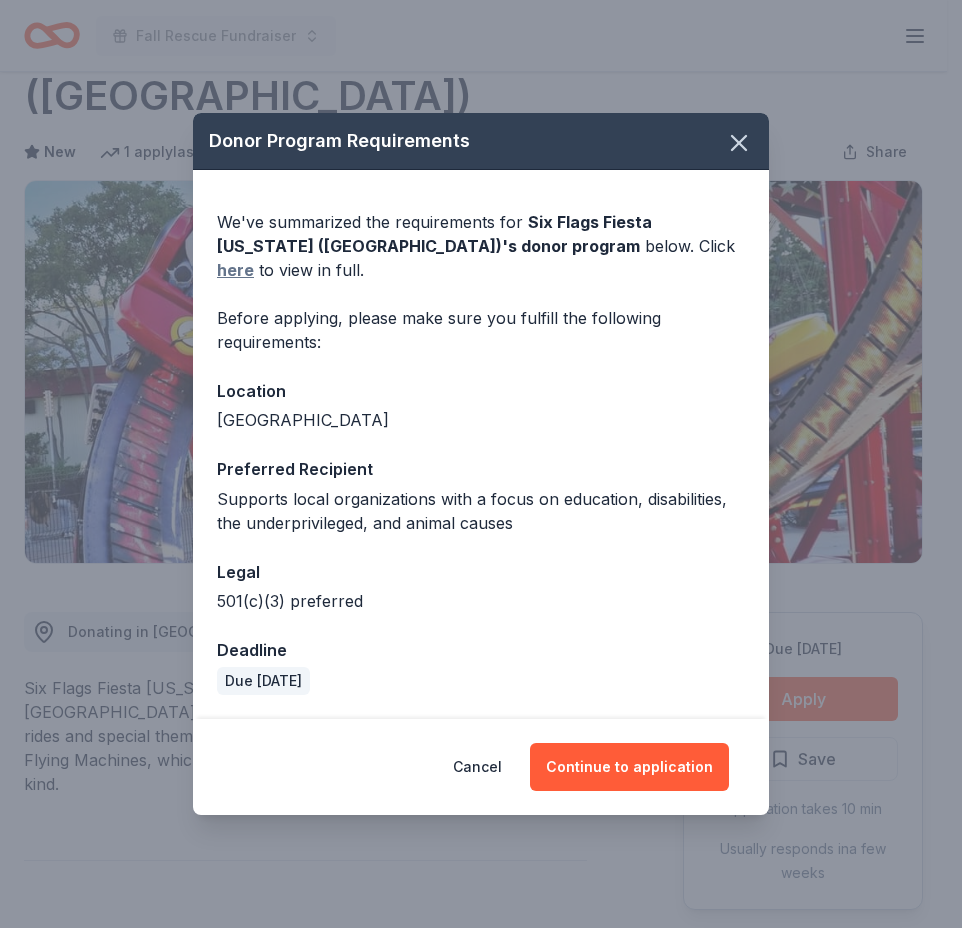 click on "here" at bounding box center [235, 270] 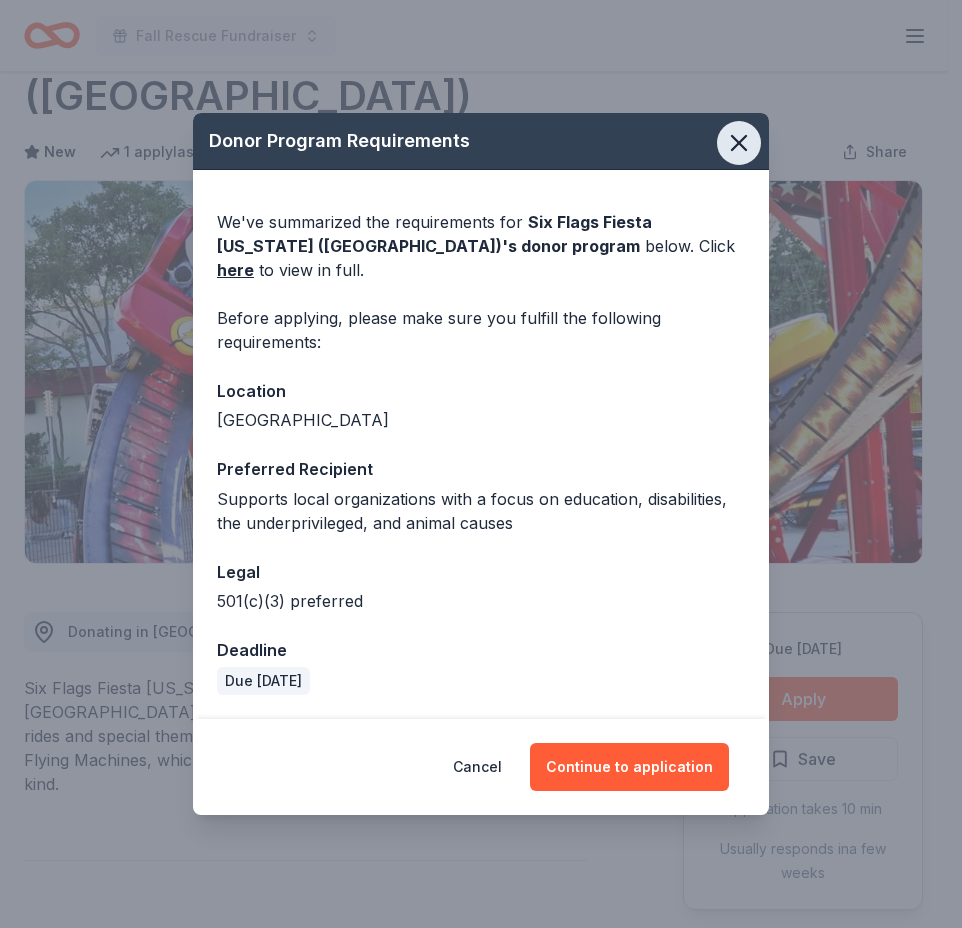 click 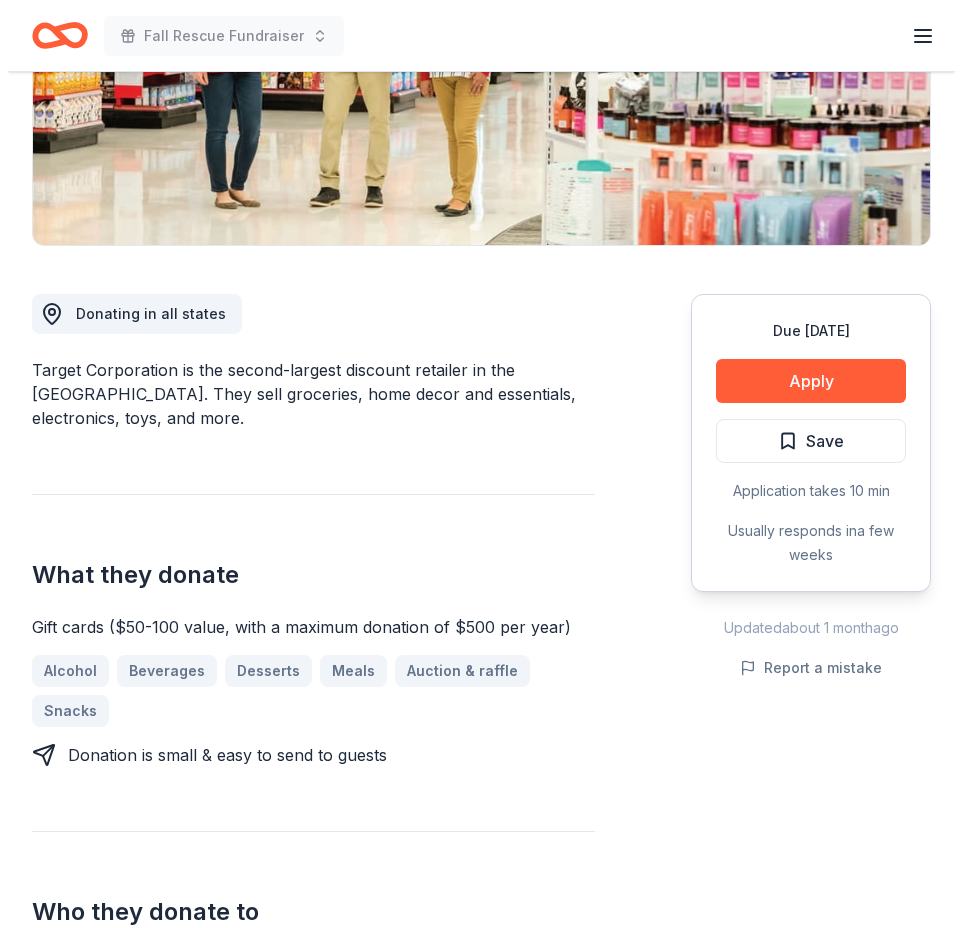 scroll, scrollTop: 400, scrollLeft: 0, axis: vertical 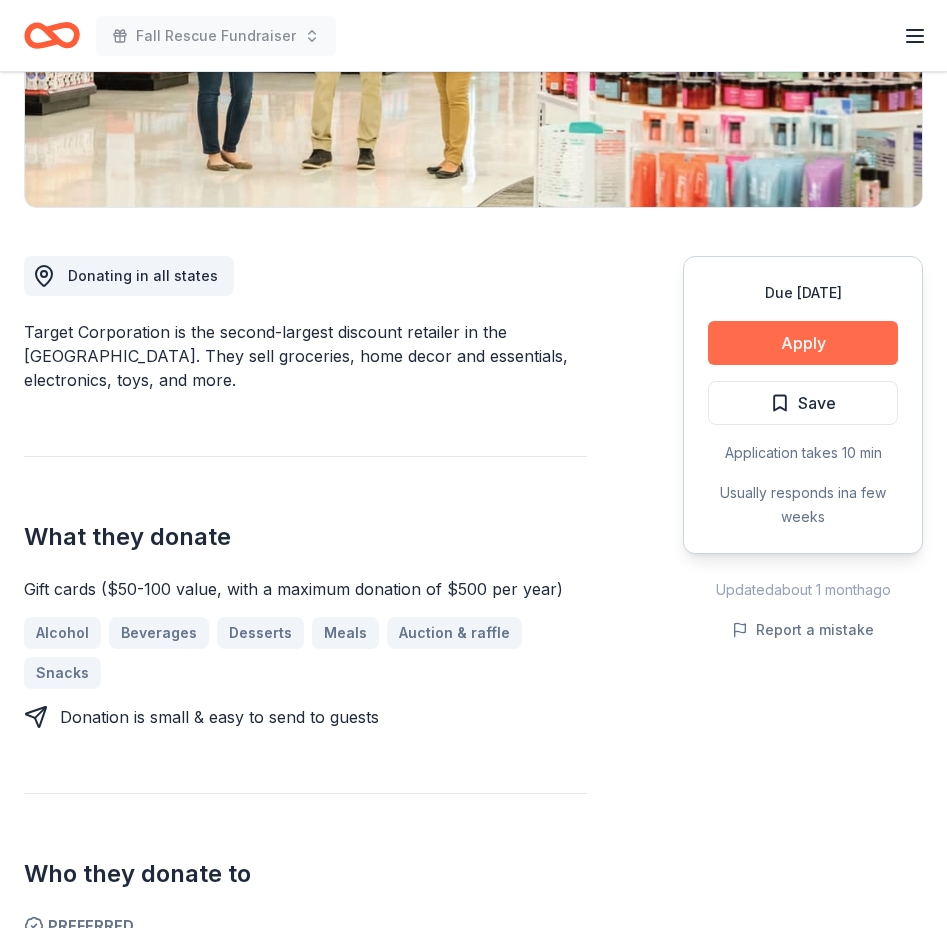 click on "Apply" at bounding box center (803, 343) 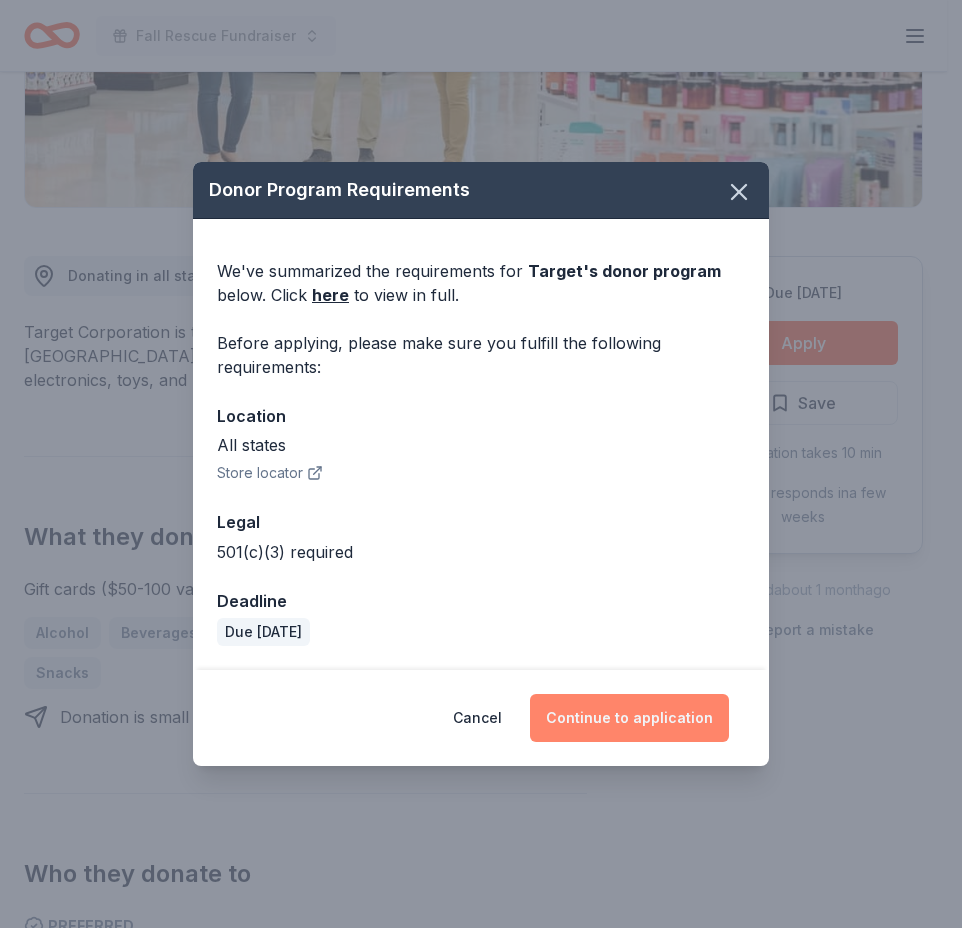 click on "Continue to application" at bounding box center (629, 718) 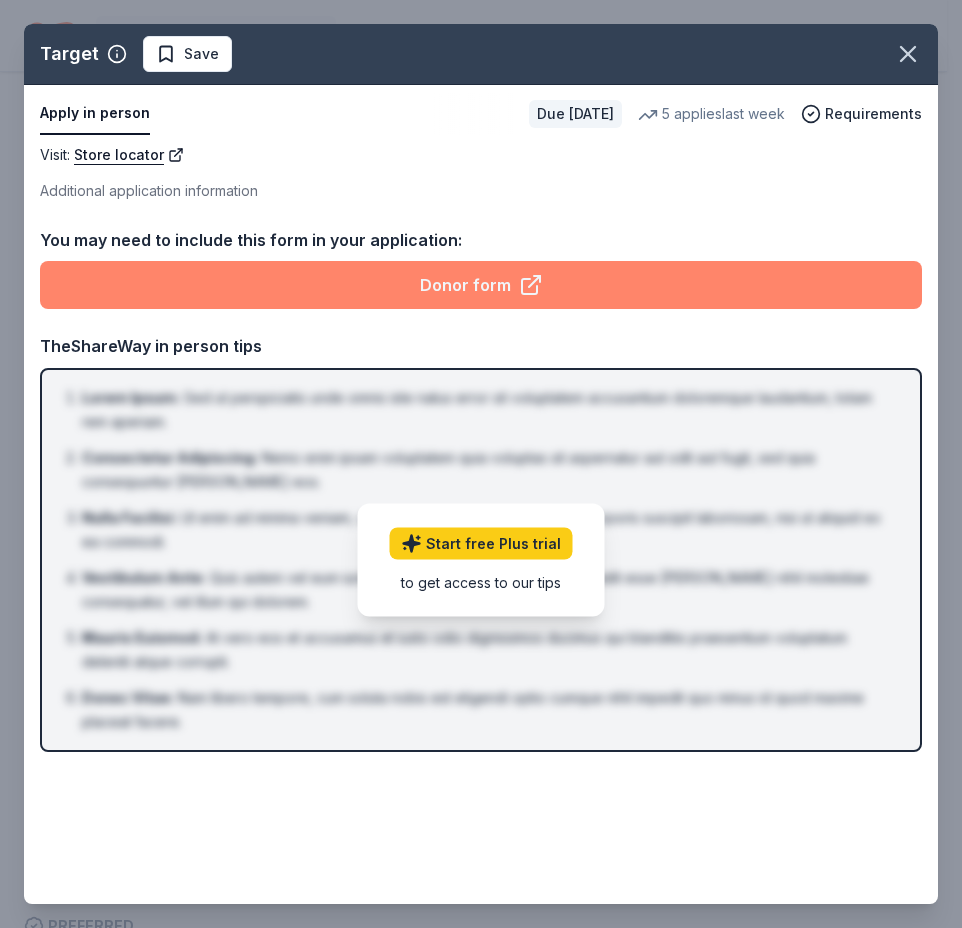 click on "Donor form" at bounding box center [481, 285] 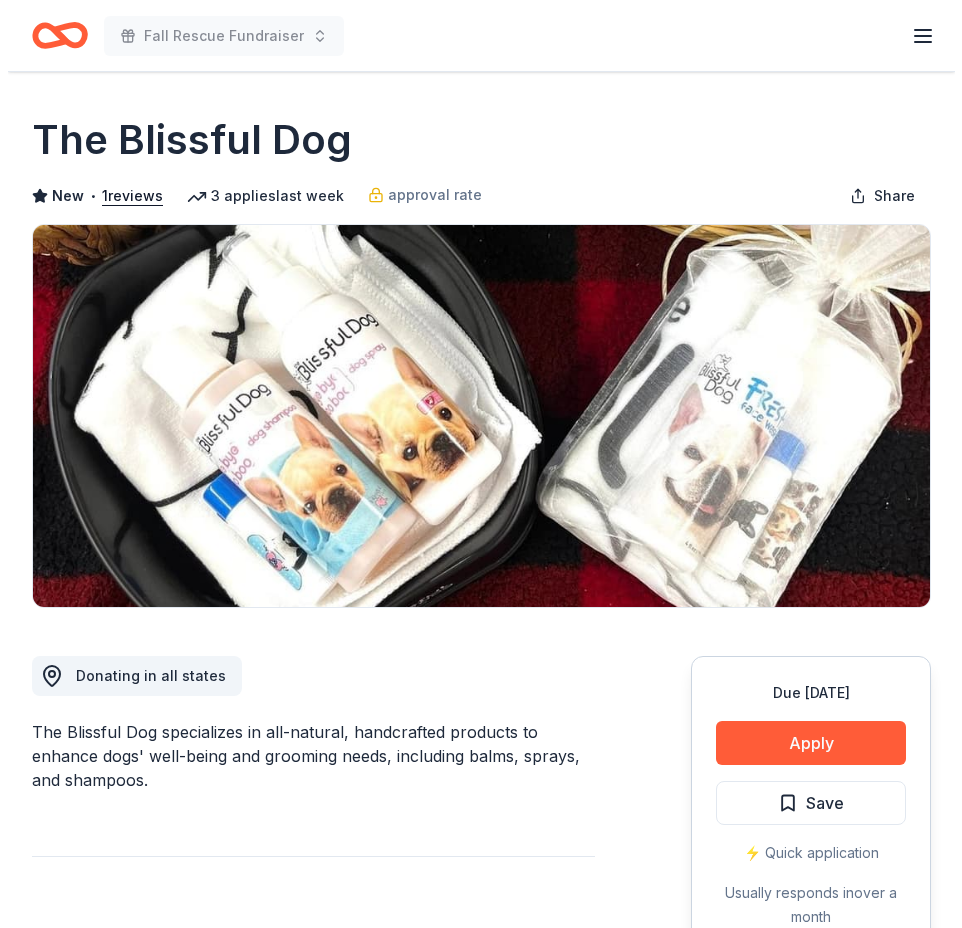 scroll, scrollTop: 0, scrollLeft: 0, axis: both 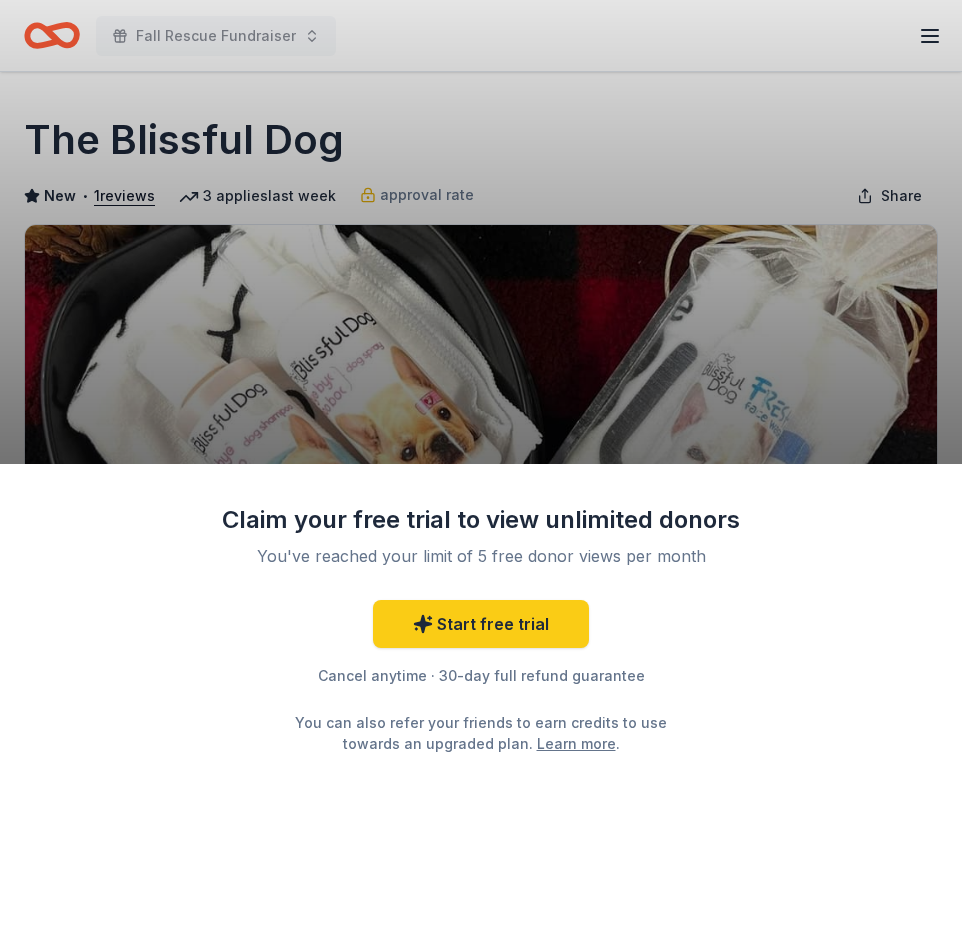 click on "Claim your free trial to view unlimited donors You've reached your limit of 5 free donor views per month Start free  trial Cancel anytime · 30-day full refund guarantee You can also refer your friends to earn credits to use towards an upgraded plan.   Learn more ." at bounding box center (481, 464) 